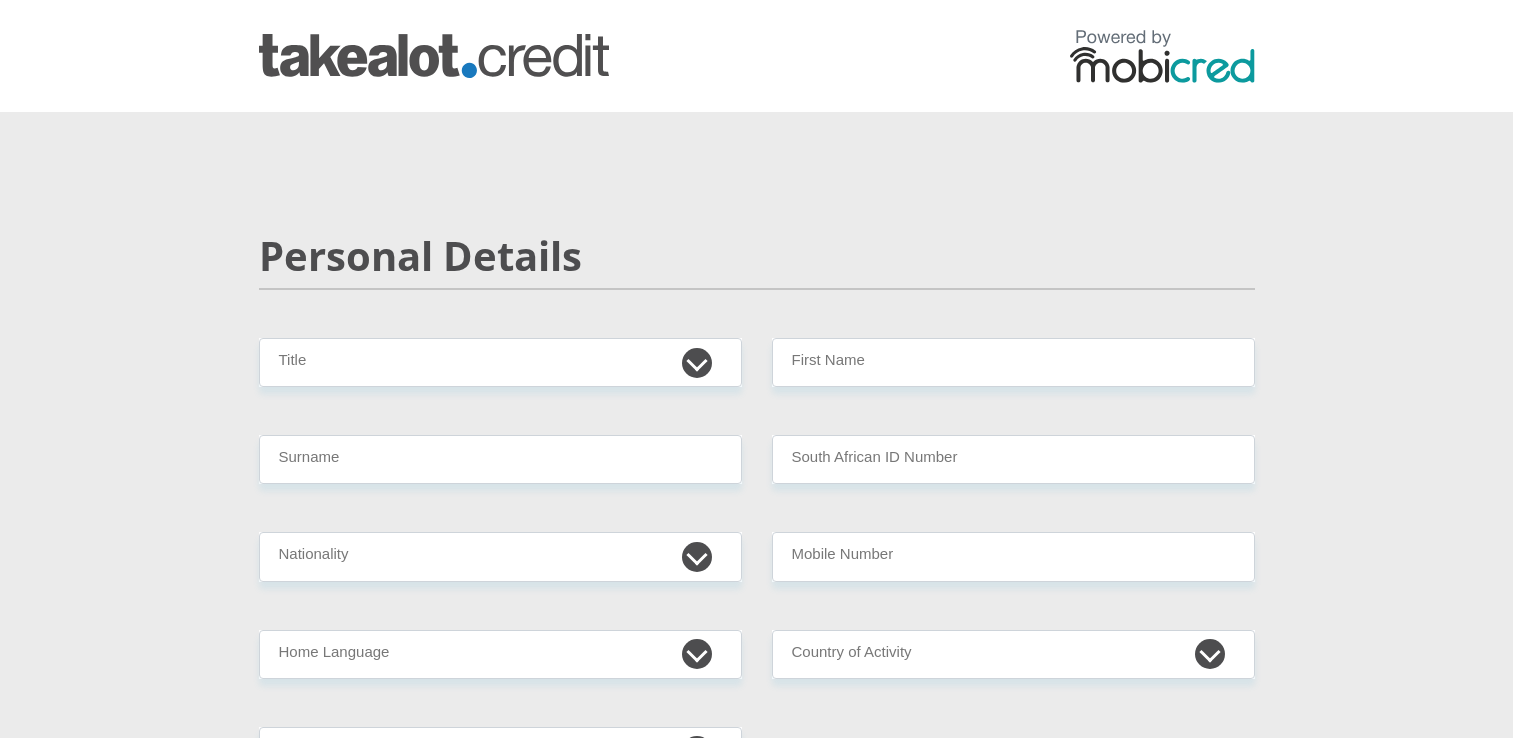 scroll, scrollTop: 0, scrollLeft: 0, axis: both 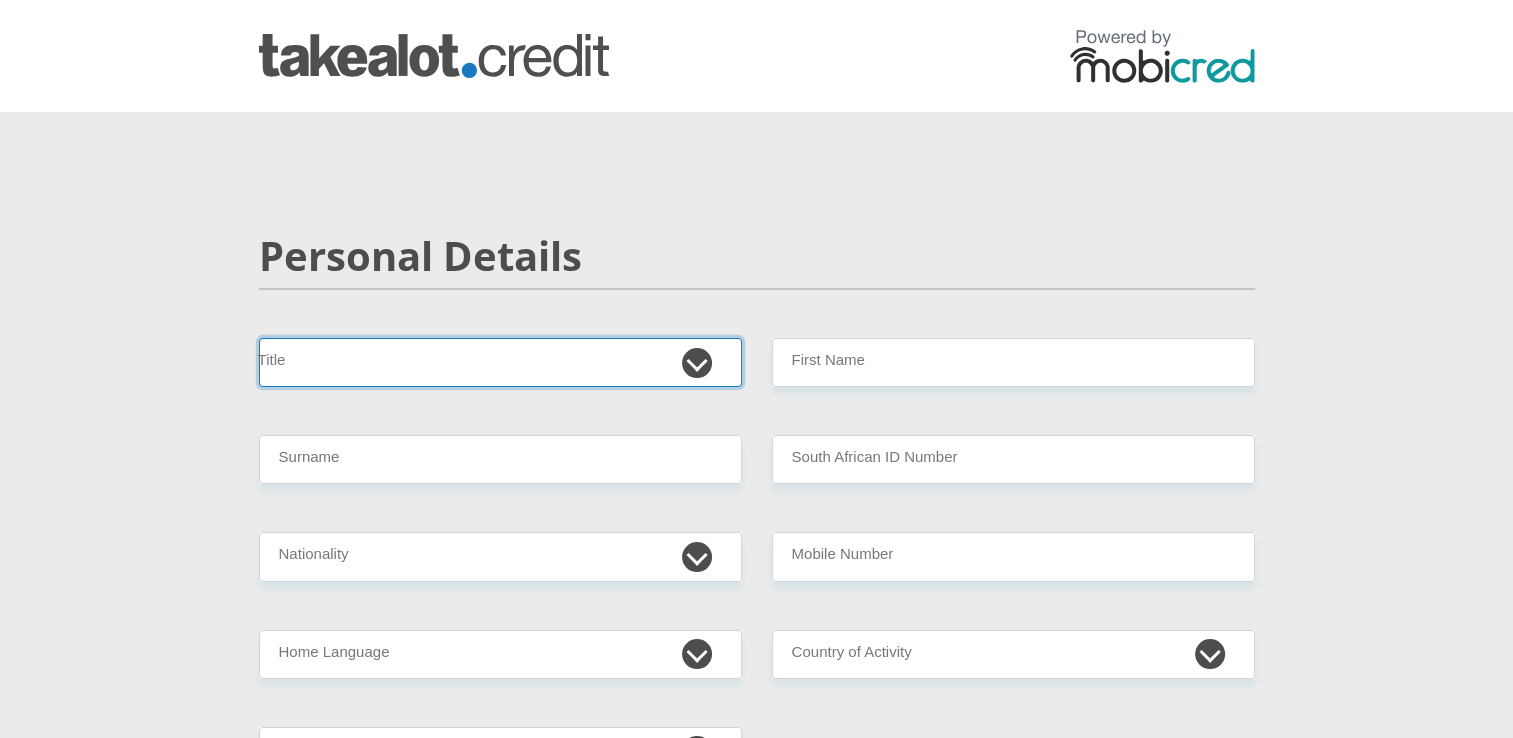 click on "Mr
Ms
Mrs
Dr
Other" at bounding box center [500, 362] 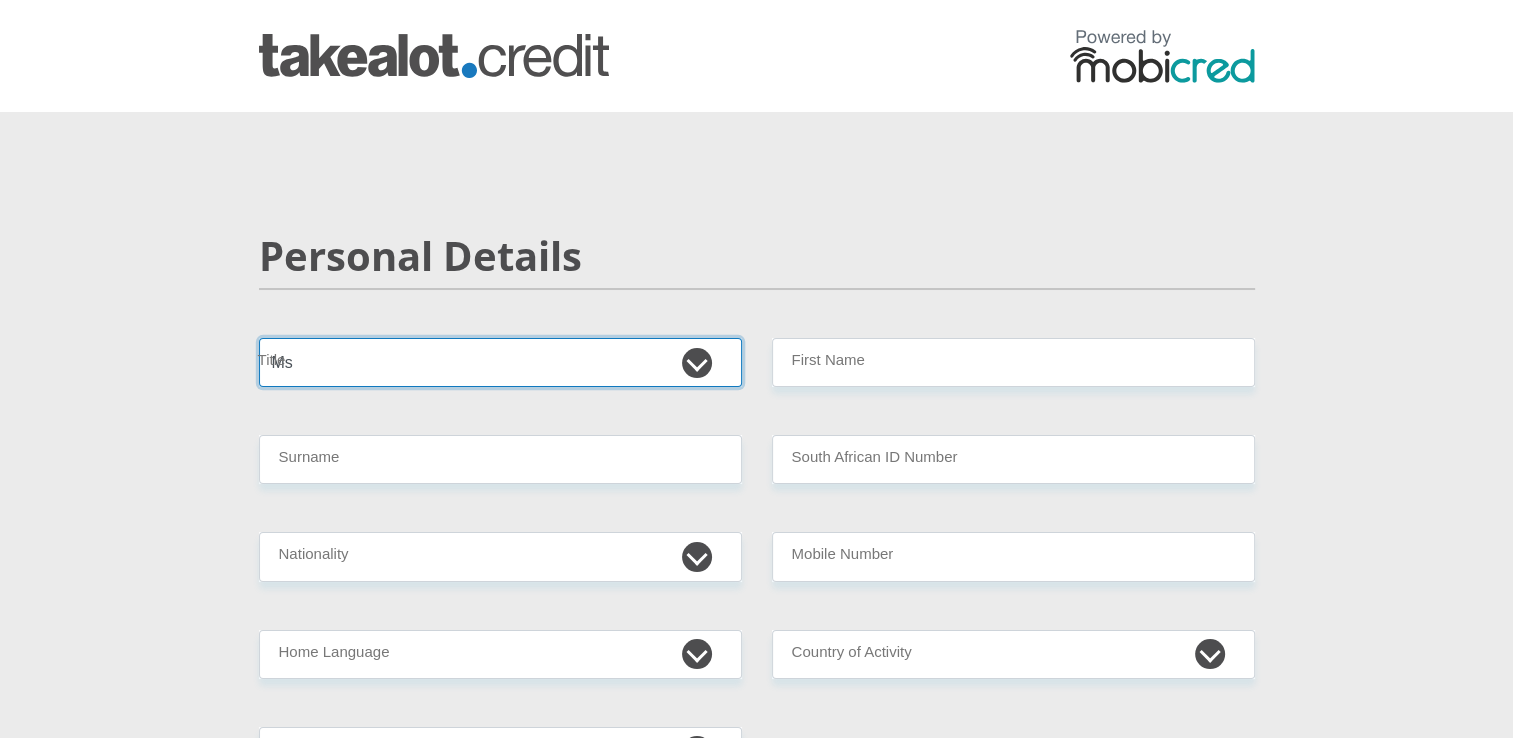 click on "Mr
Ms
Mrs
Dr
Other" at bounding box center [500, 362] 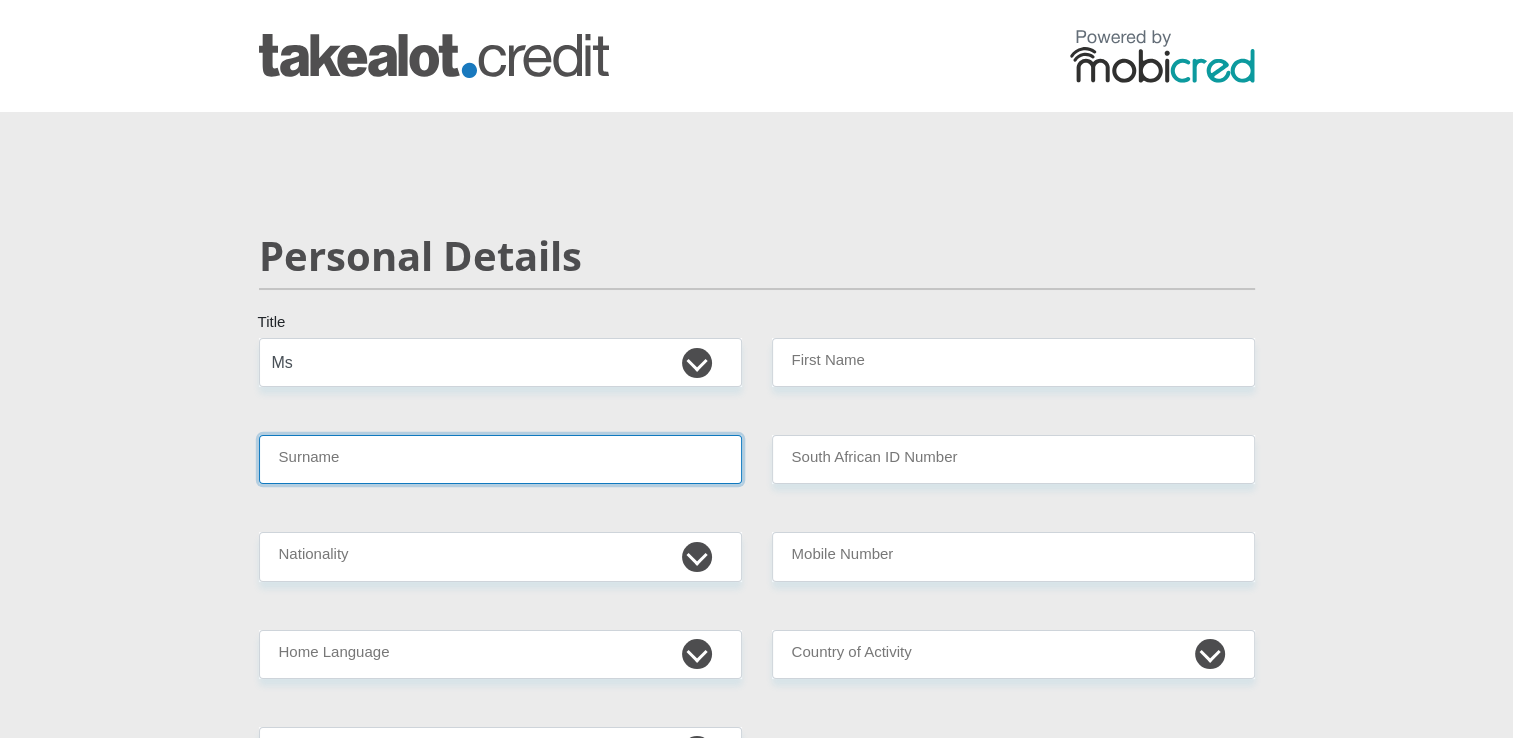 click on "Surname" at bounding box center (500, 459) 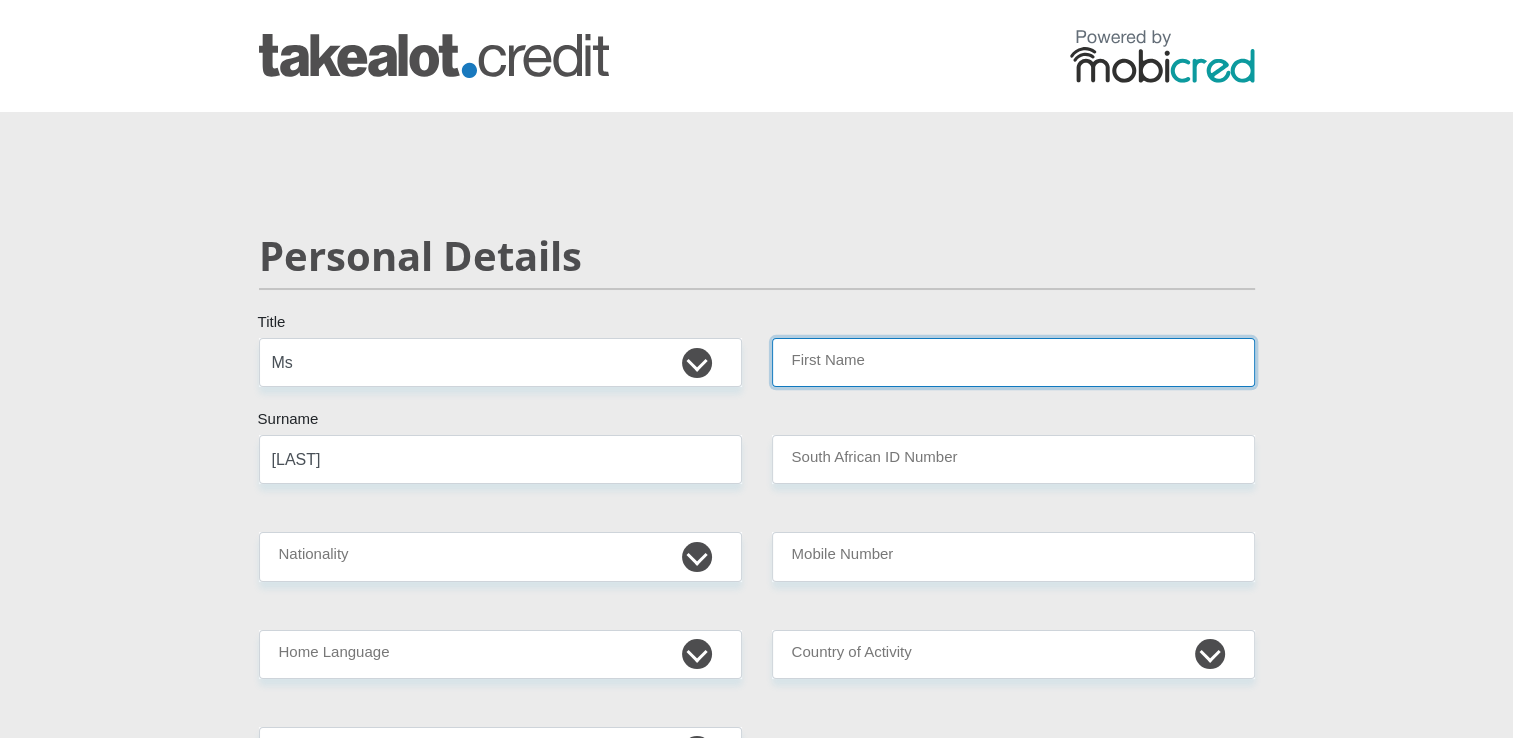 type on "[FIRST]" 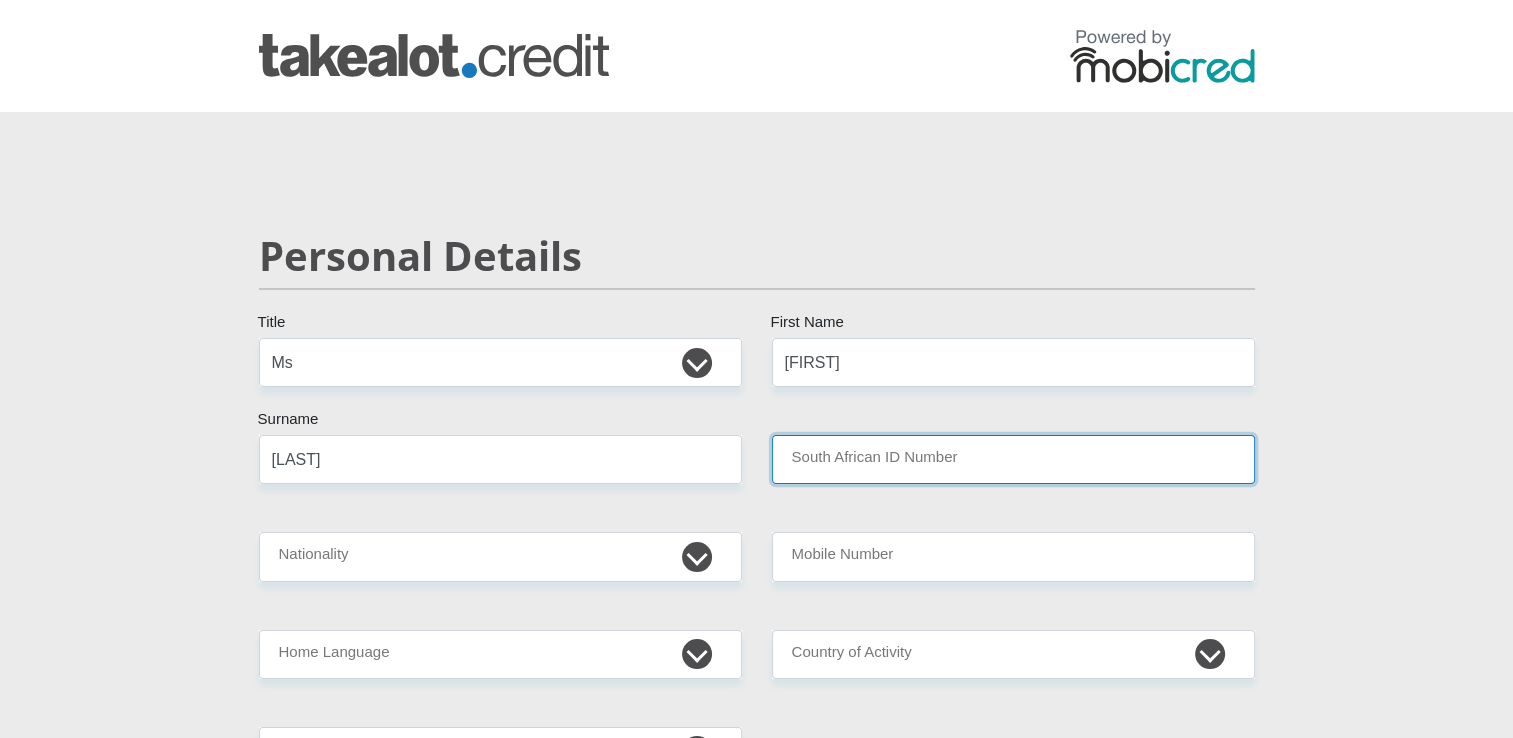 type on "DEKRA INDUSTRIAL RSA" 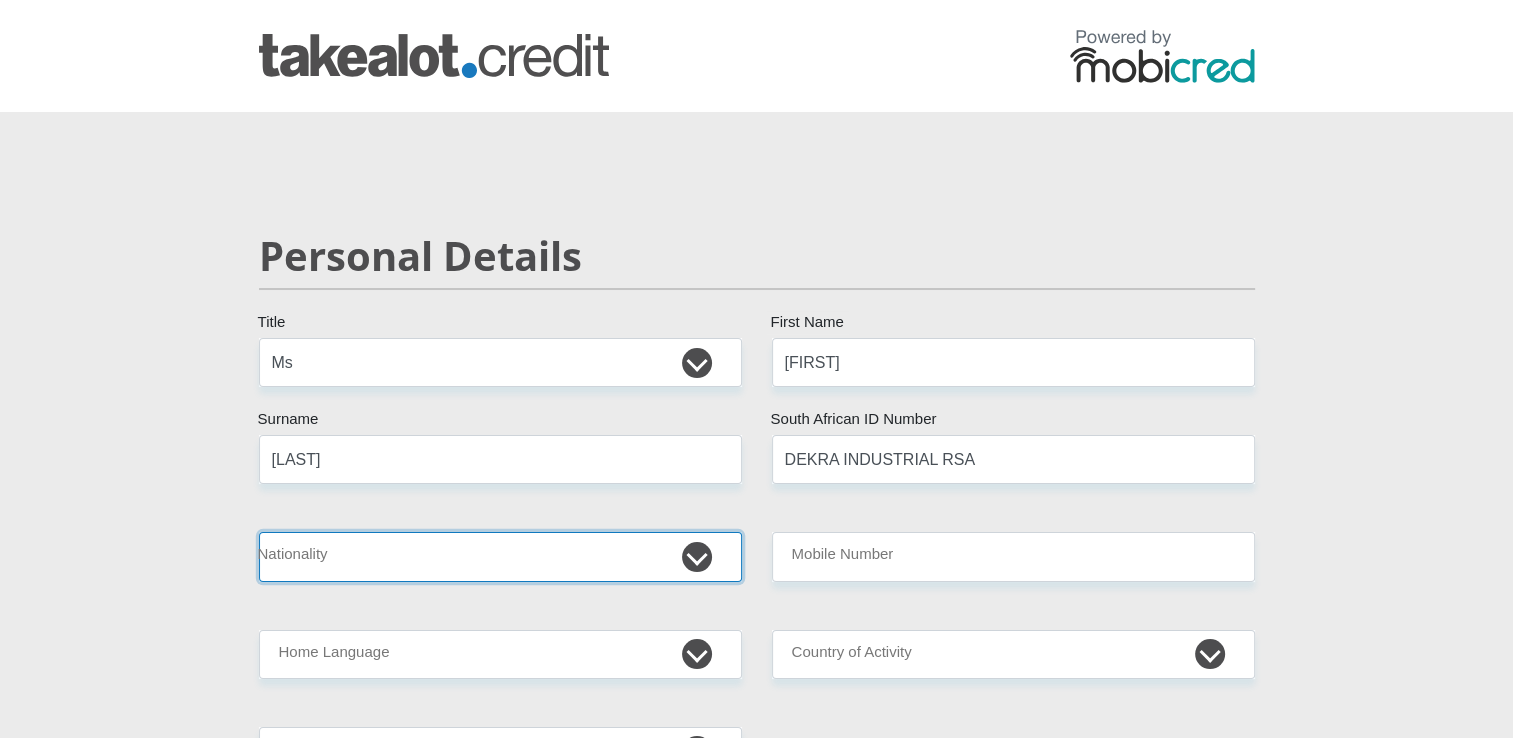 select on "ZAF" 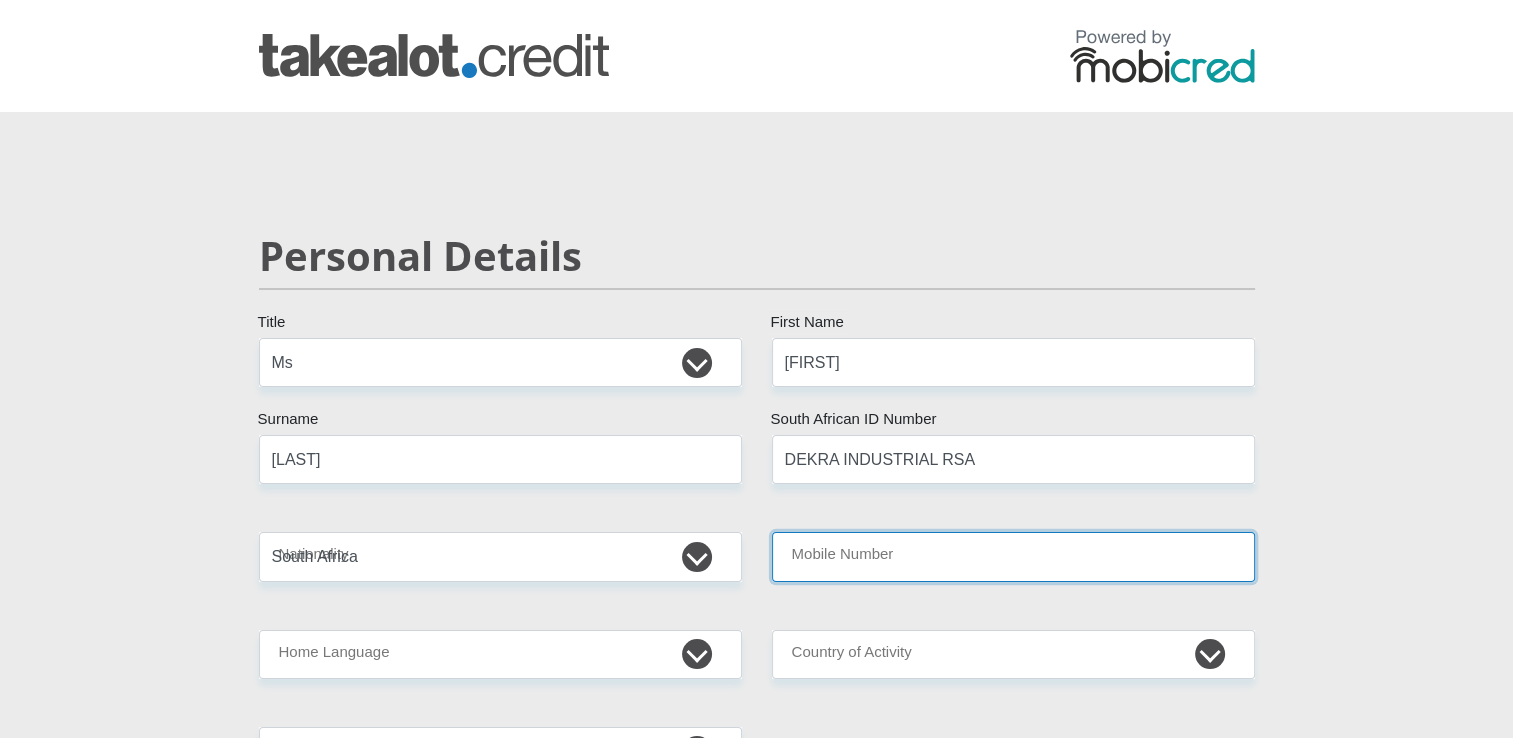 type on "[PHONE]" 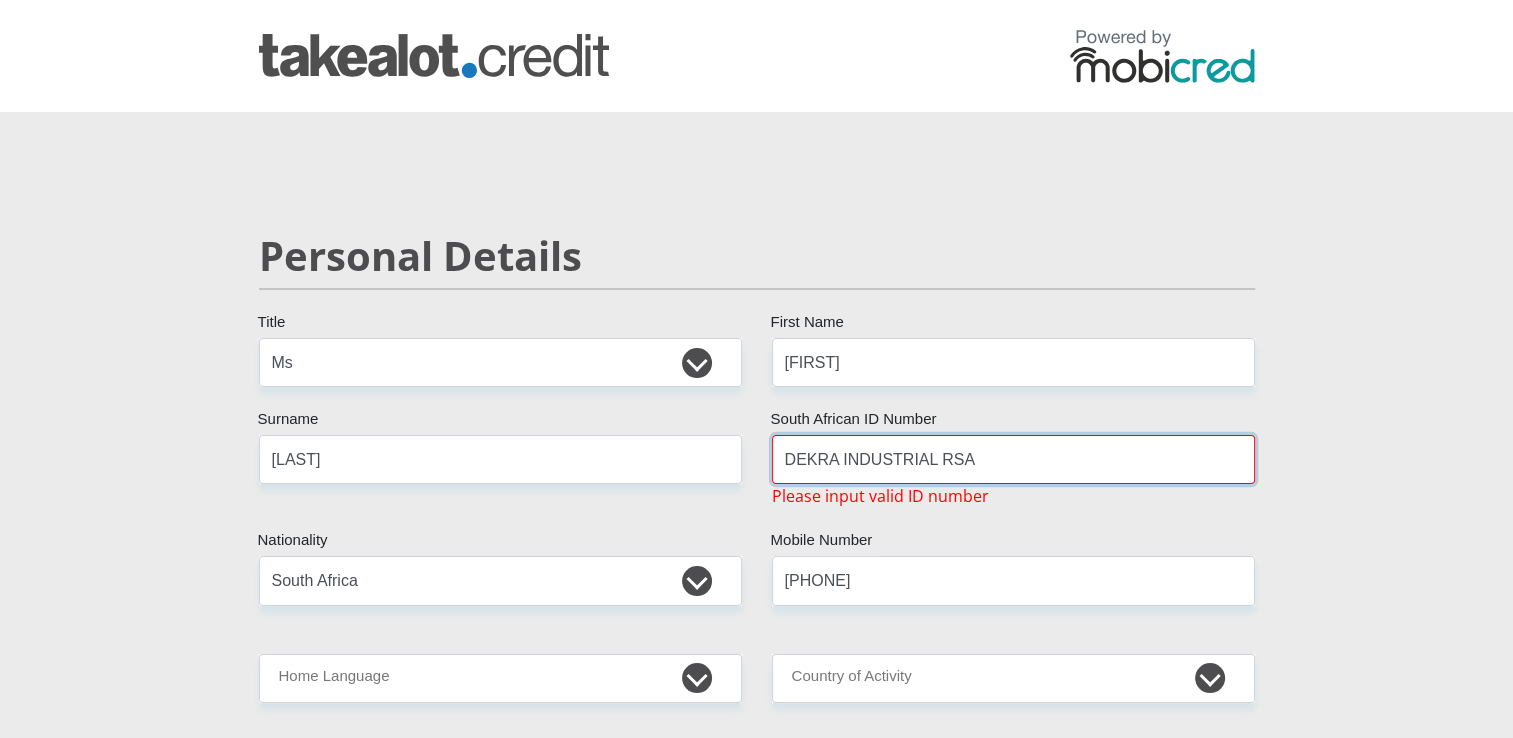 drag, startPoint x: 967, startPoint y: 461, endPoint x: 750, endPoint y: 454, distance: 217.11287 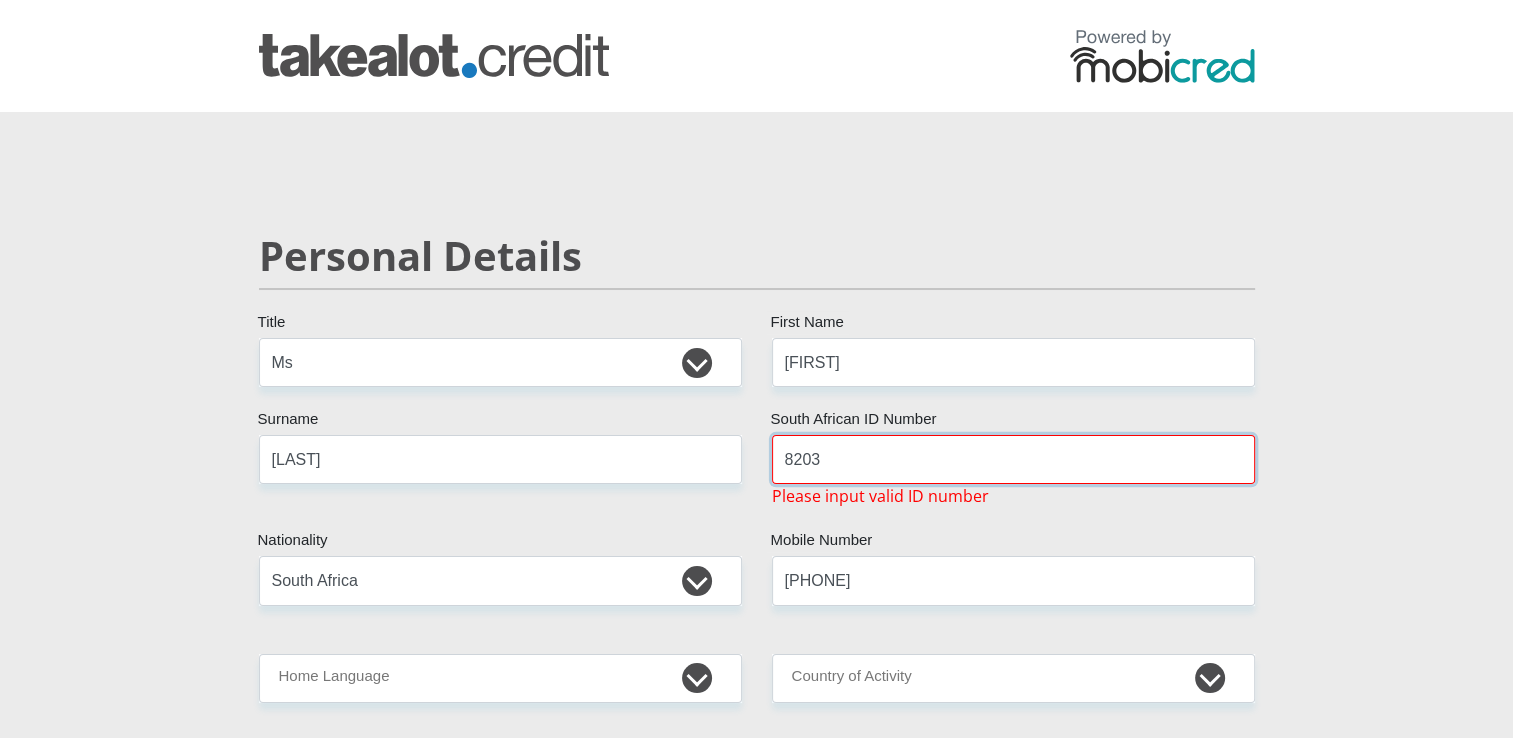 click on "Proceed" at bounding box center (907, 6145) 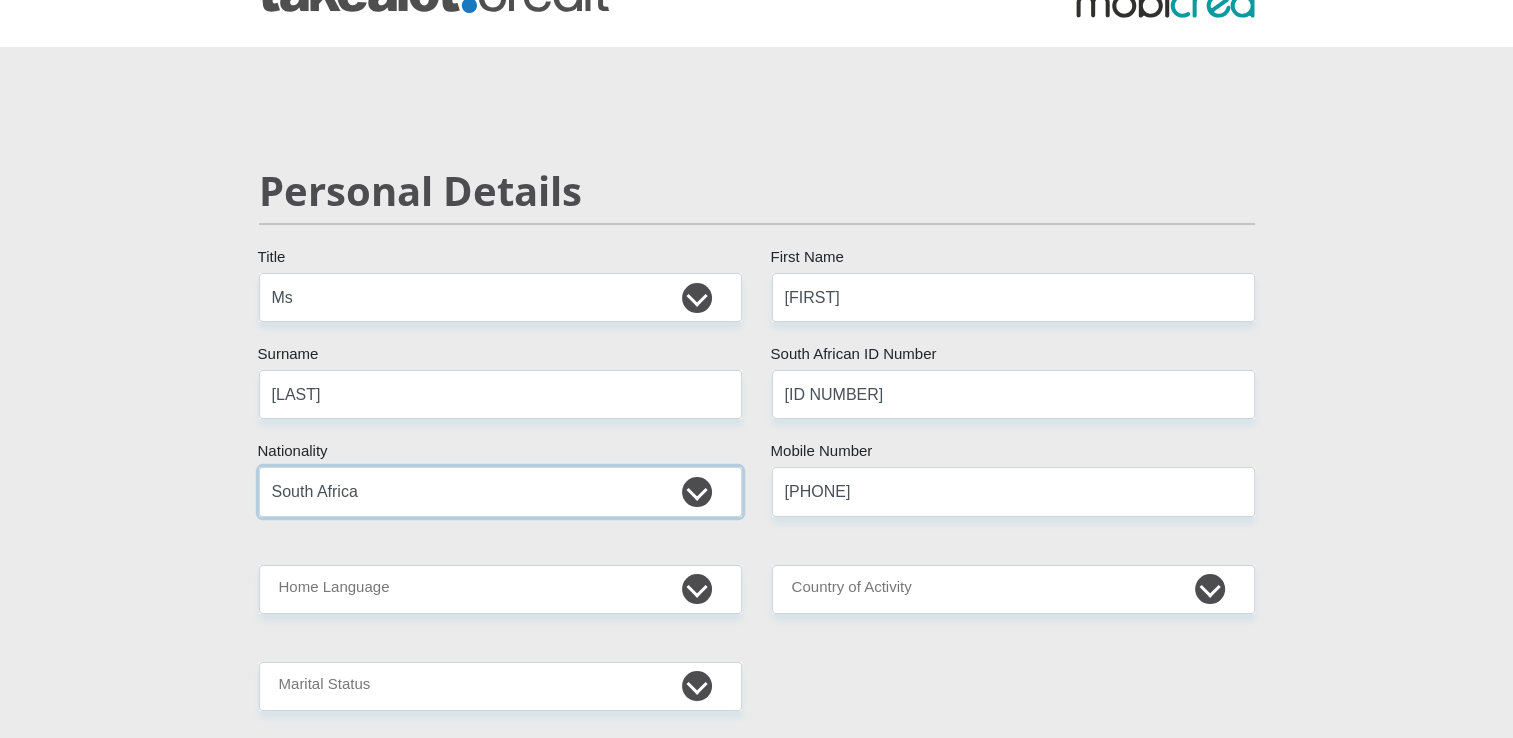 scroll, scrollTop: 100, scrollLeft: 0, axis: vertical 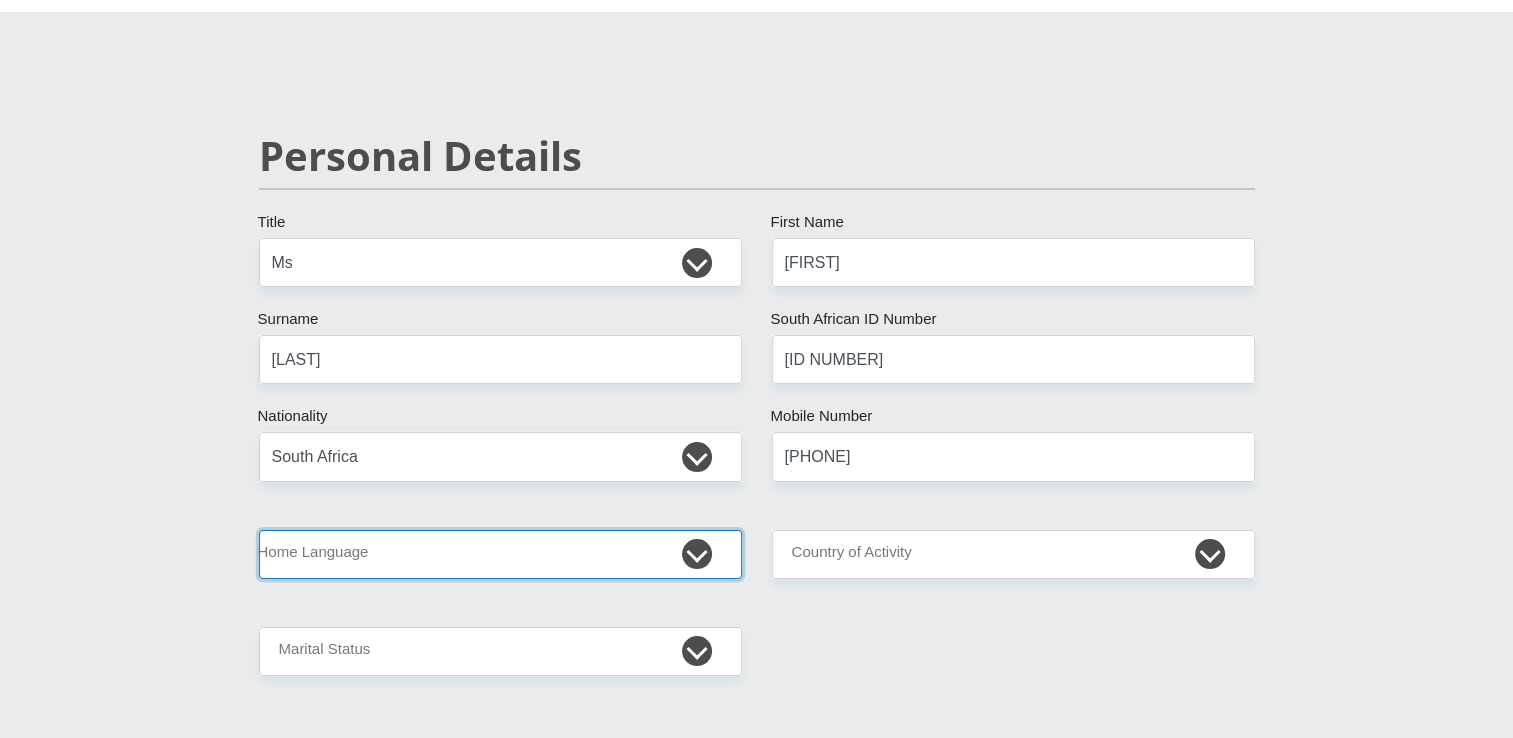 click on "Afrikaans
English
Sepedi
South Ndebele
Southern Sotho
Swati
Tsonga
Tswana
Venda
Xhosa
Zulu
Other" at bounding box center [500, 554] 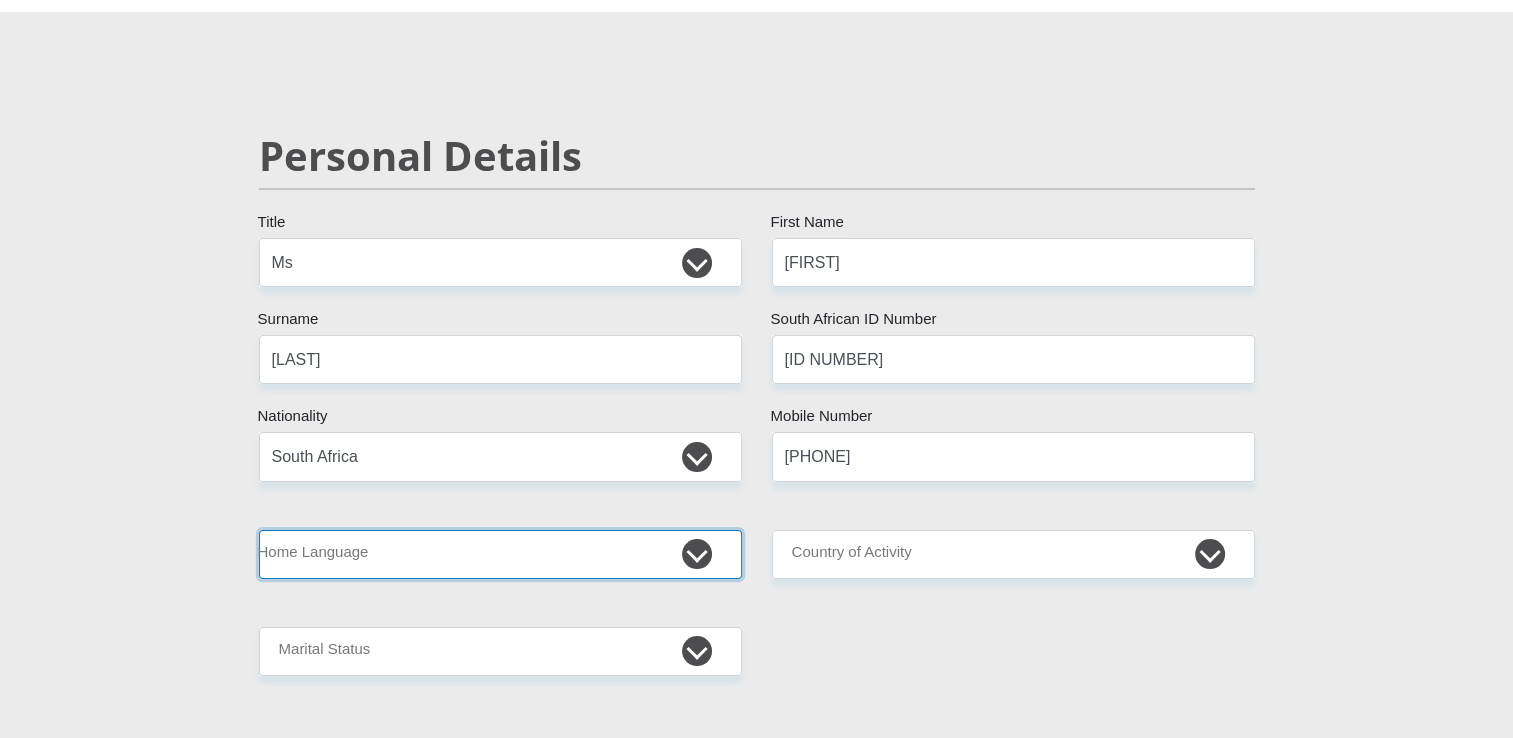select on "zul" 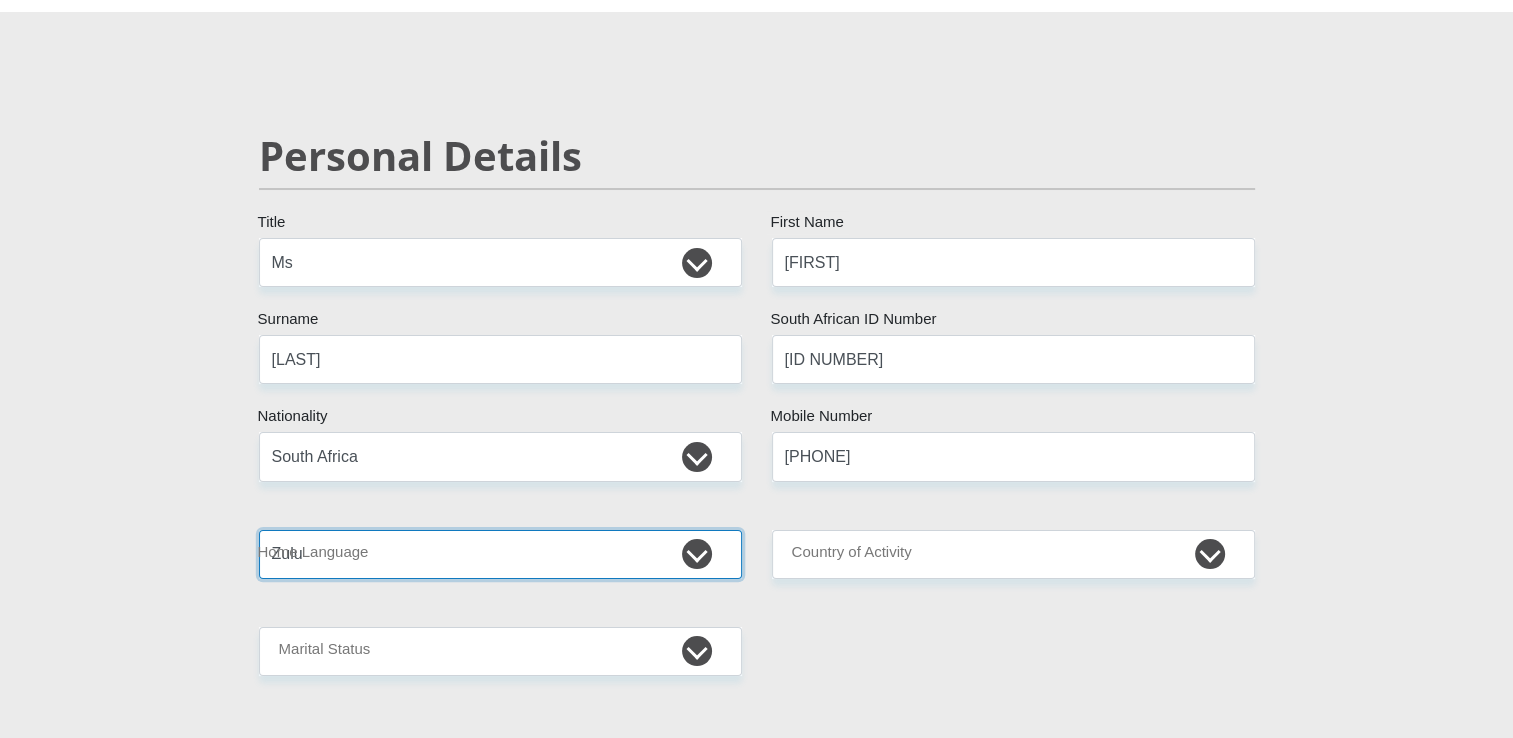 click on "Afrikaans
English
Sepedi
South Ndebele
Southern Sotho
Swati
Tsonga
Tswana
Venda
Xhosa
Zulu
Other" at bounding box center [500, 554] 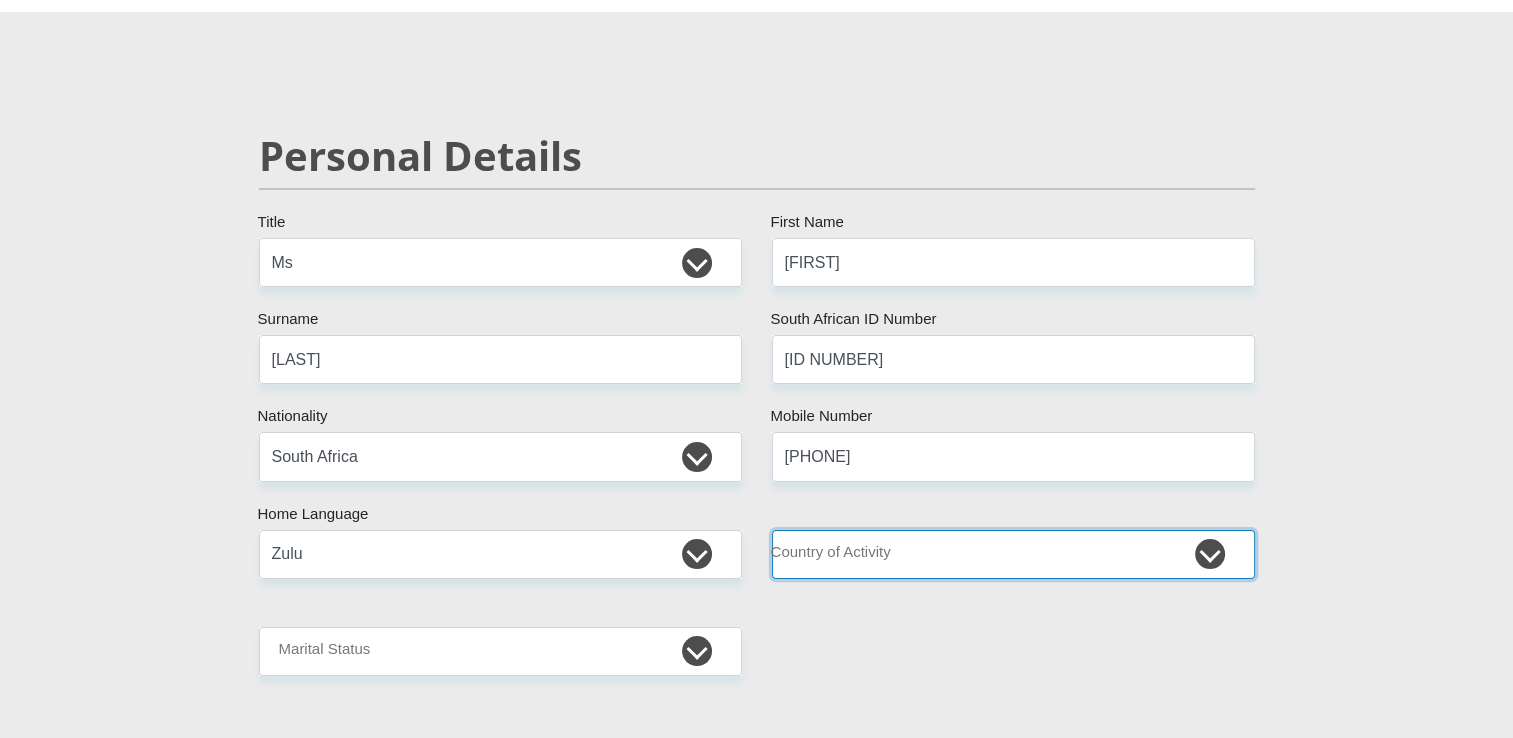 click on "South Africa
Afghanistan
Aland Islands
Albania
Algeria
America Samoa
American Virgin Islands
Andorra
Angola
Anguilla
Antarctica
Antigua and Barbuda
Argentina
Armenia
Aruba
Ascension Island
Australia
Austria
Azerbaijan
Chad" at bounding box center (1013, 554) 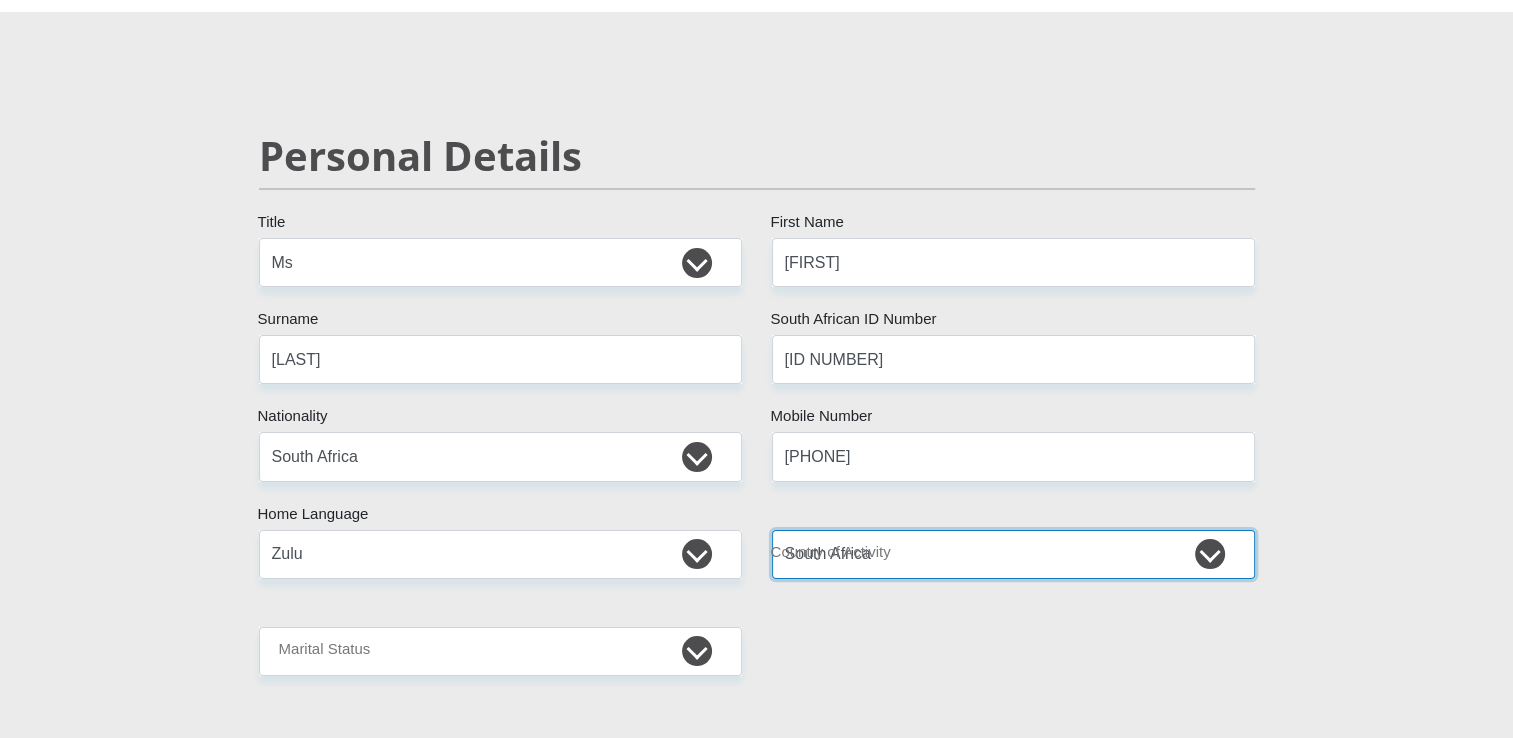 click on "South Africa
Afghanistan
Aland Islands
Albania
Algeria
America Samoa
American Virgin Islands
Andorra
Angola
Anguilla
Antarctica
Antigua and Barbuda
Argentina
Armenia
Aruba
Ascension Island
Australia
Austria
Azerbaijan
Chad" at bounding box center [1013, 554] 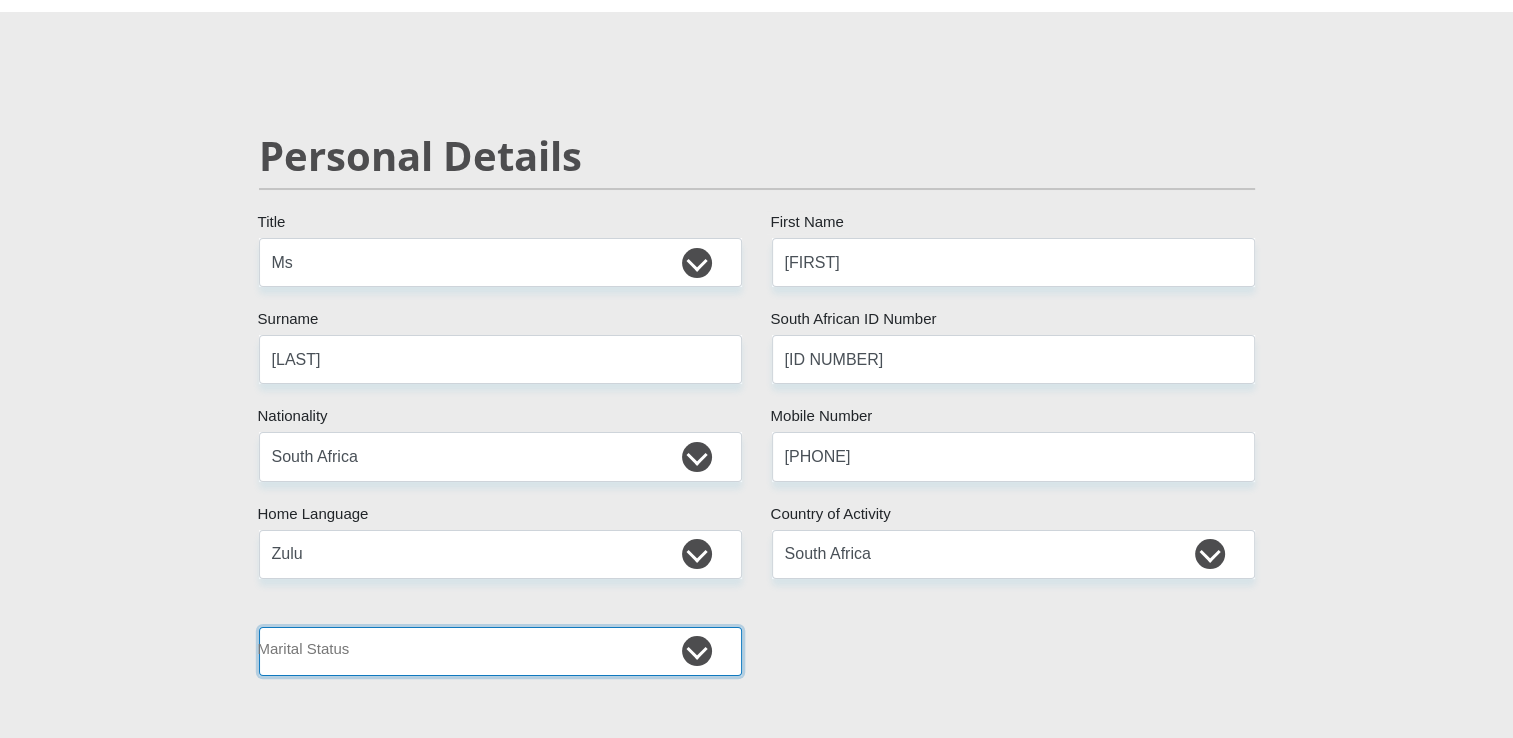 click on "Married ANC
Single
Divorced
Widowed
Married COP or Customary Law" at bounding box center (500, 651) 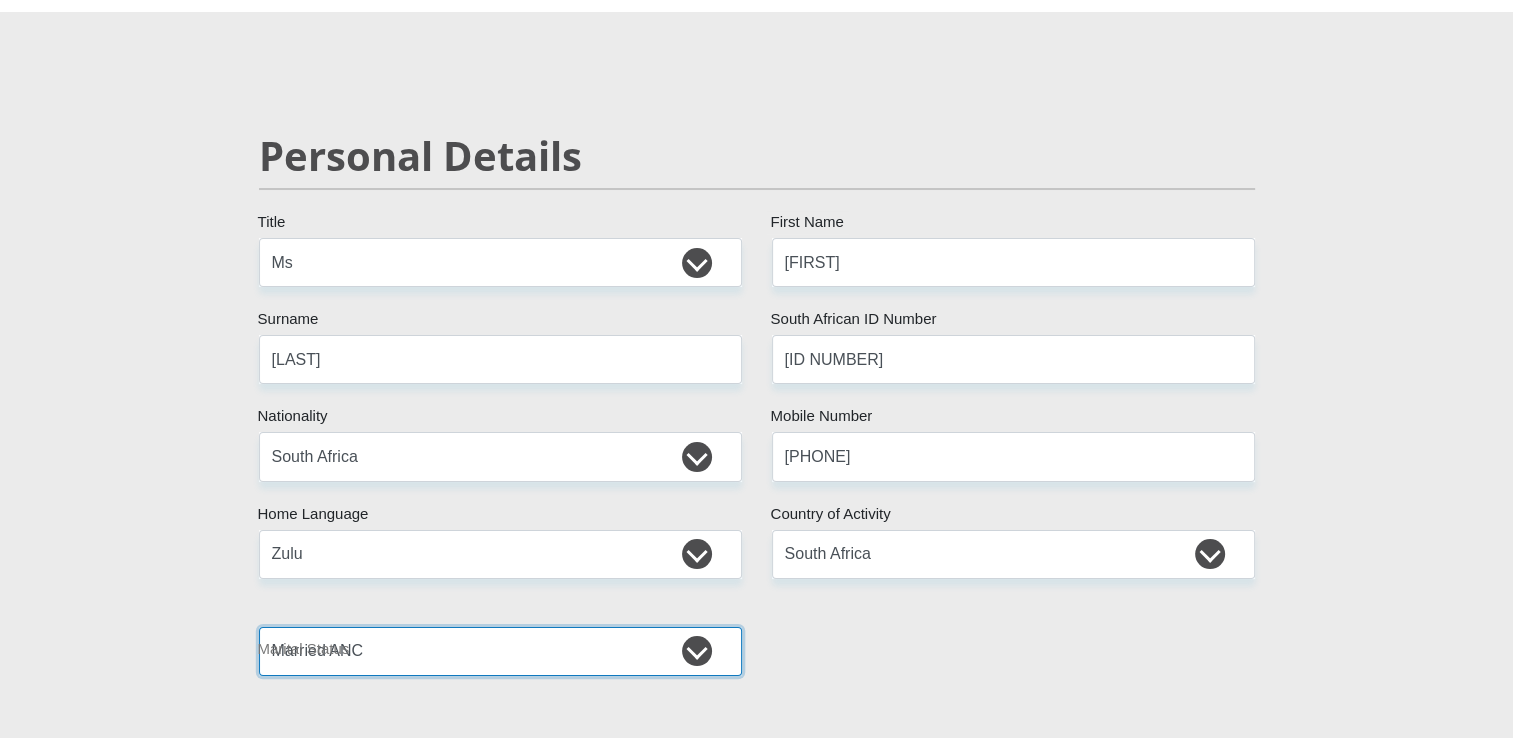 click on "Married ANC
Single
Divorced
Widowed
Married COP or Customary Law" at bounding box center [500, 651] 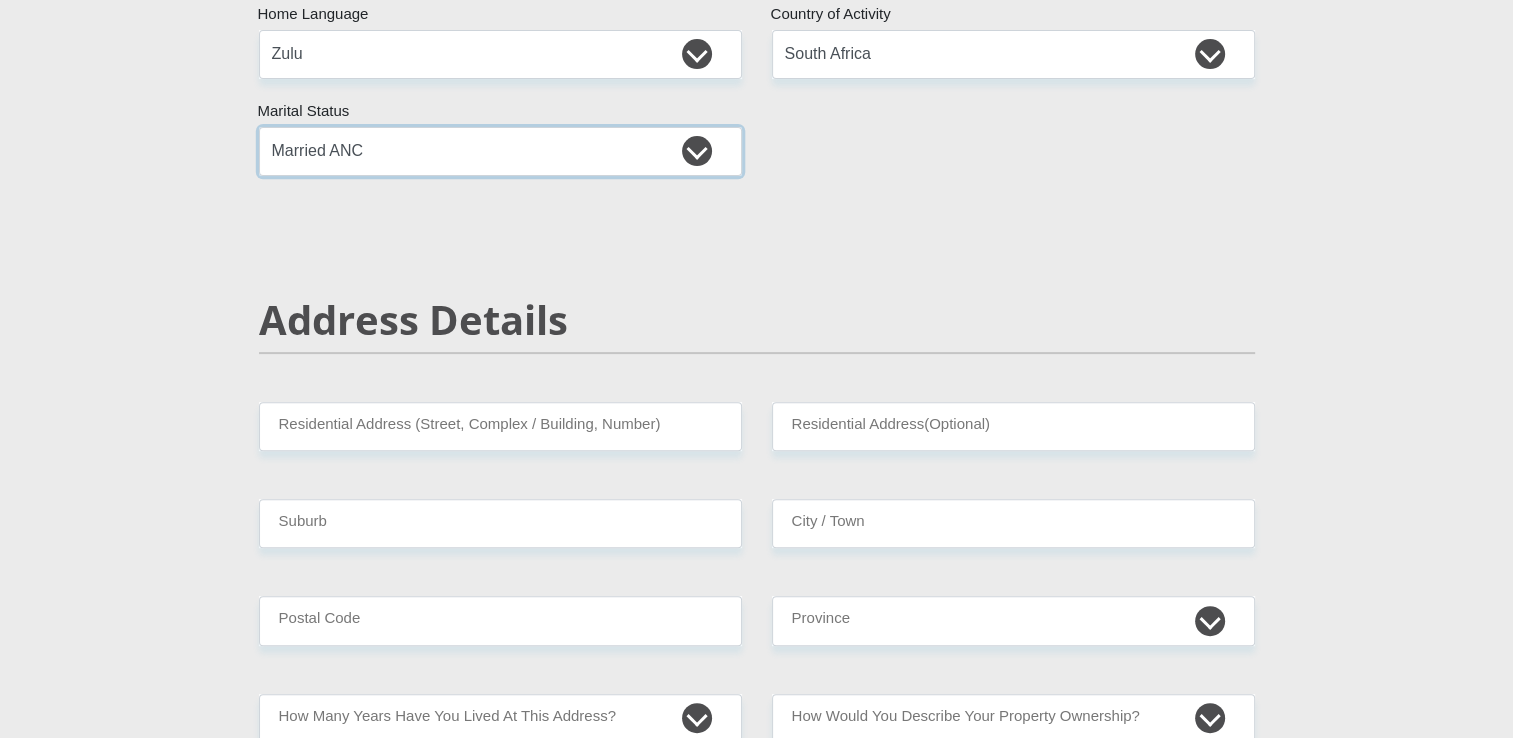 scroll, scrollTop: 800, scrollLeft: 0, axis: vertical 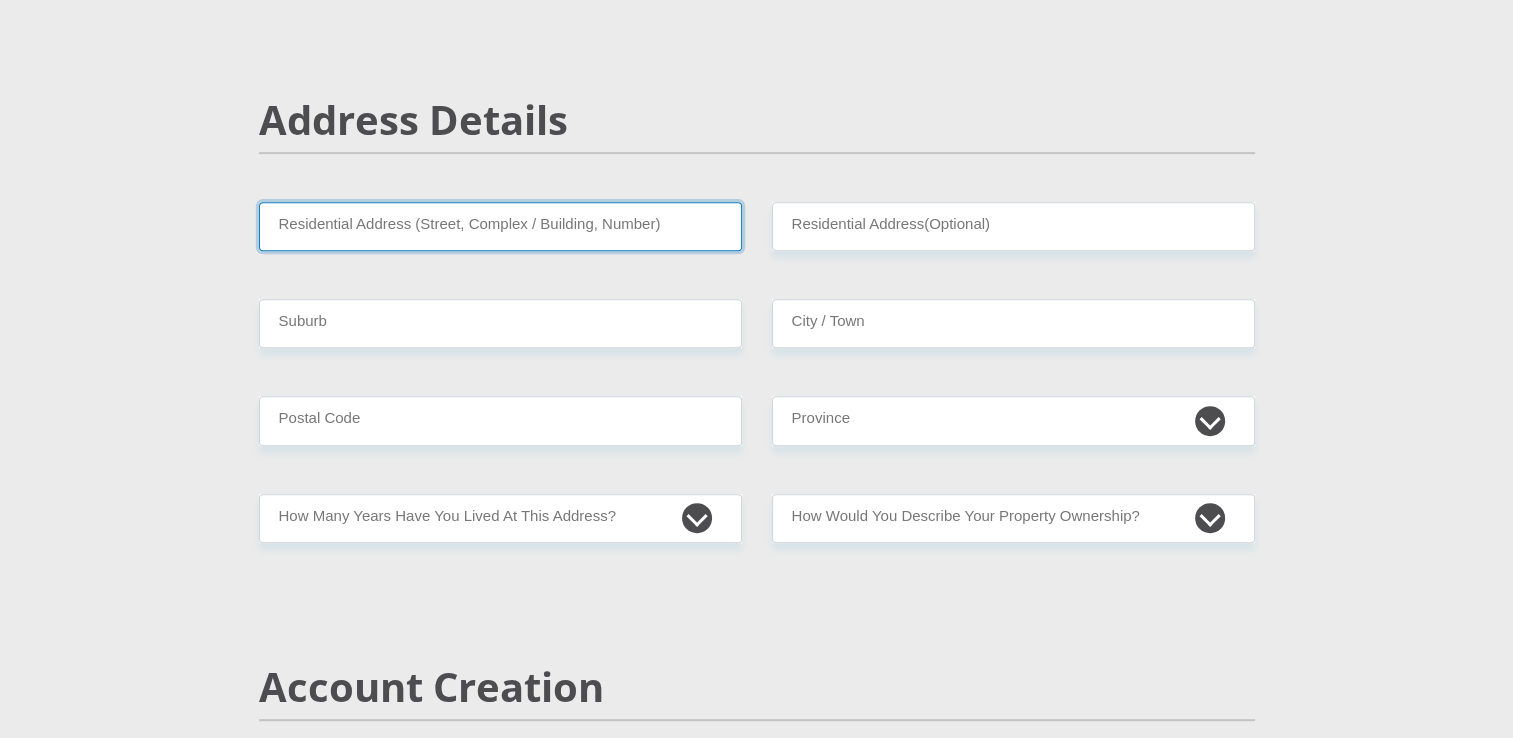 click on "Residential Address (Street, Complex / Building, Number)" at bounding box center (500, 226) 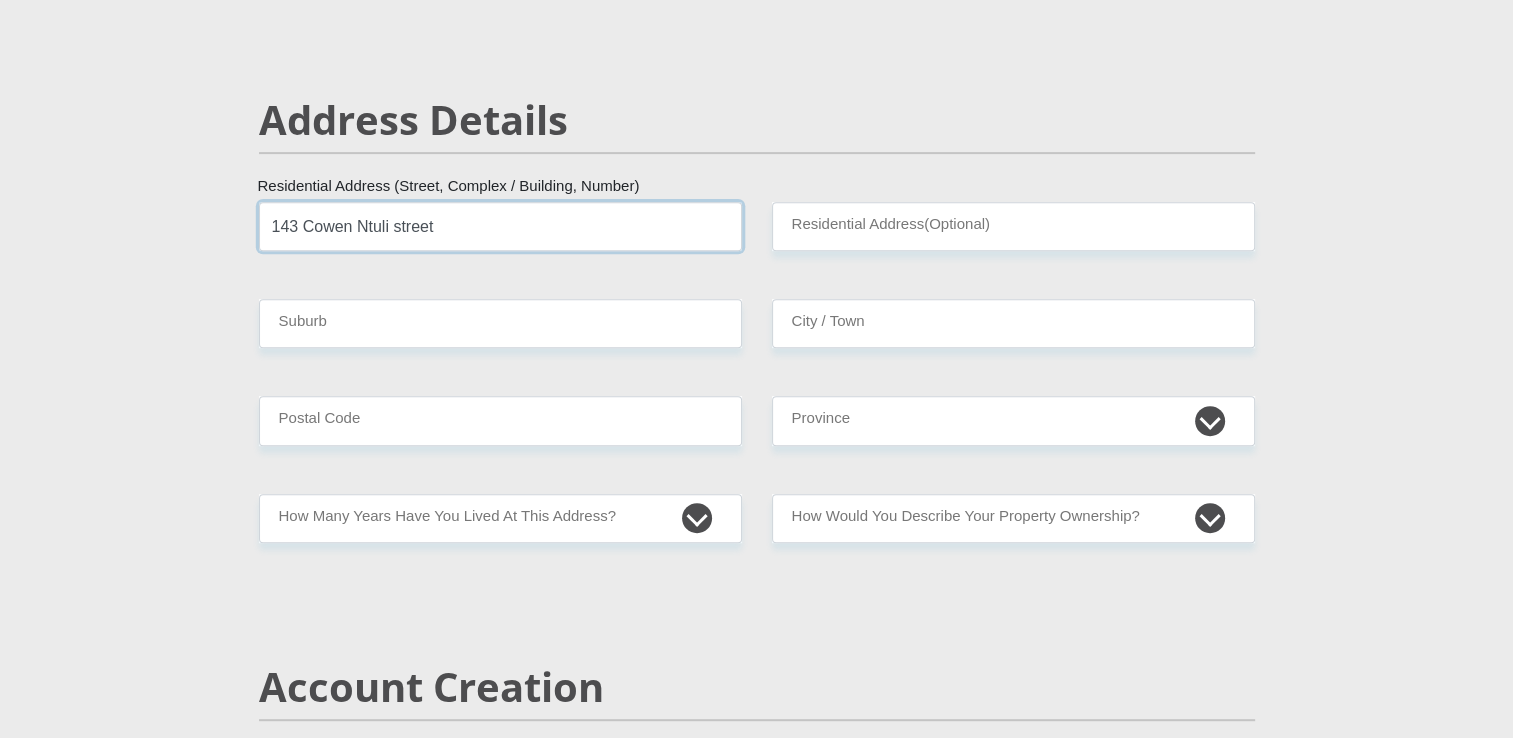 type on "143 Cowen Ntuli street" 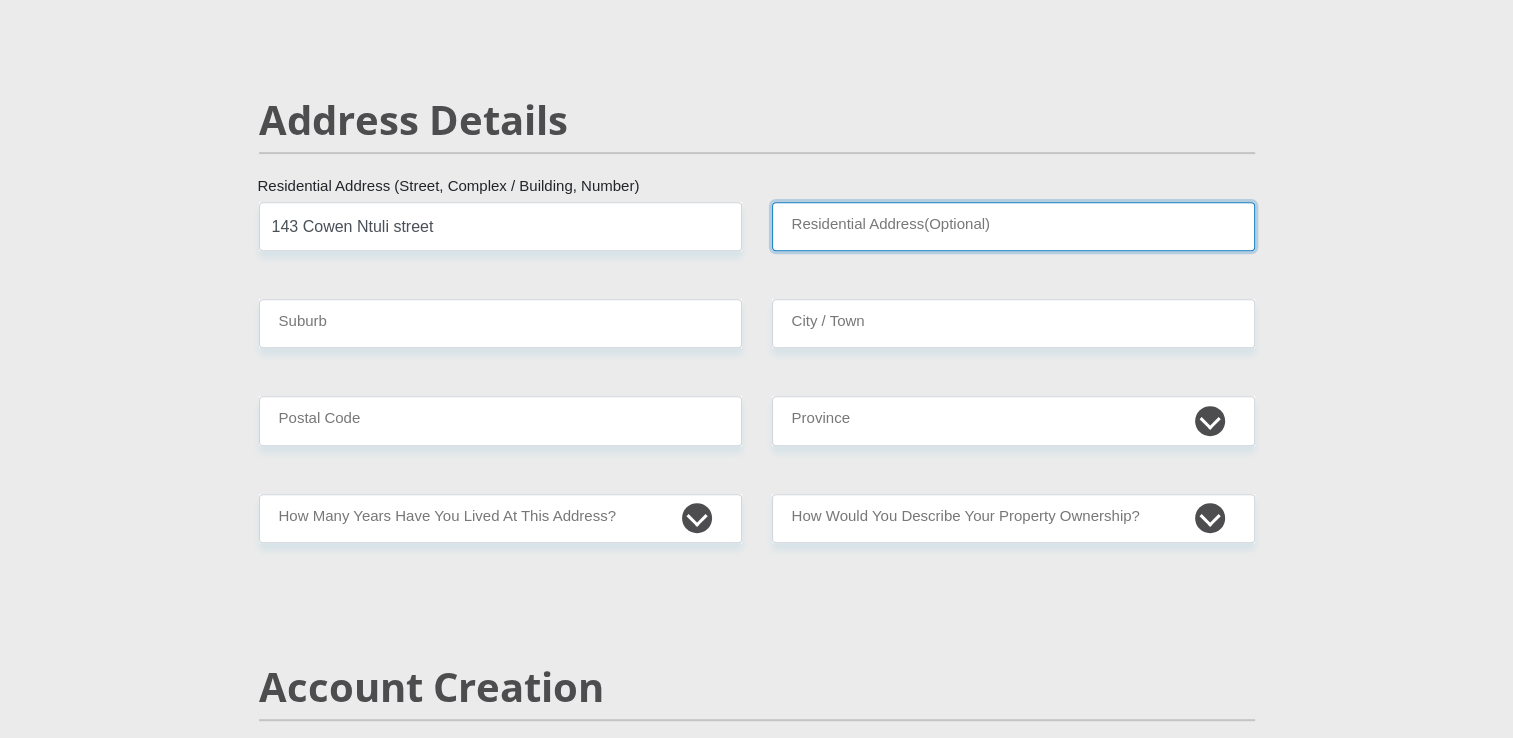 click on "Residential Address(Optional)" at bounding box center [1013, 226] 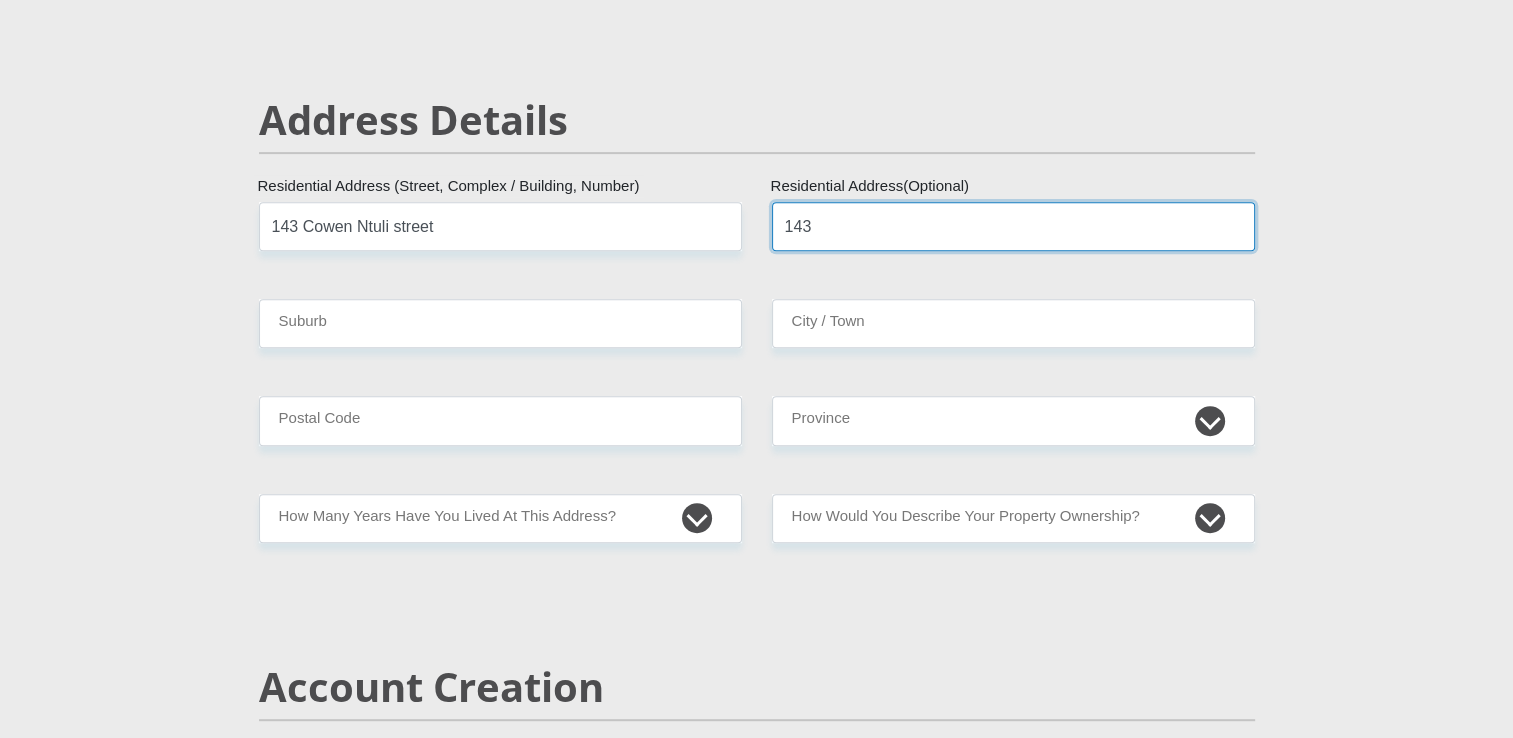 type on "143" 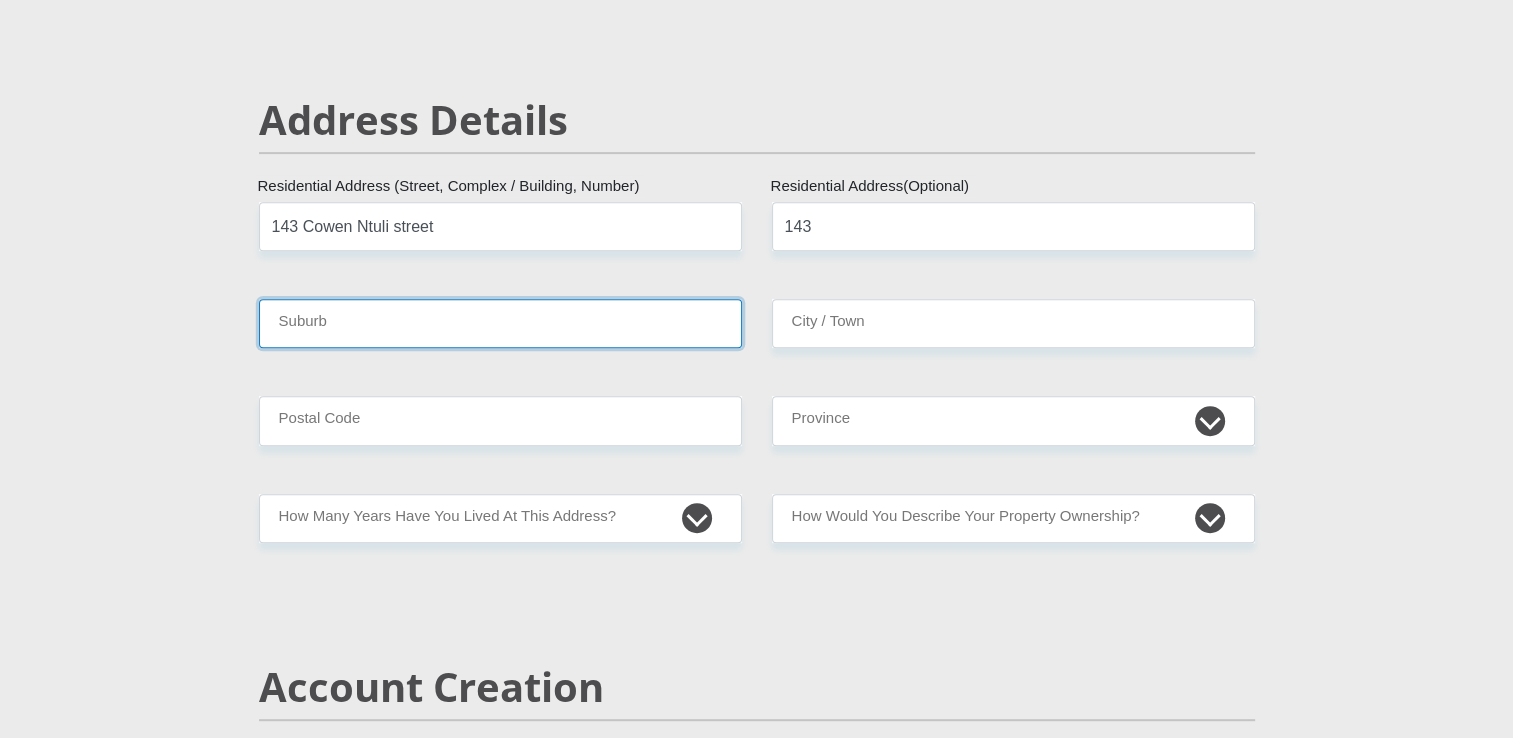 click on "Suburb" at bounding box center (500, 323) 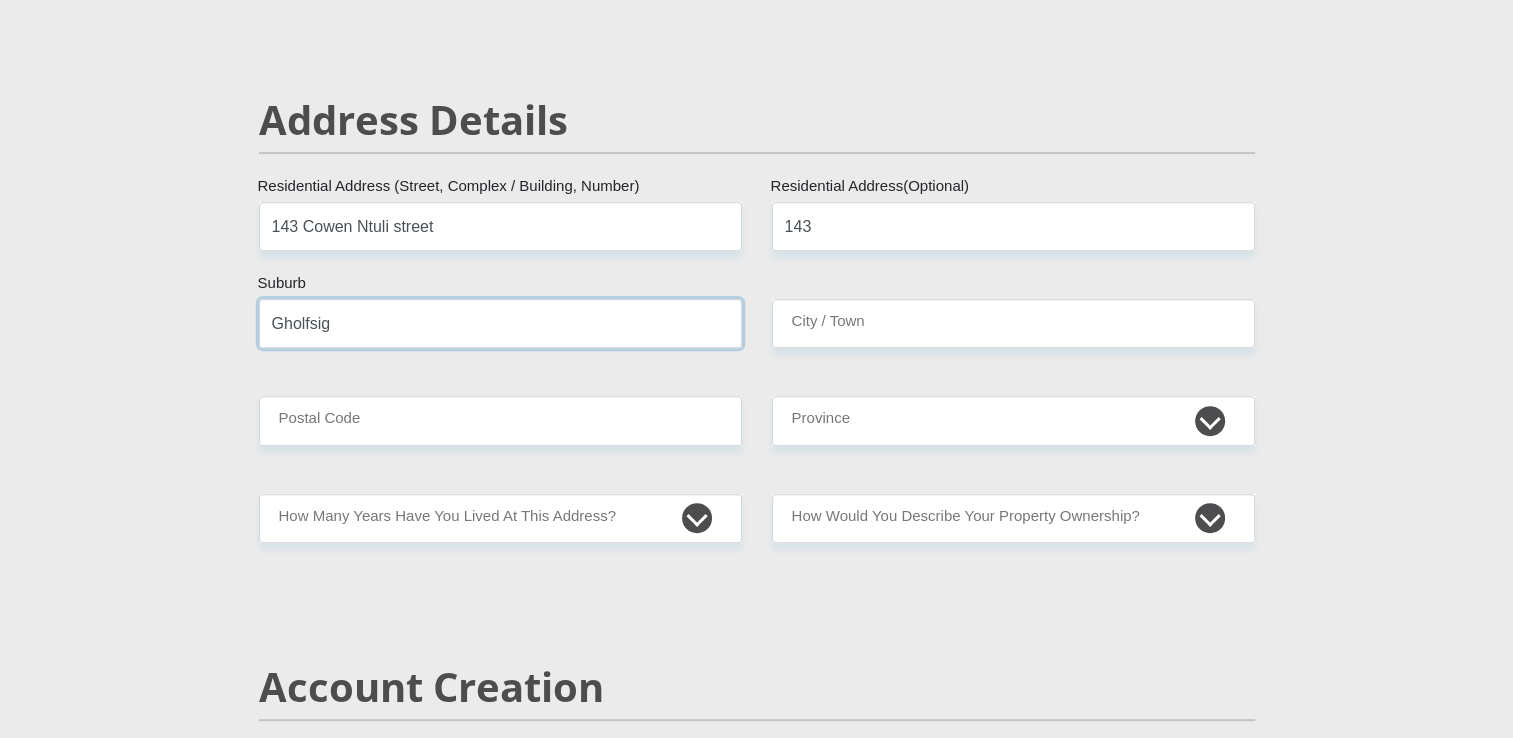 type on "Gholfsig" 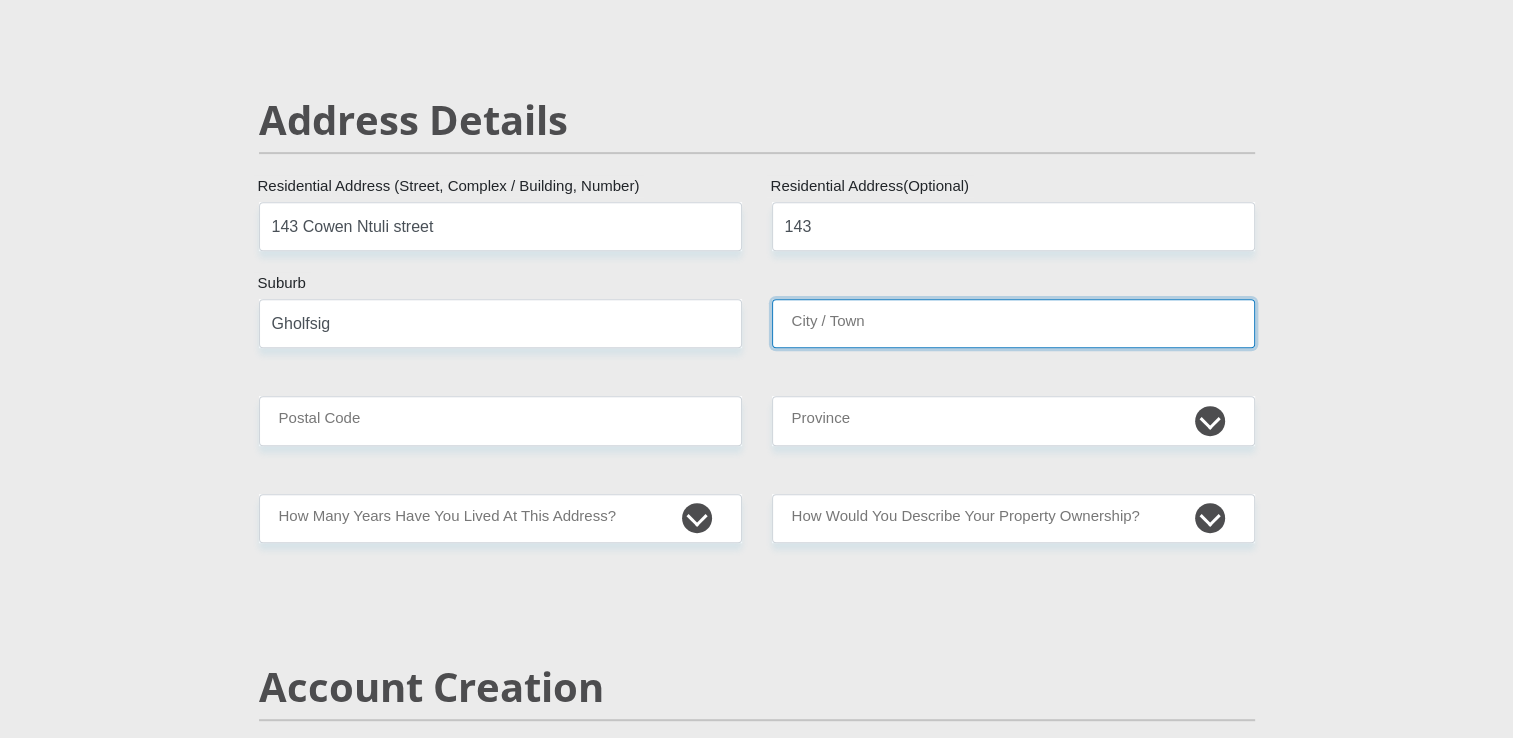 click on "City / Town" at bounding box center [1013, 323] 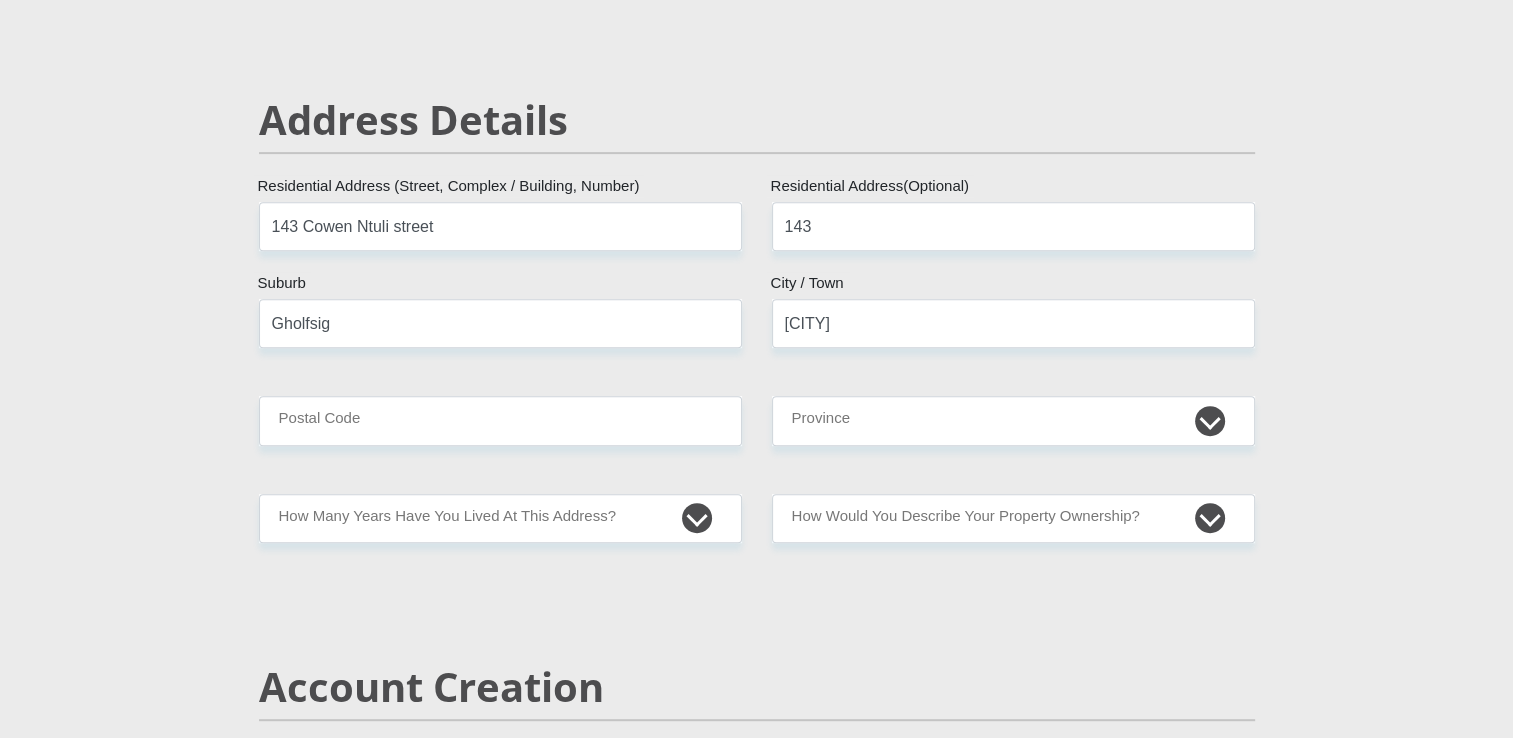 type on "[EMAIL]" 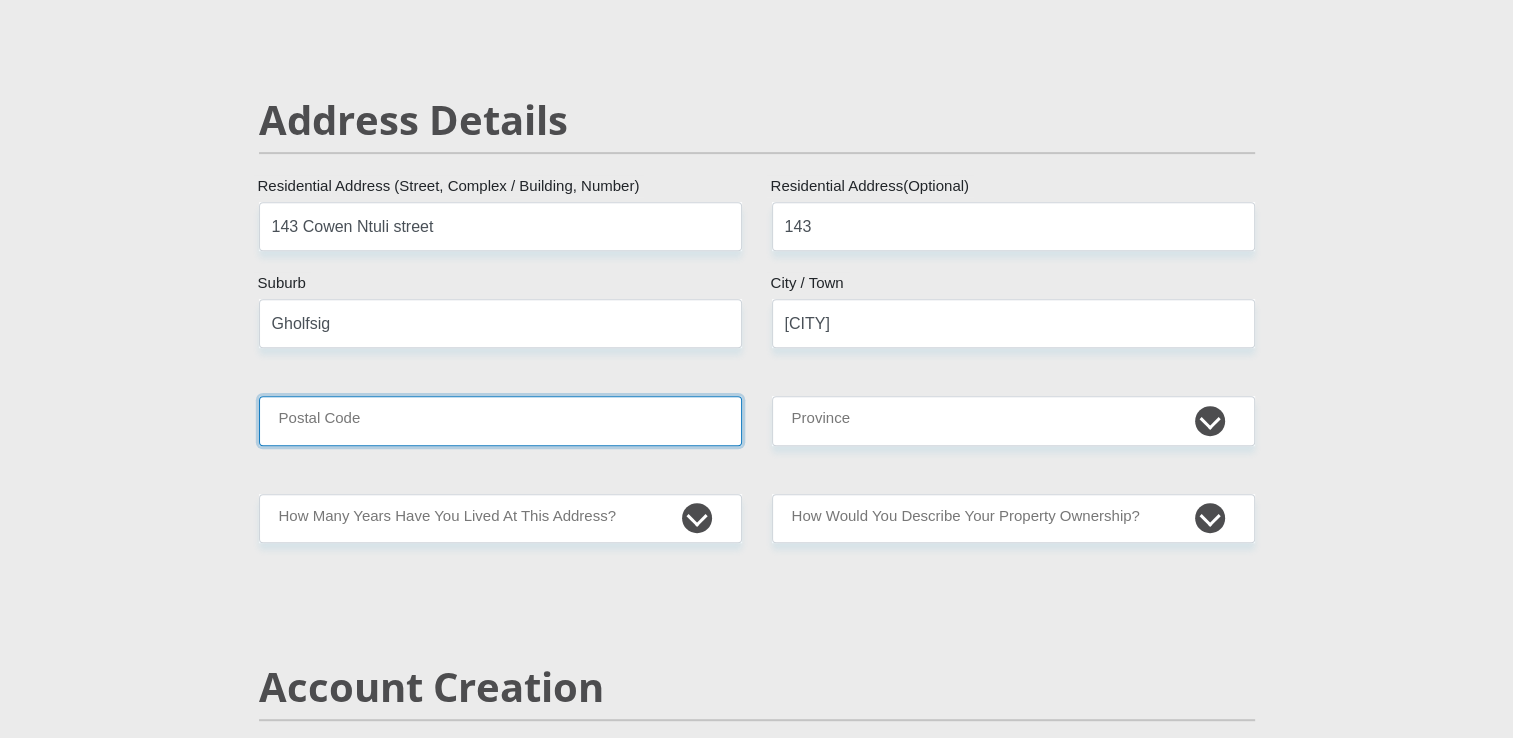click on "Postal Code" at bounding box center (500, 420) 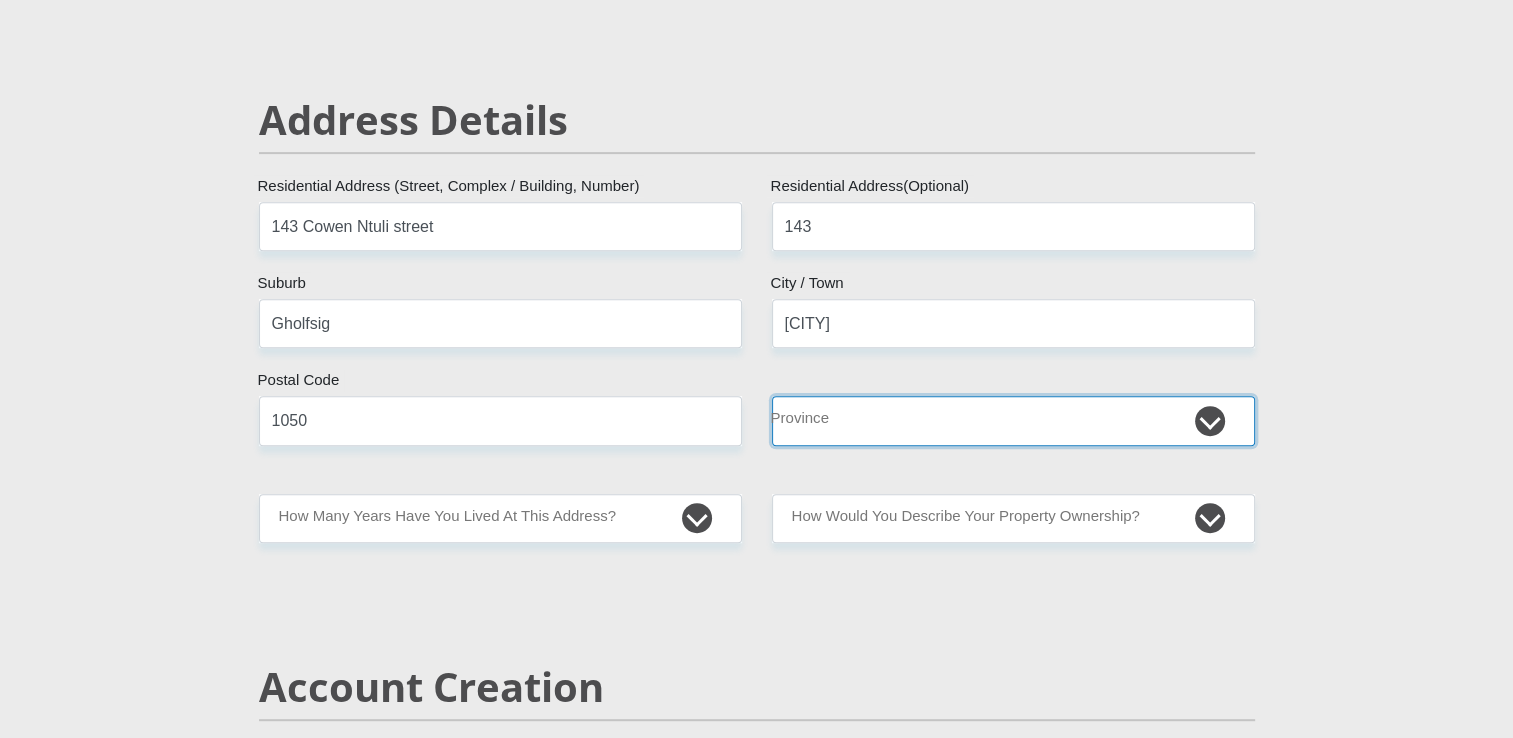 click on "Eastern Cape
Free State
Gauteng
KwaZulu-Natal
Limpopo
Mpumalanga
Northern Cape
North West
Western Cape" at bounding box center (1013, 420) 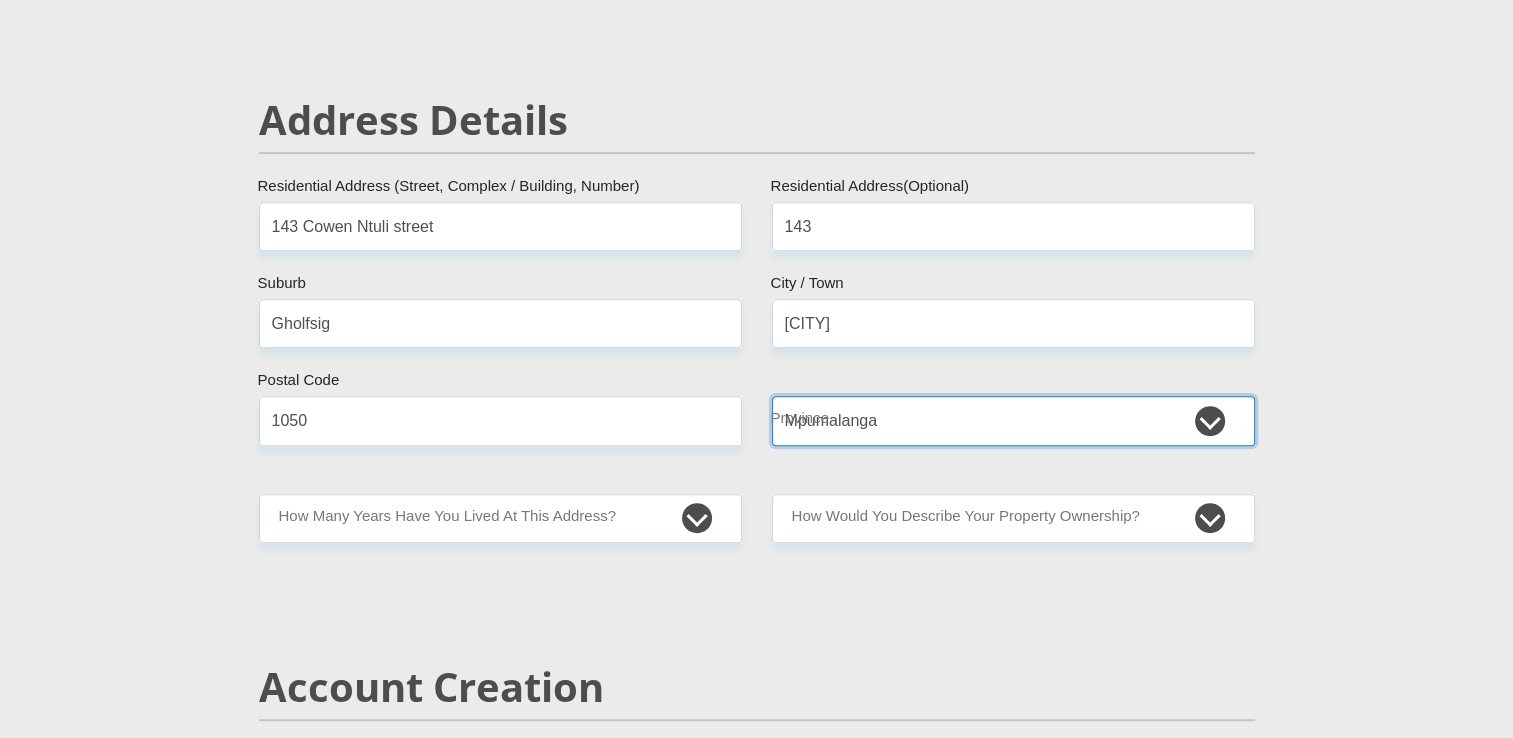 click on "Eastern Cape
Free State
Gauteng
KwaZulu-Natal
Limpopo
Mpumalanga
Northern Cape
North West
Western Cape" at bounding box center (1013, 420) 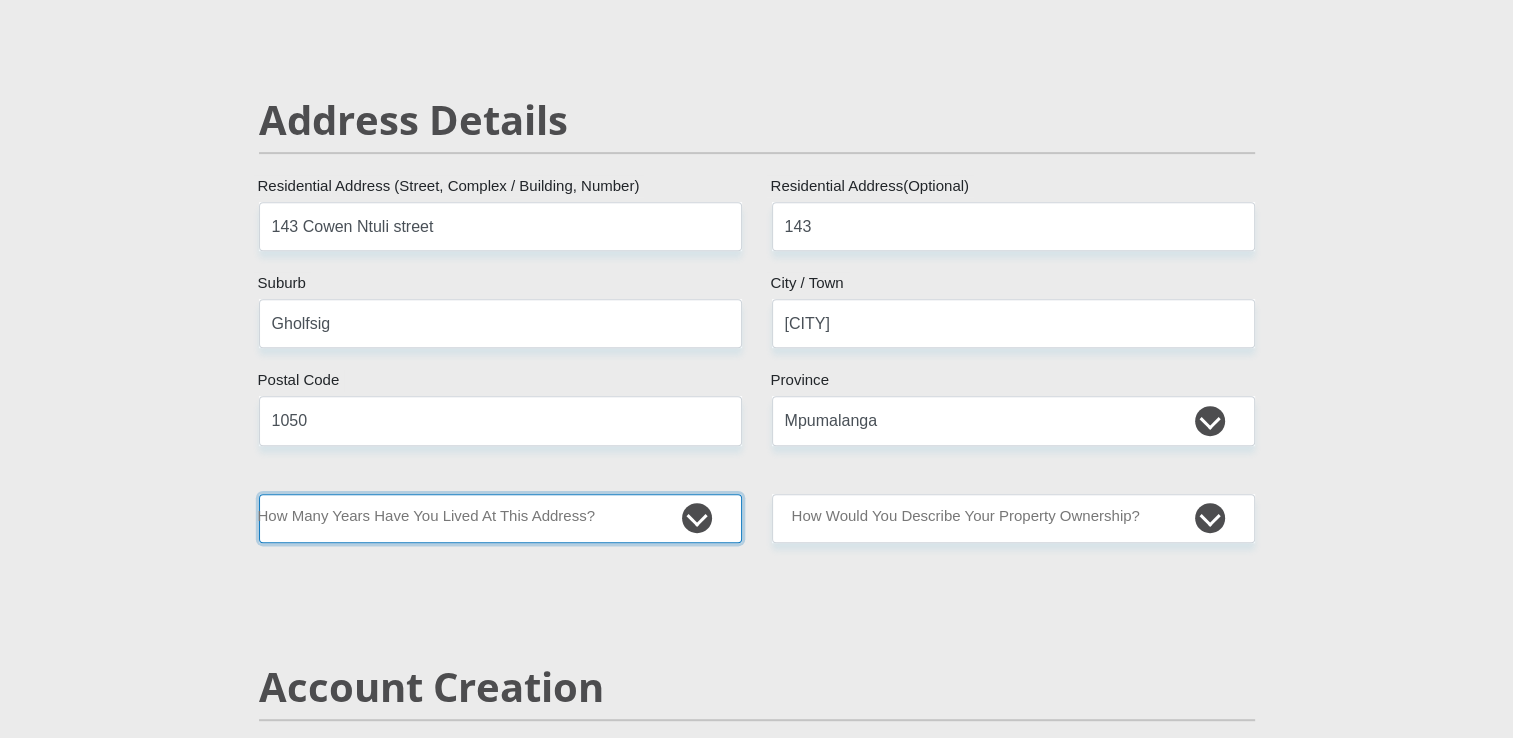 click on "less than 1 year
1-3 years
3-5 years
5+ years" at bounding box center [500, 518] 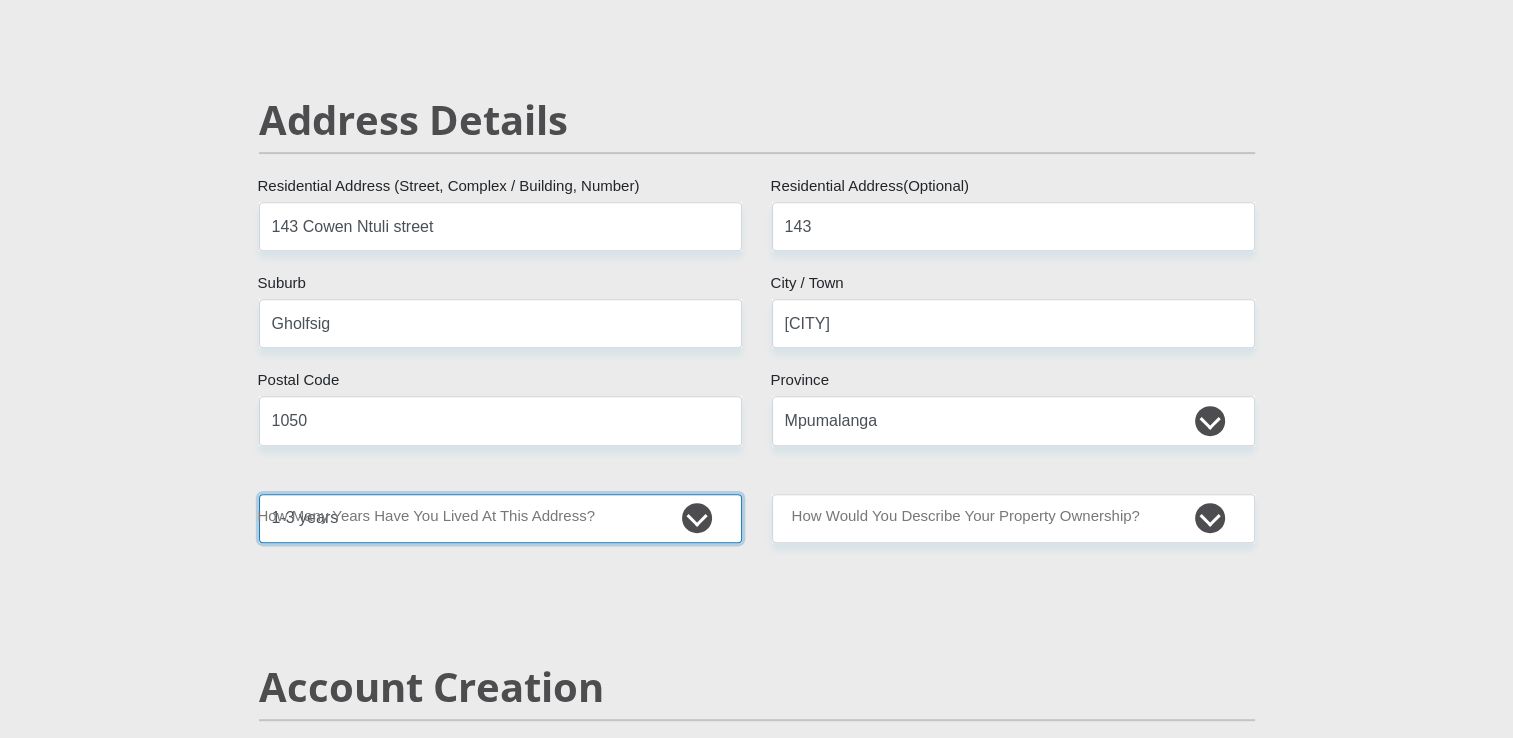 click on "less than 1 year
1-3 years
3-5 years
5+ years" at bounding box center [500, 518] 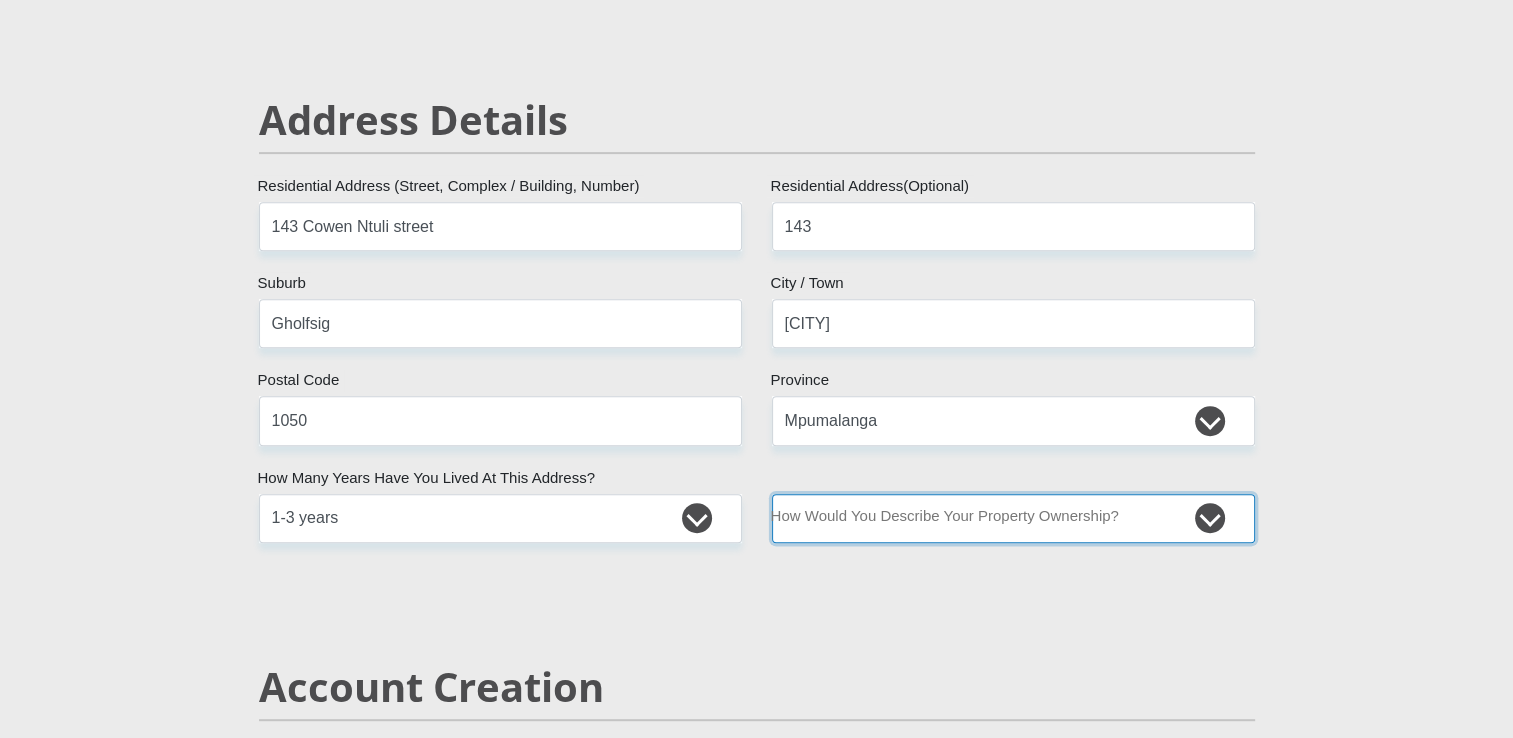 click on "Owned
Rented
Family Owned
Company Dwelling" at bounding box center [1013, 518] 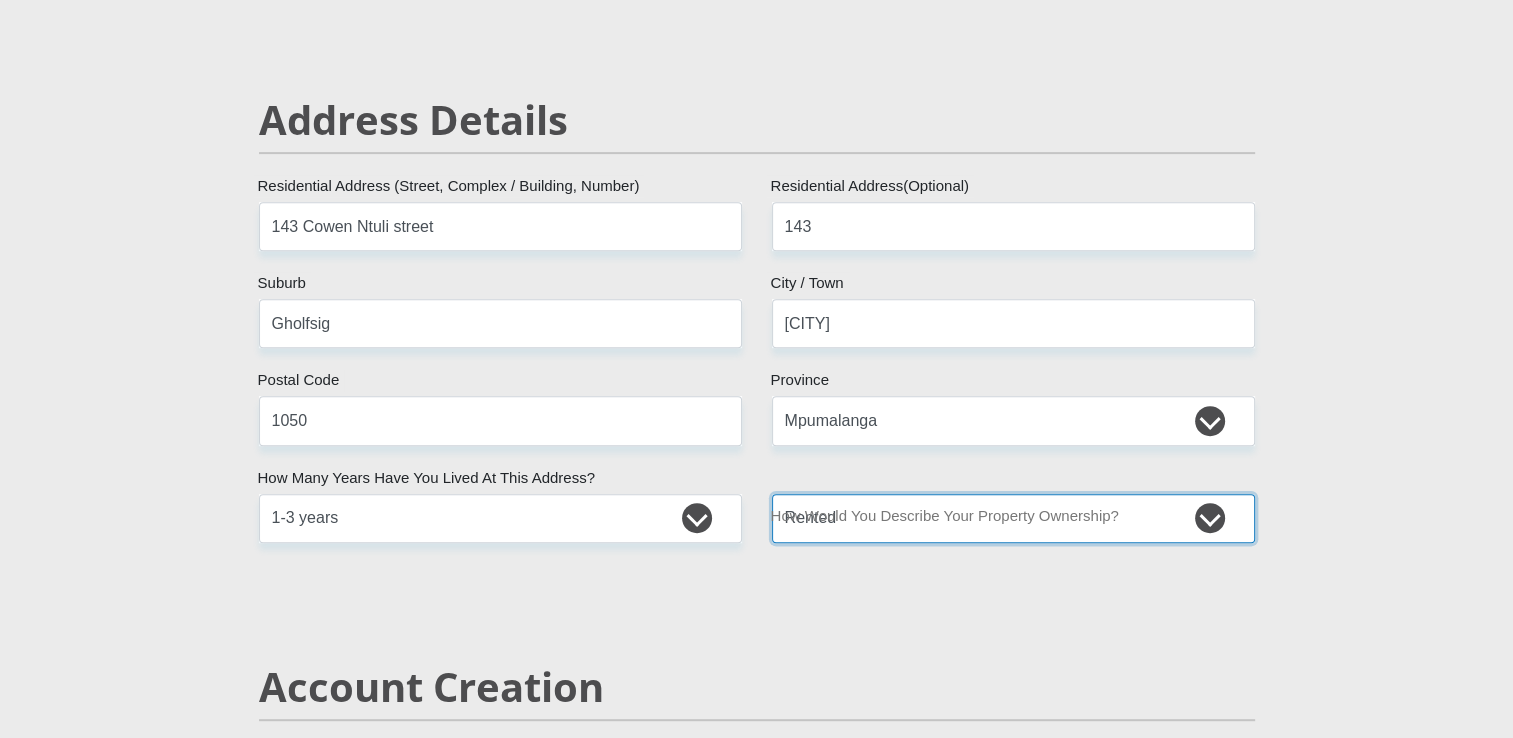 click on "Owned
Rented
Family Owned
Company Dwelling" at bounding box center (1013, 518) 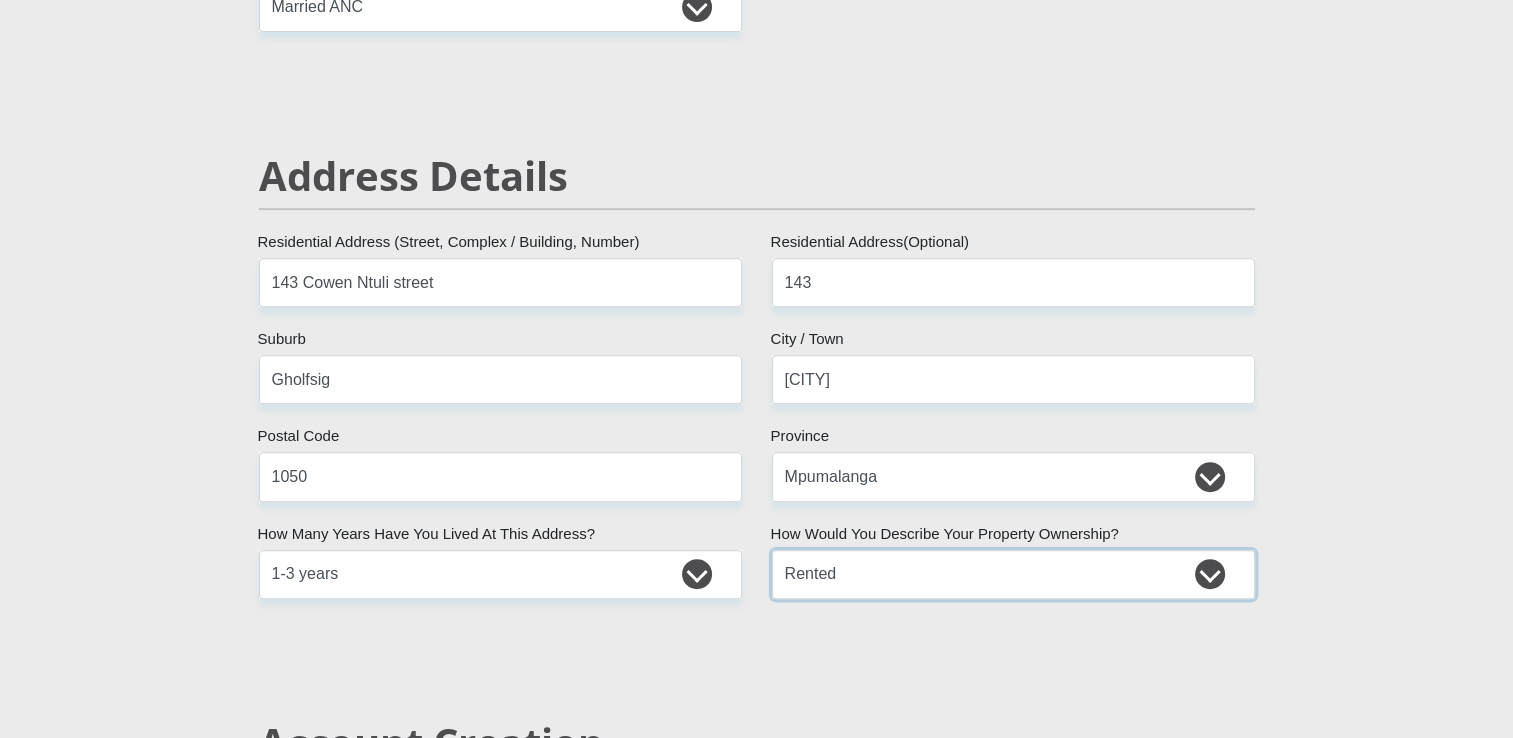 scroll, scrollTop: 600, scrollLeft: 0, axis: vertical 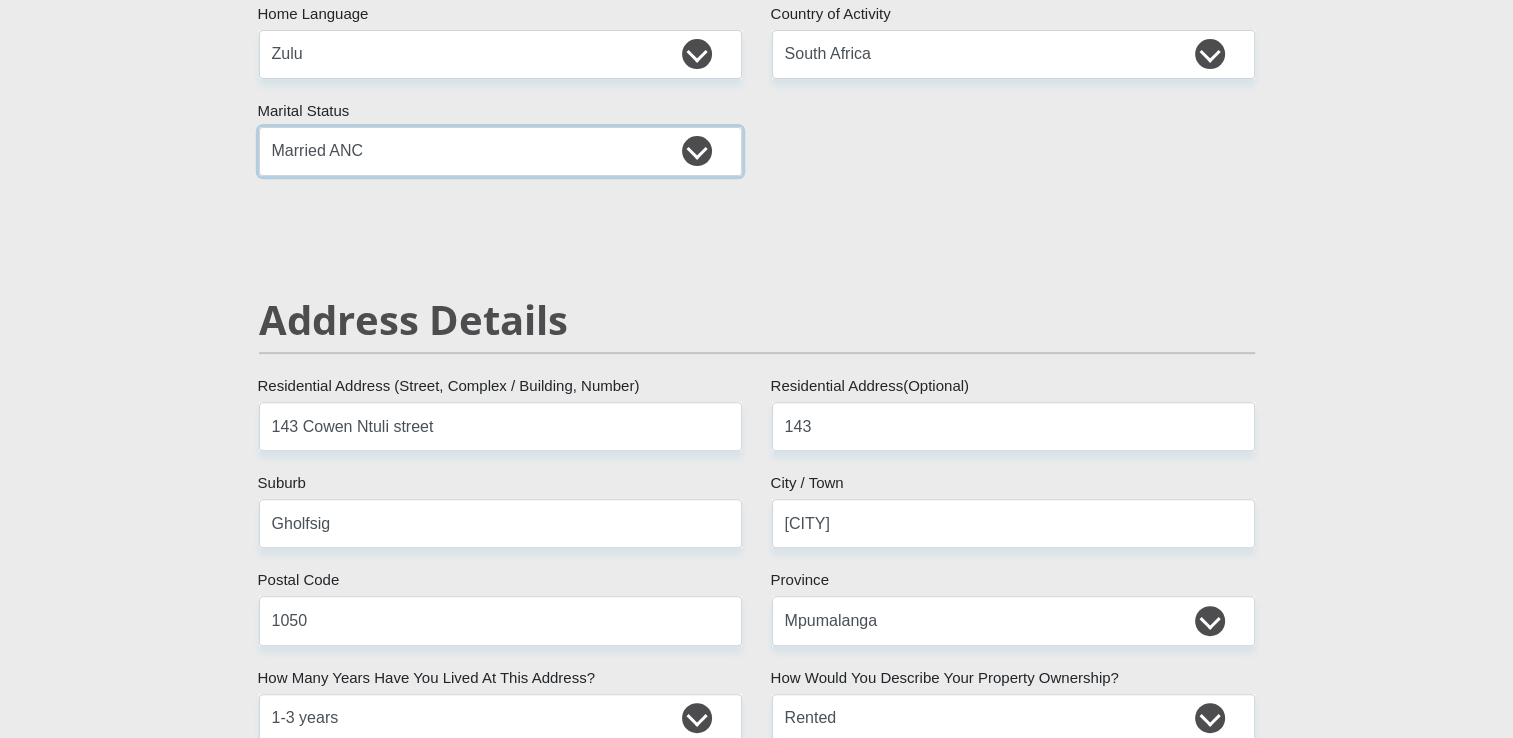click on "Married ANC
Single
Divorced
Widowed
Married COP or Customary Law" at bounding box center [500, 151] 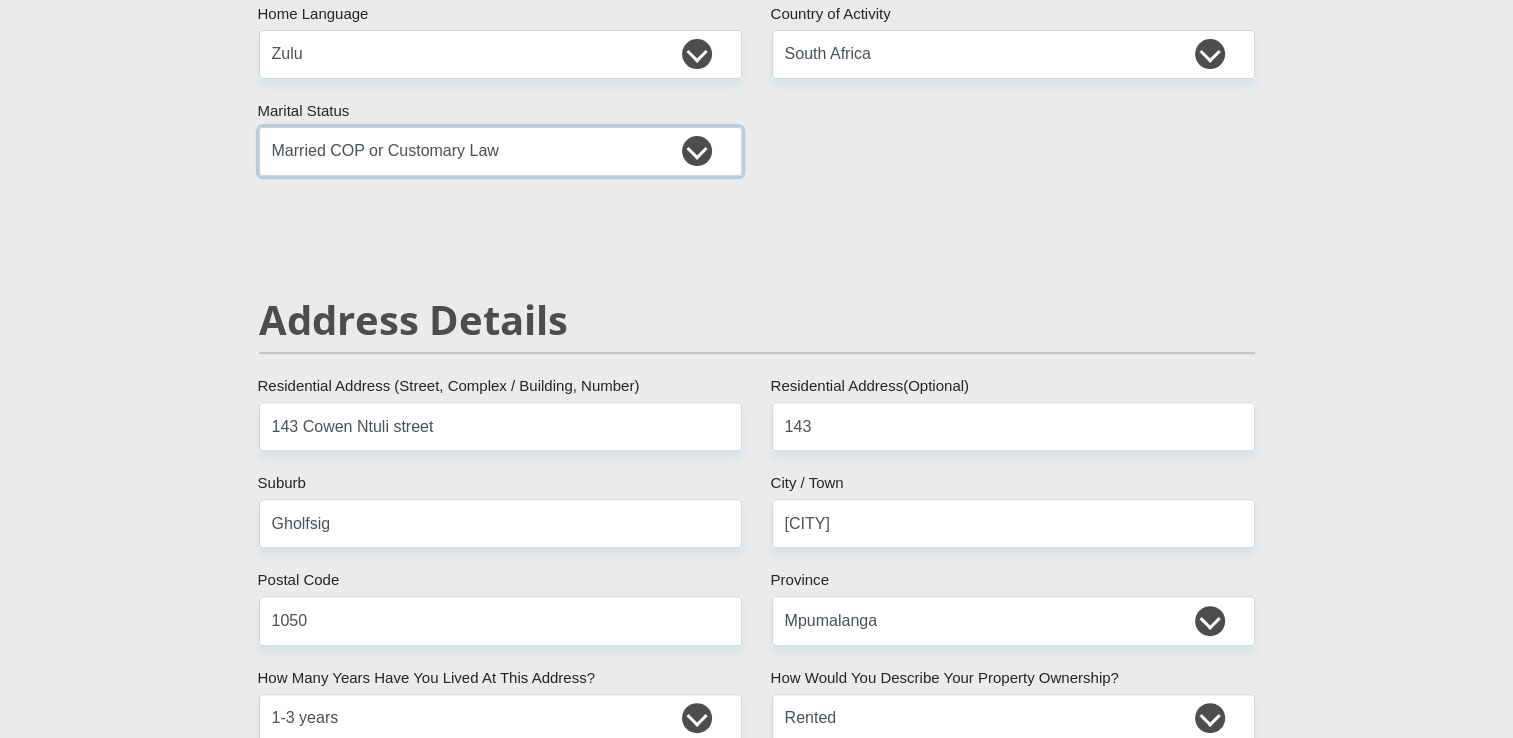 click on "Married ANC
Single
Divorced
Widowed
Married COP or Customary Law" at bounding box center [500, 151] 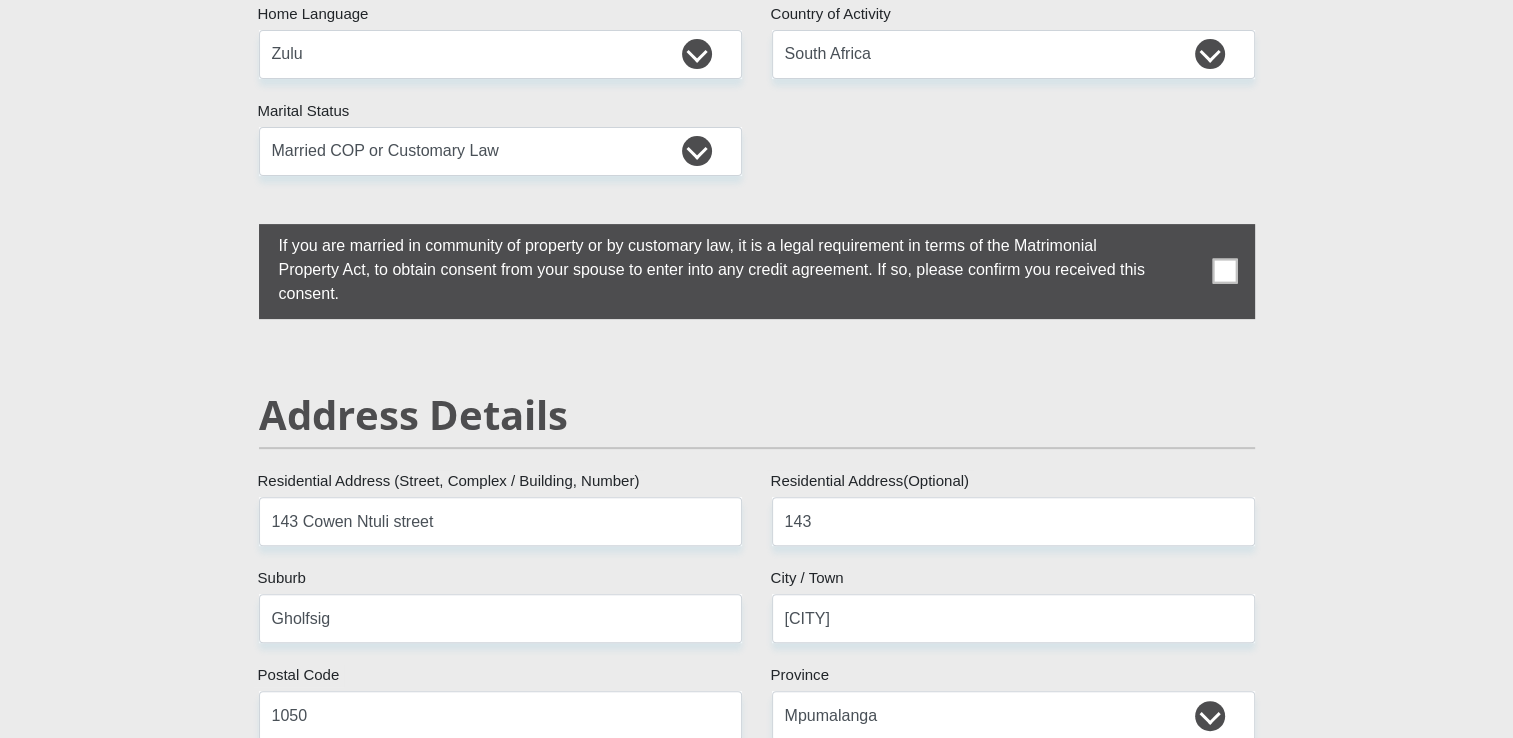 click at bounding box center [1224, 271] 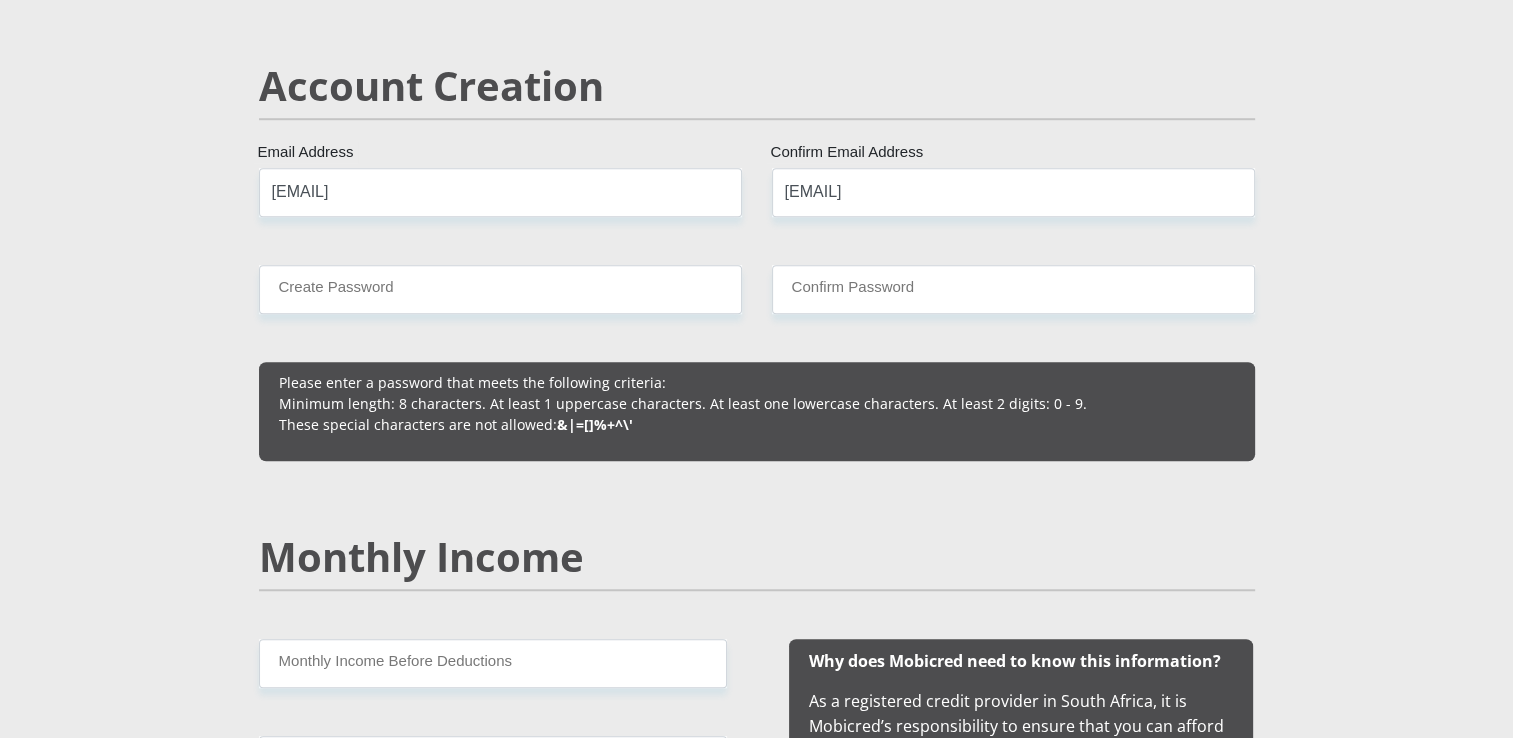 scroll, scrollTop: 1500, scrollLeft: 0, axis: vertical 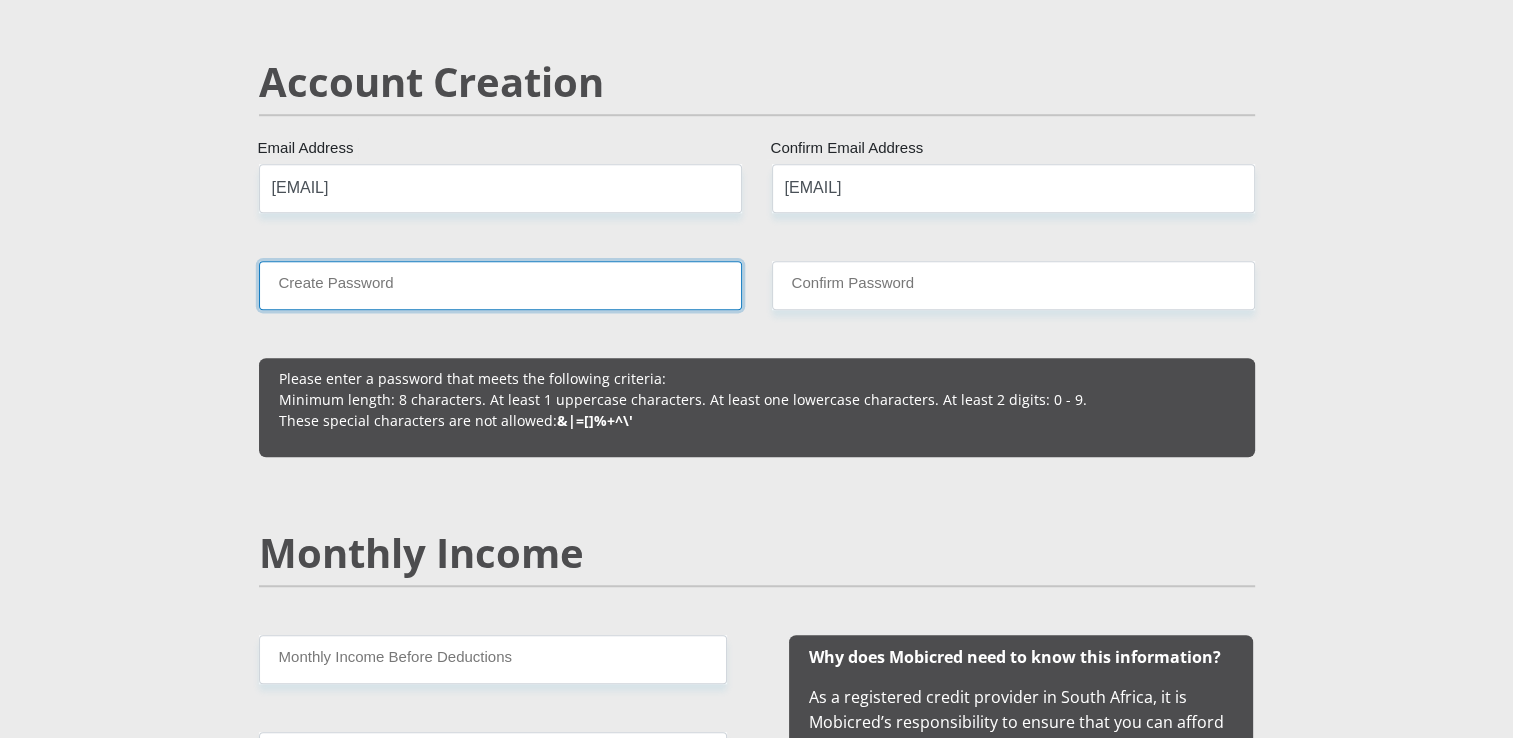 click on "Create Password" at bounding box center (500, 285) 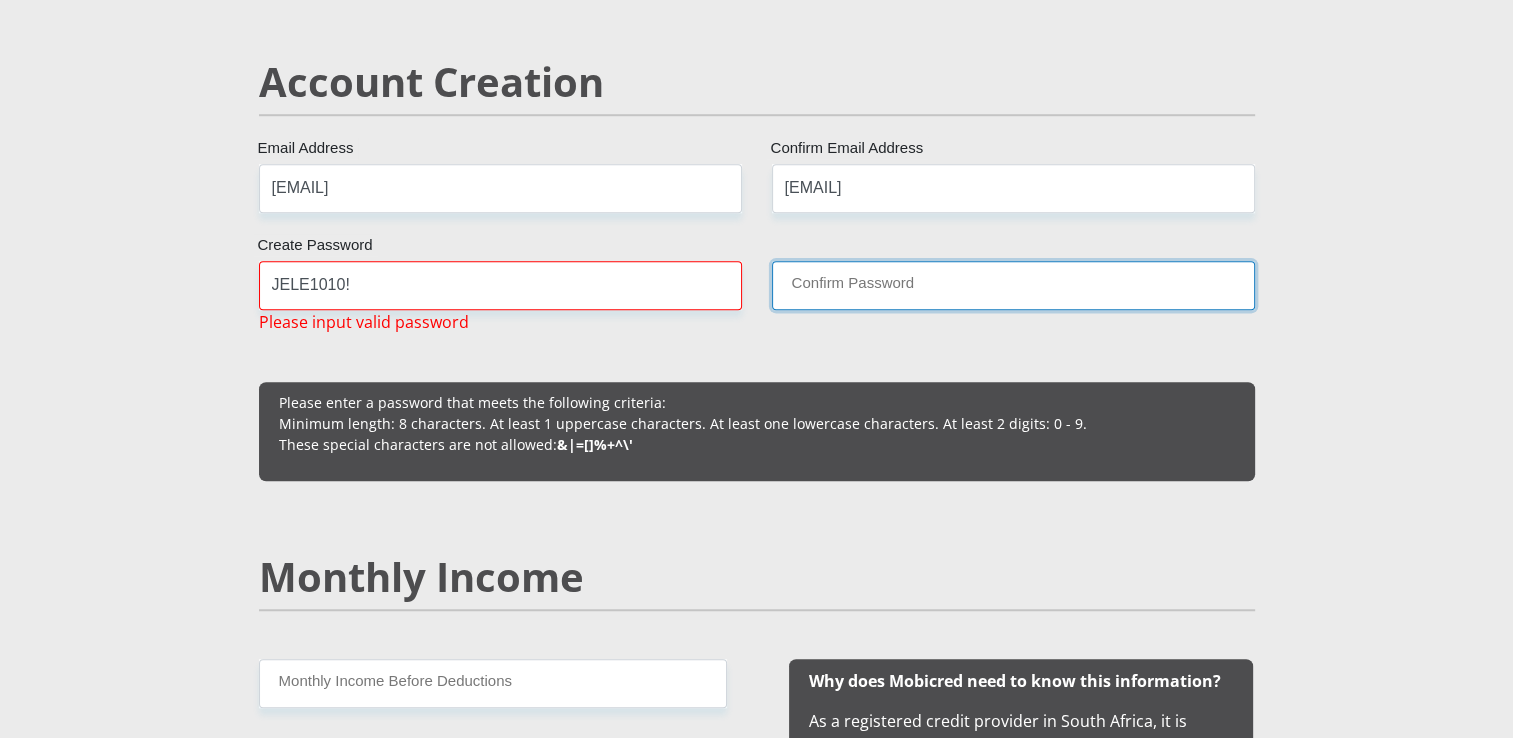 click on "Confirm Password" at bounding box center [1013, 285] 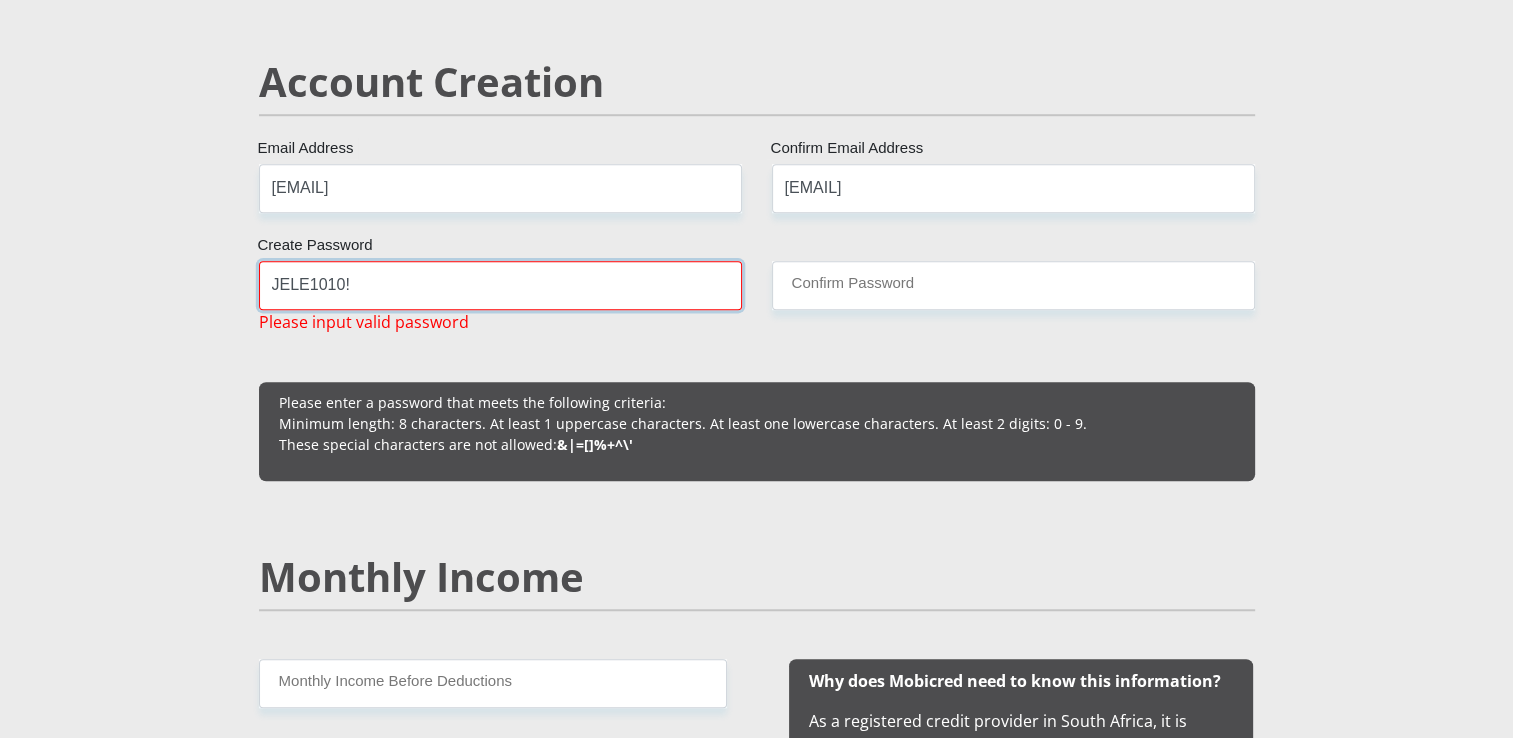 drag, startPoint x: 352, startPoint y: 278, endPoint x: 269, endPoint y: 282, distance: 83.09633 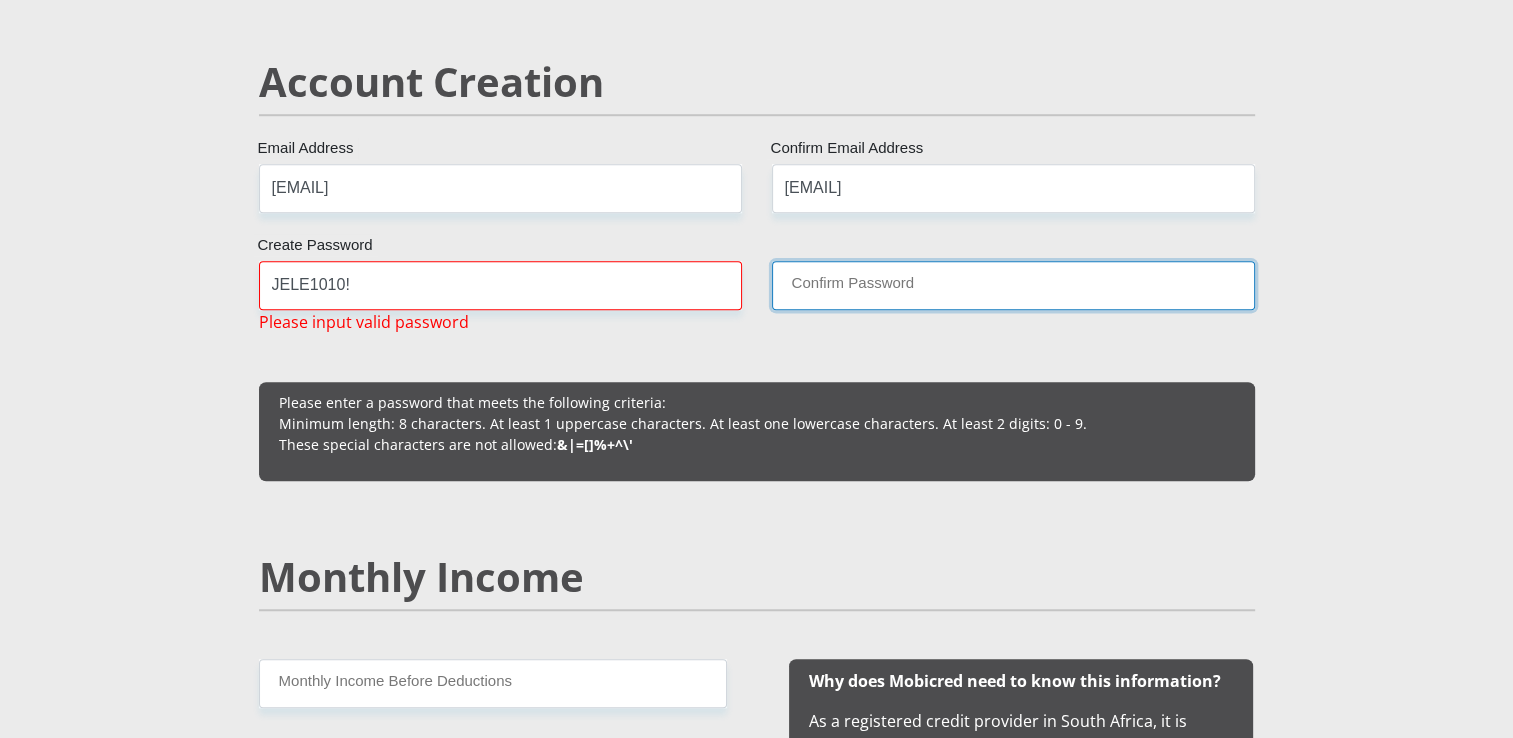 click on "Confirm Password" at bounding box center [1013, 285] 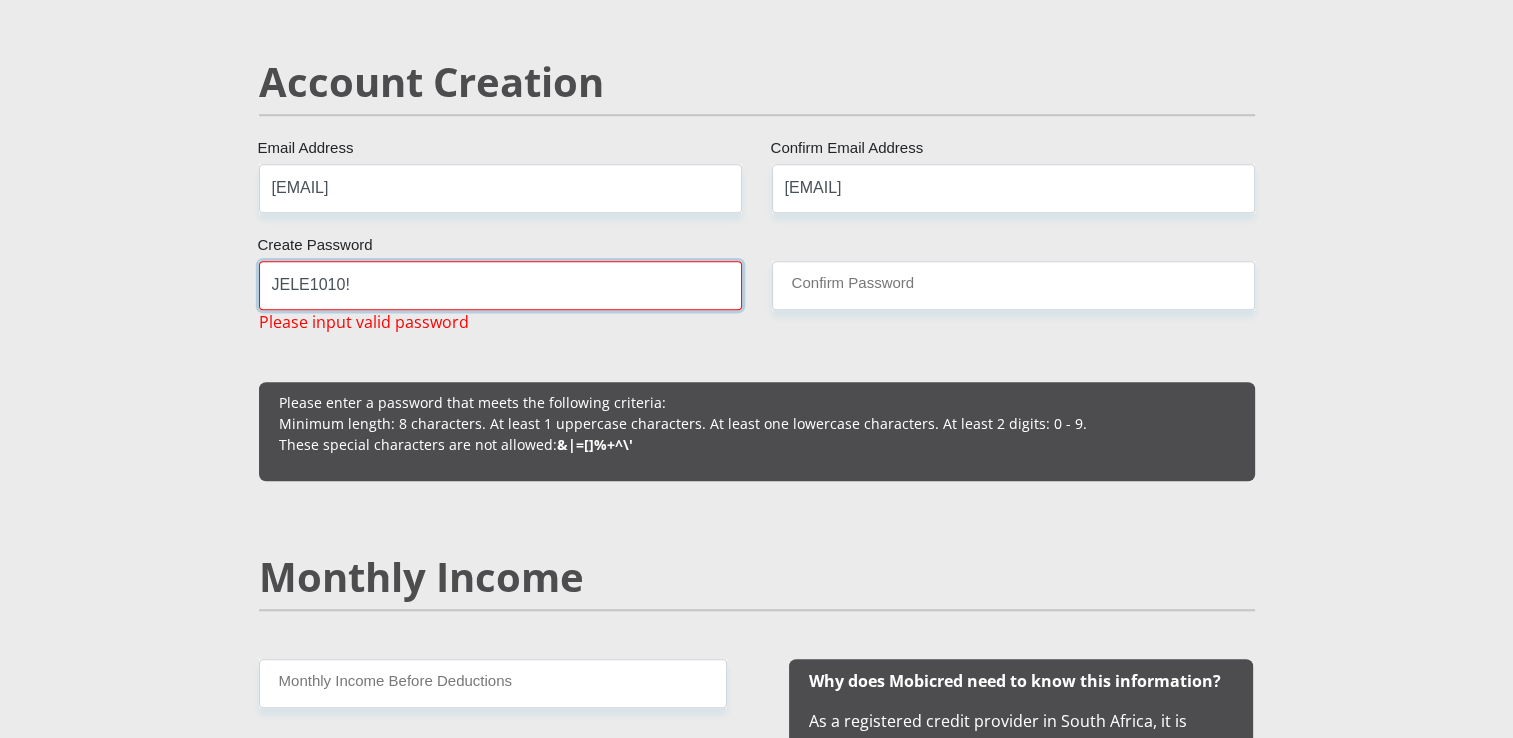 drag, startPoint x: 833, startPoint y: 283, endPoint x: 352, endPoint y: 286, distance: 481.00937 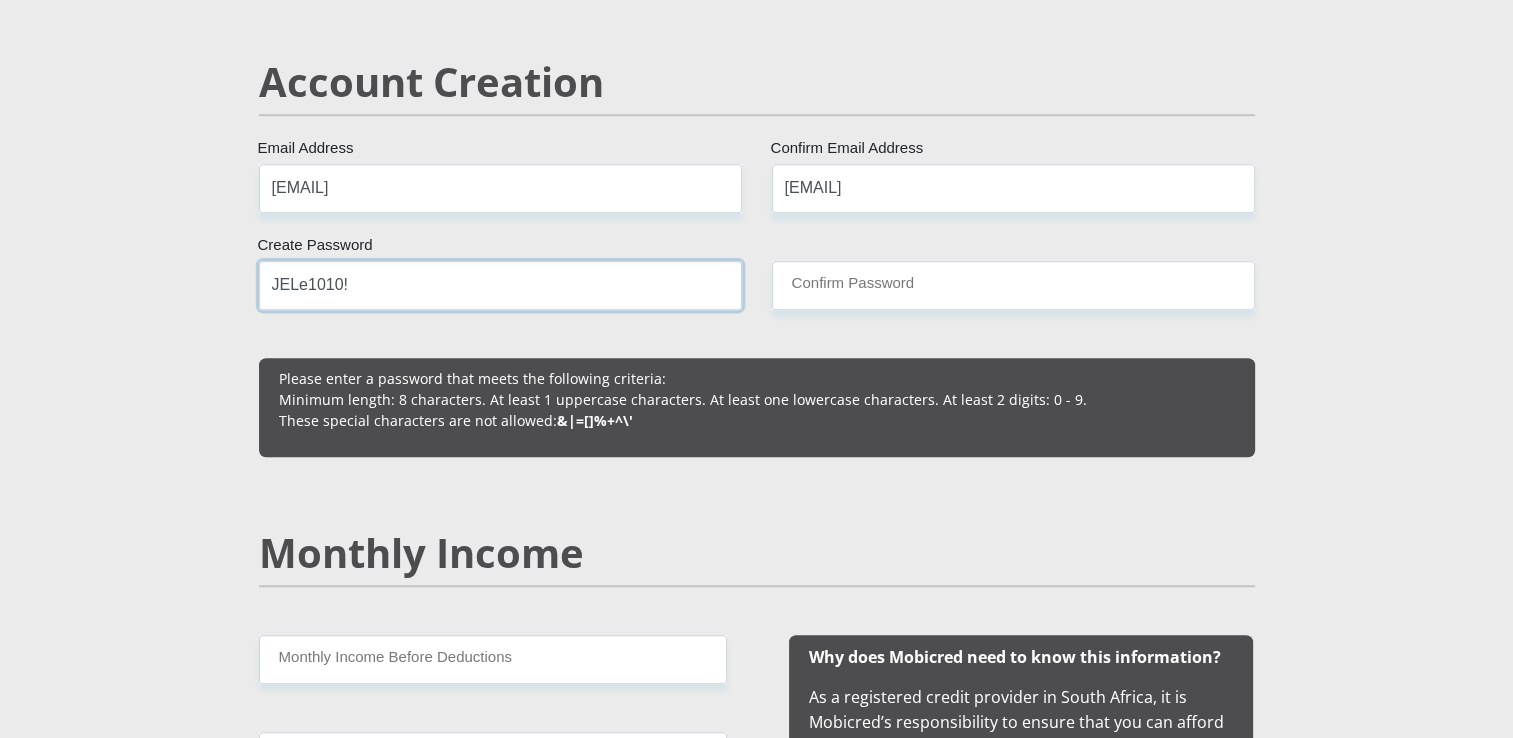 click on "JELe1010!" at bounding box center [500, 285] 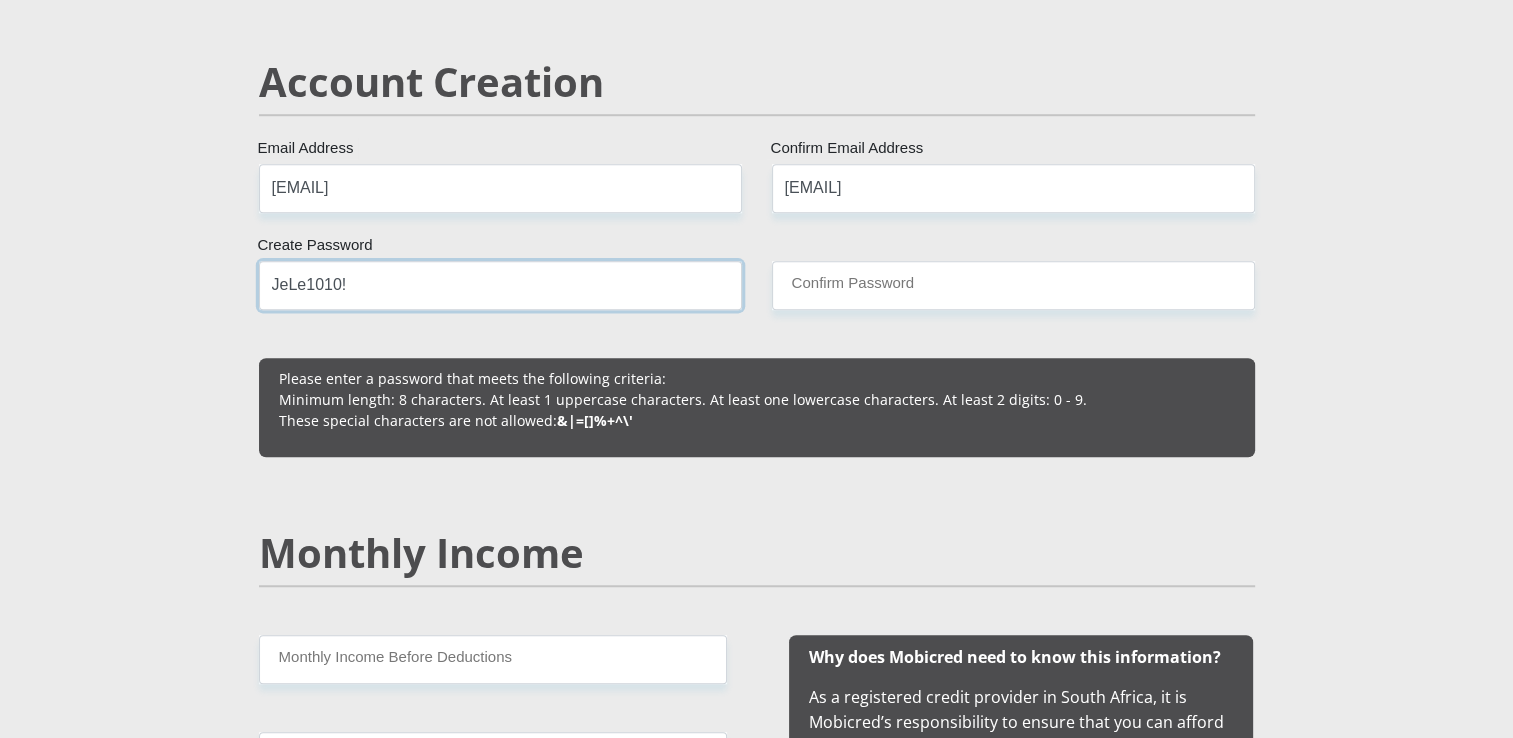 click on "JeLe1010!" at bounding box center [500, 285] 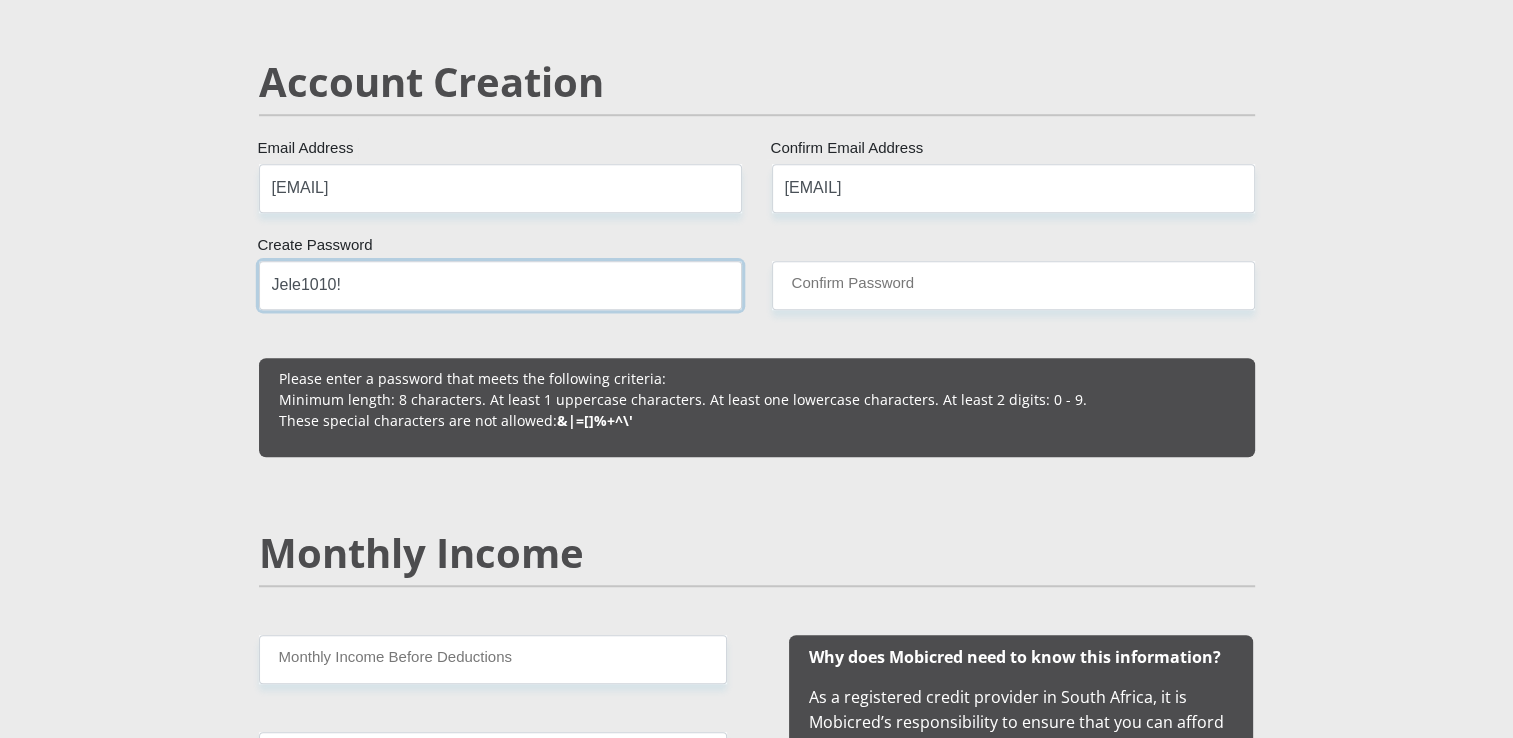 type on "Jele1010!" 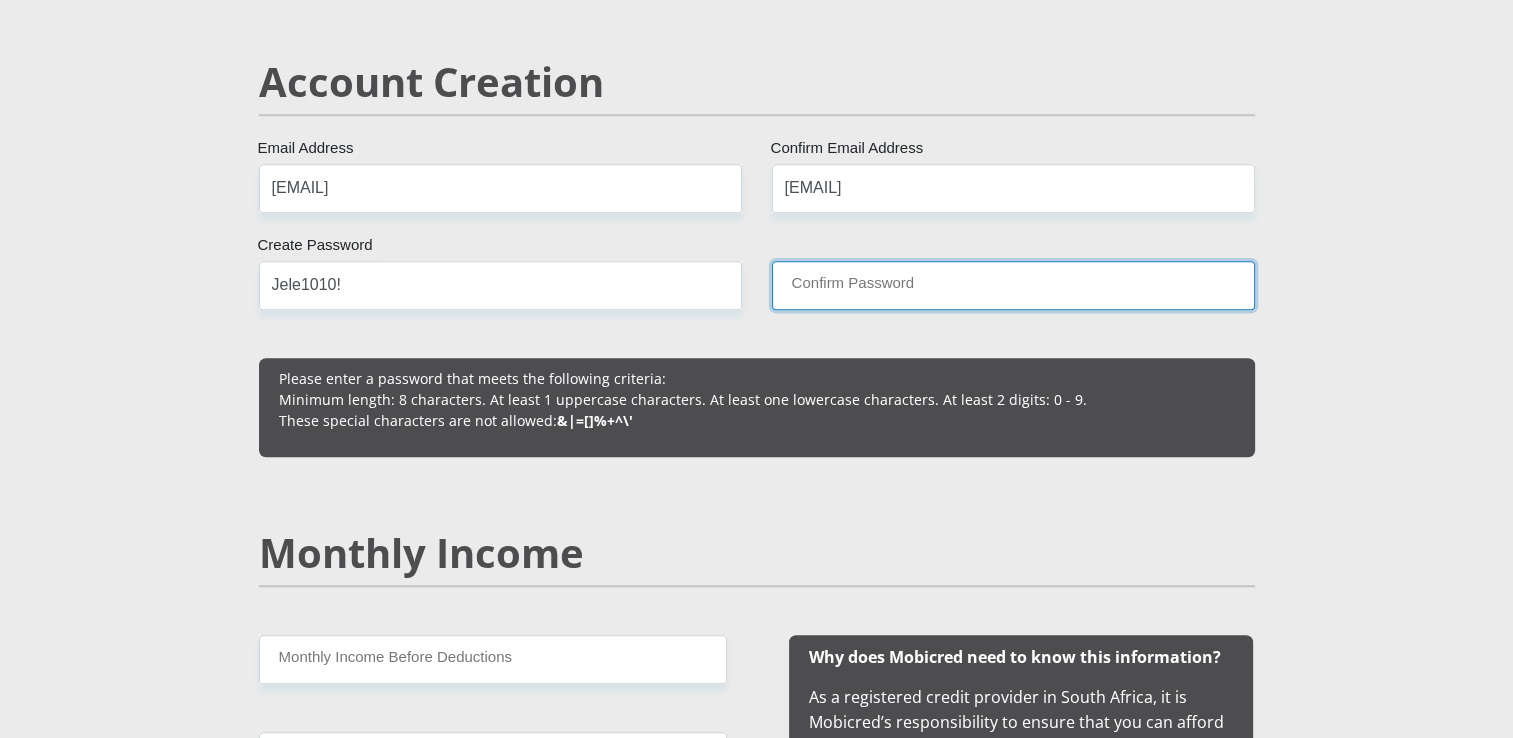 click on "Confirm Password" at bounding box center (1013, 285) 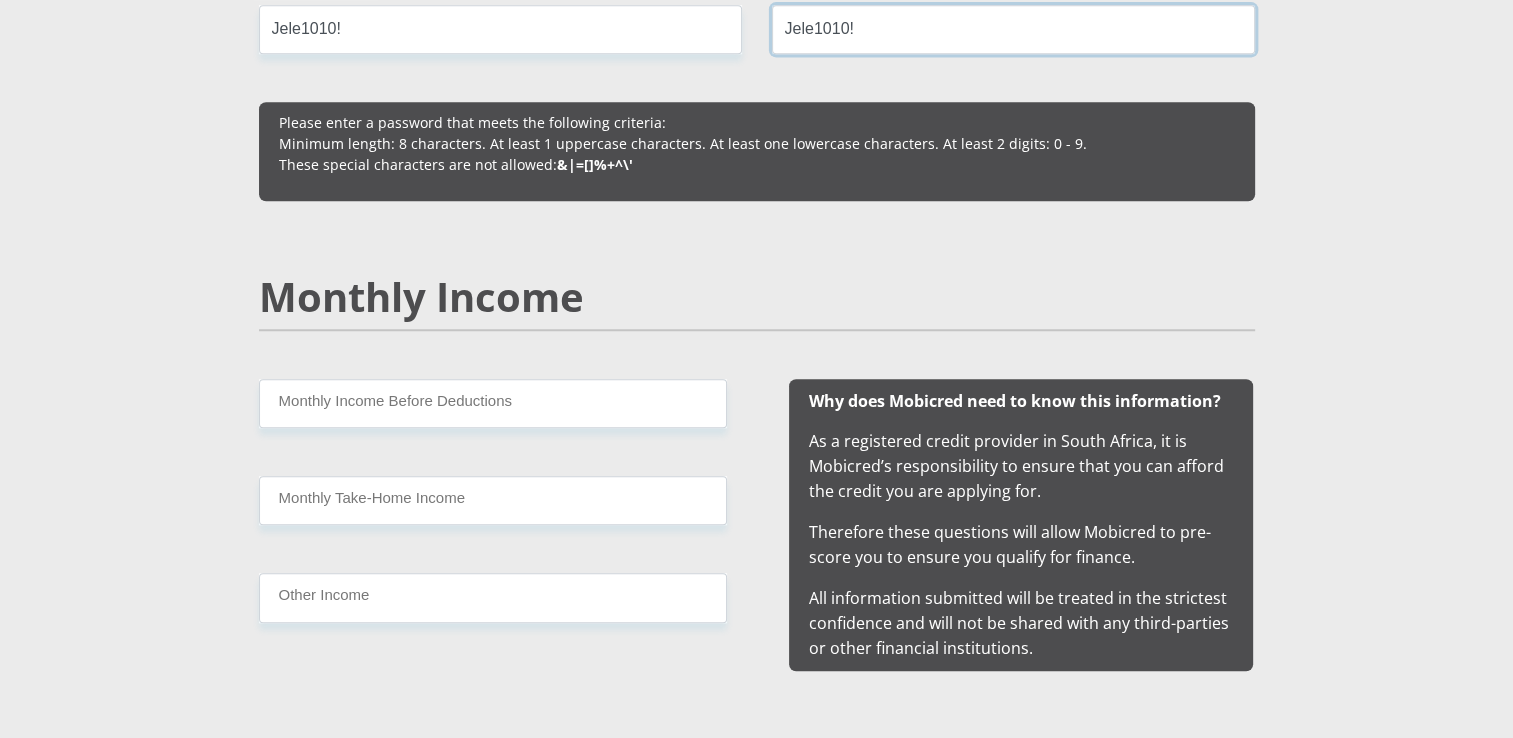 scroll, scrollTop: 1800, scrollLeft: 0, axis: vertical 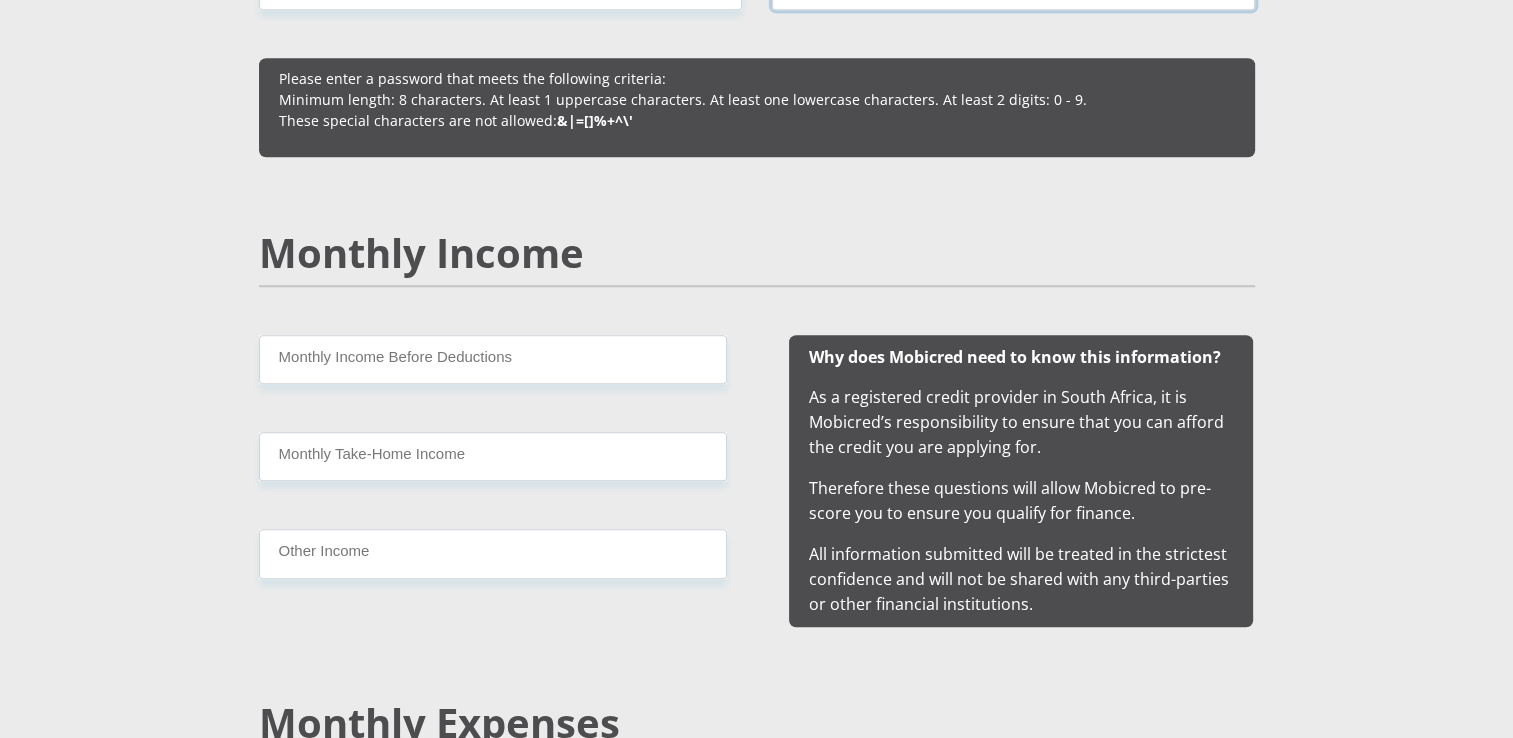 type on "Jele1010!" 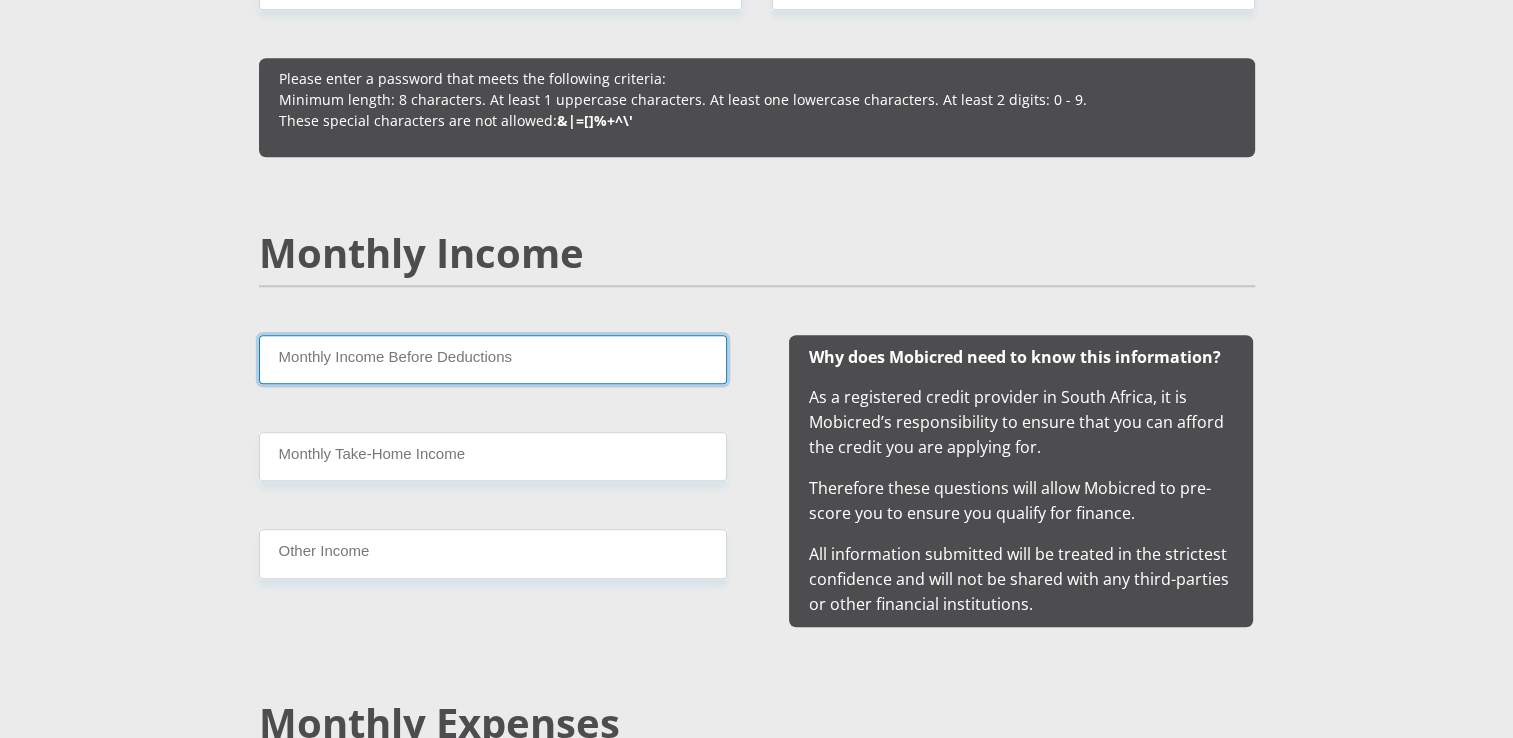 click on "Monthly Income Before Deductions" at bounding box center [493, 359] 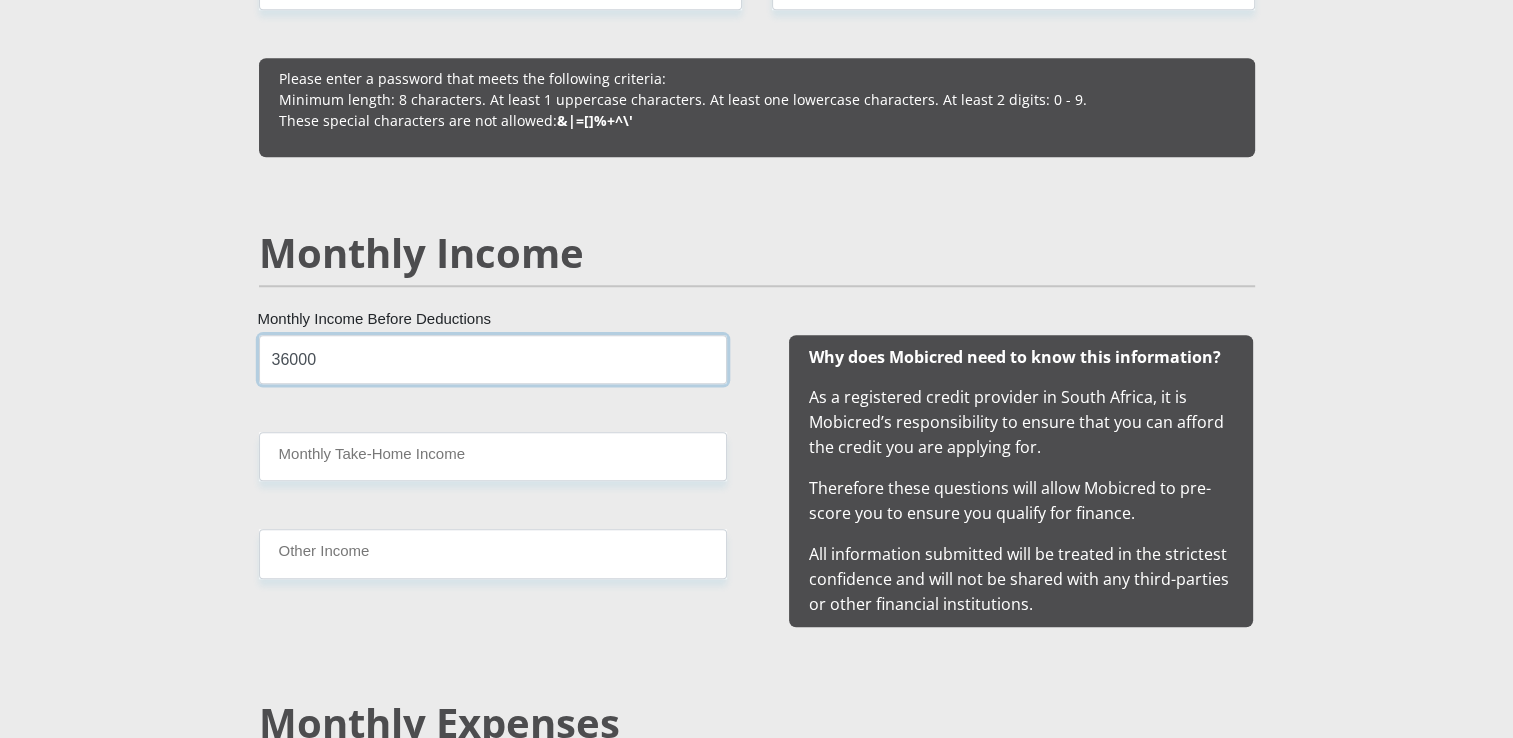type on "36000" 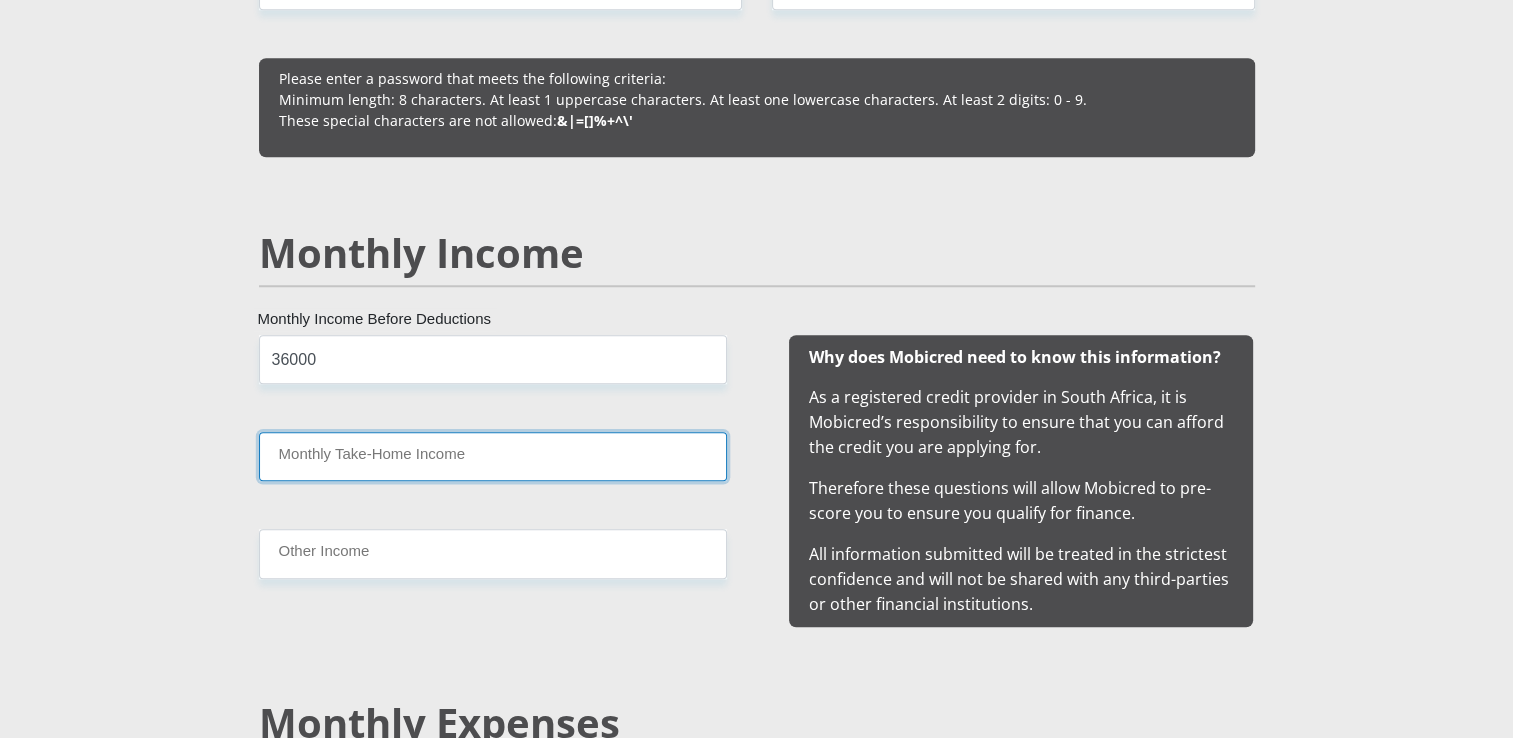 click on "Monthly Take-Home Income" at bounding box center (493, 456) 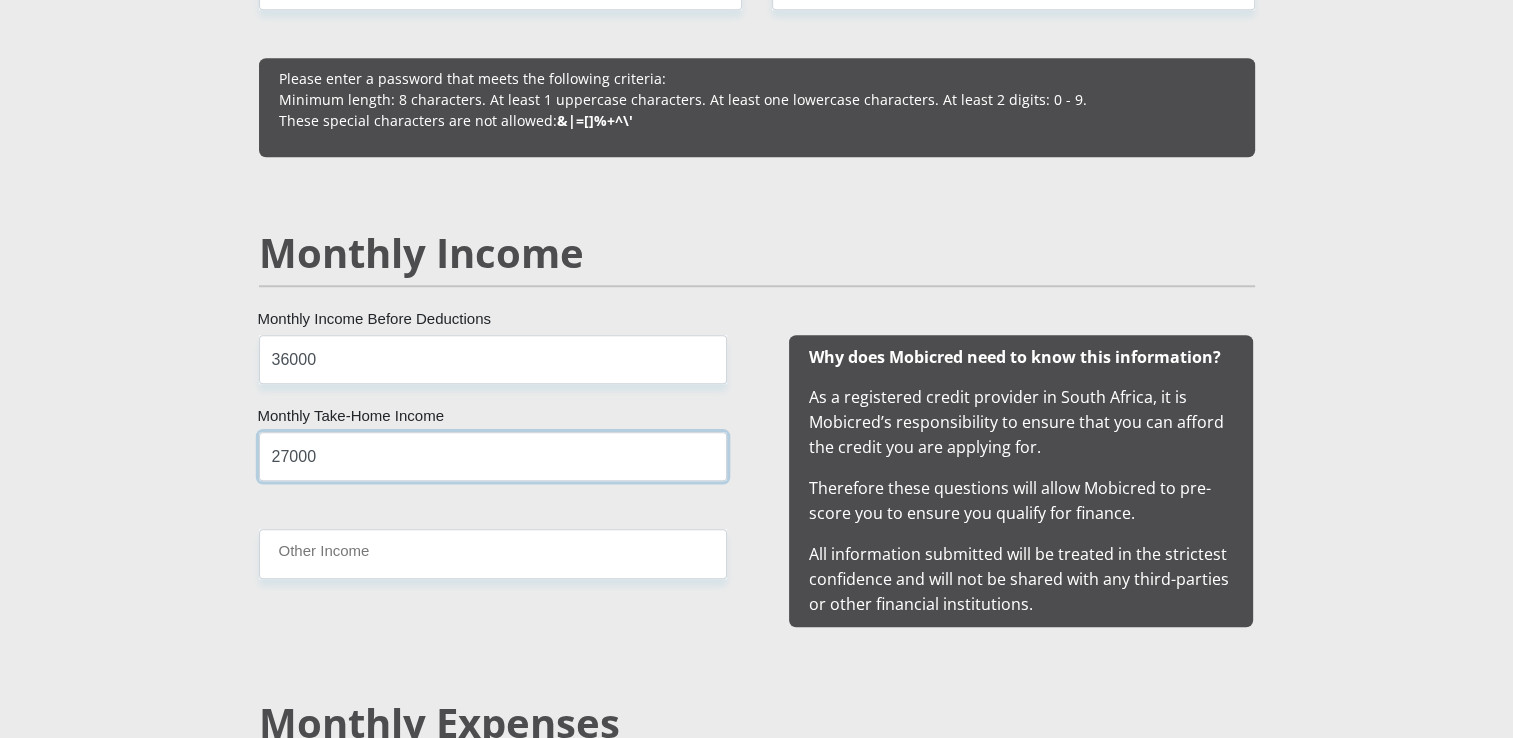 type on "27000" 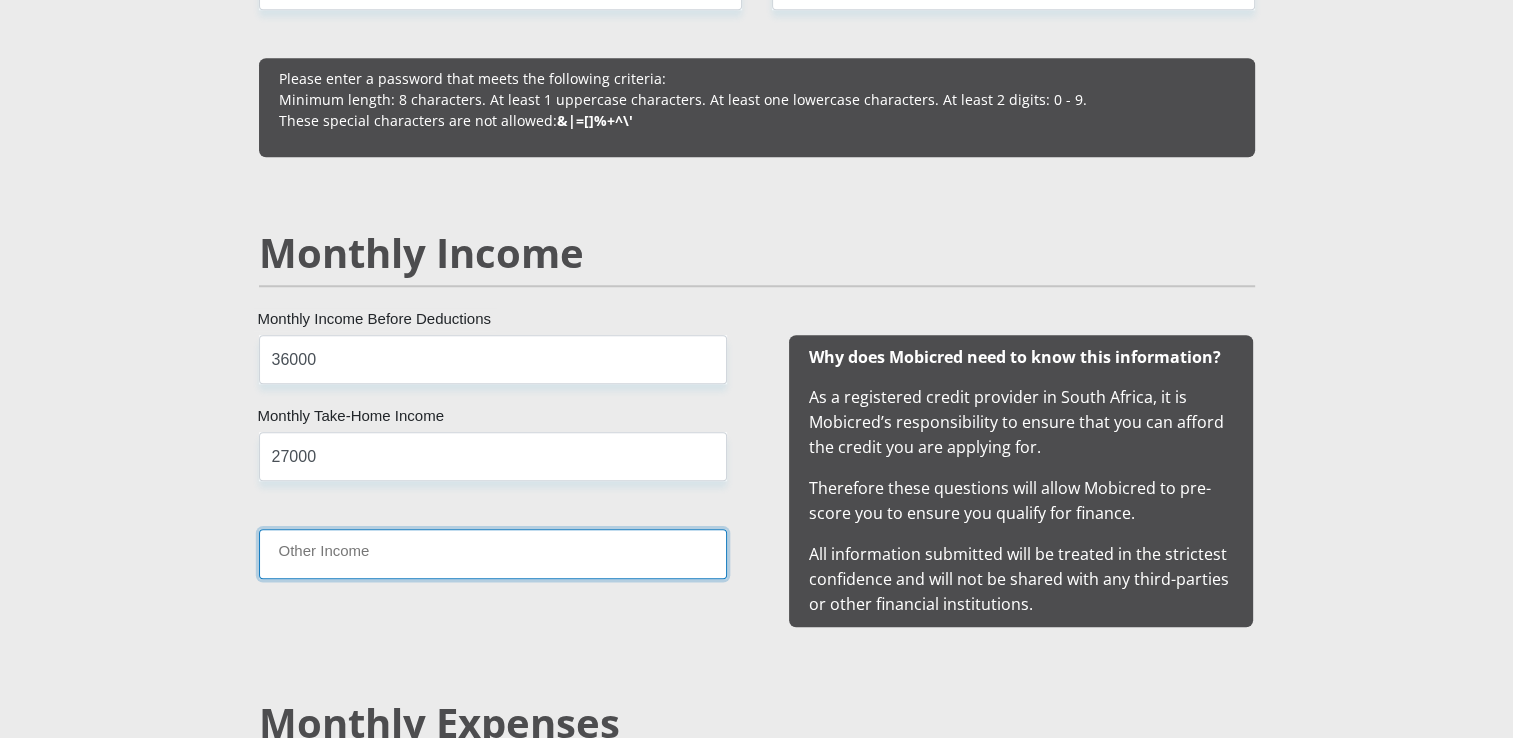 click on "Other Income" at bounding box center [493, 553] 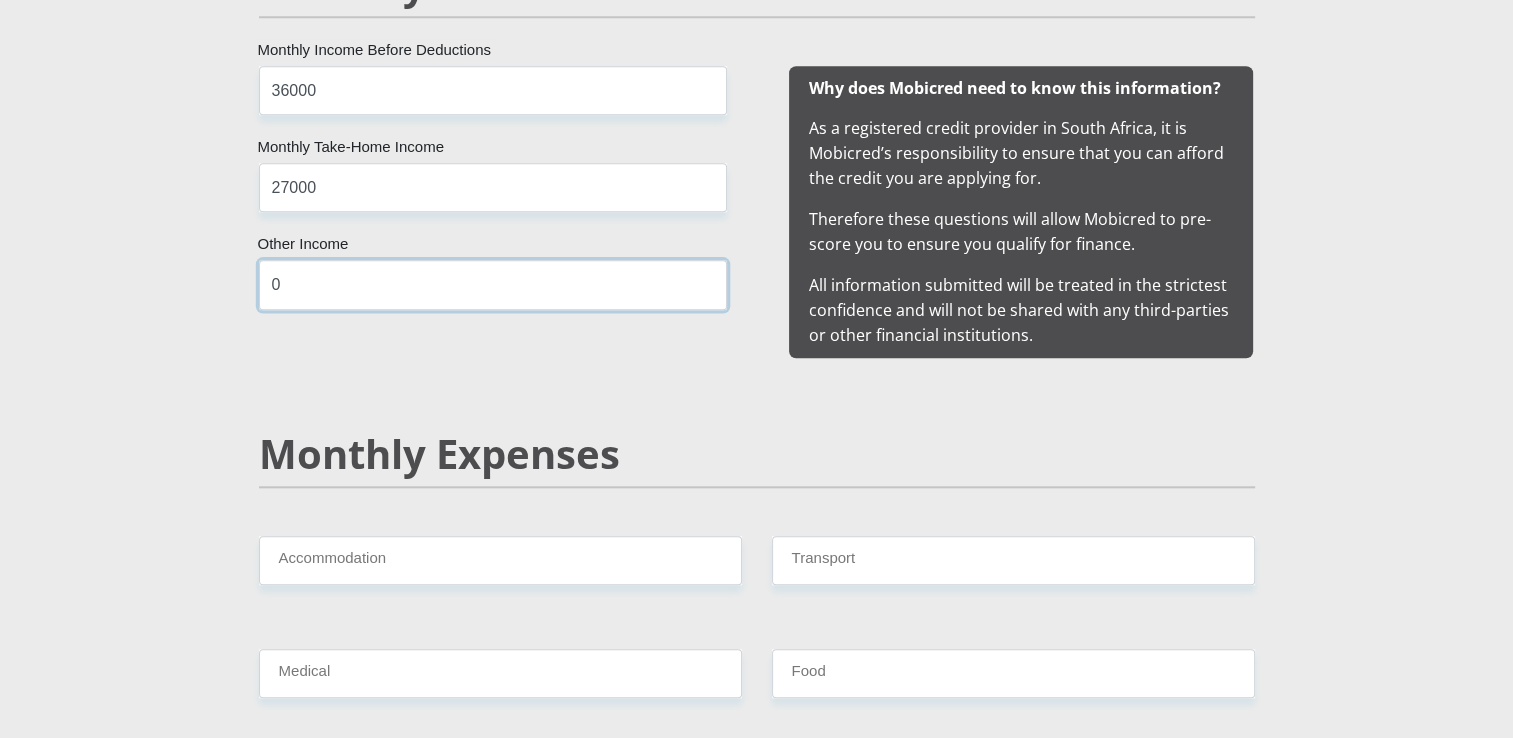 scroll, scrollTop: 2200, scrollLeft: 0, axis: vertical 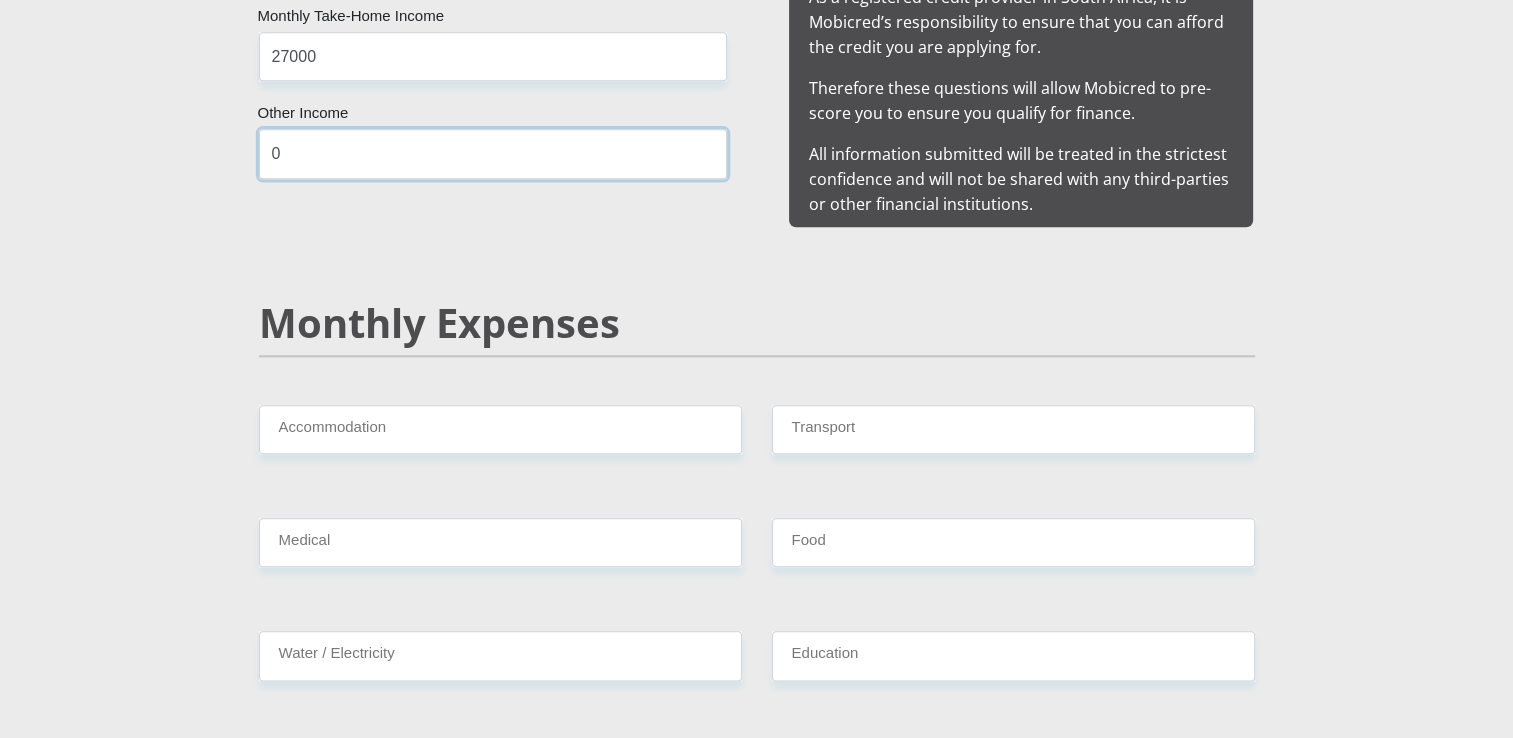 type on "0" 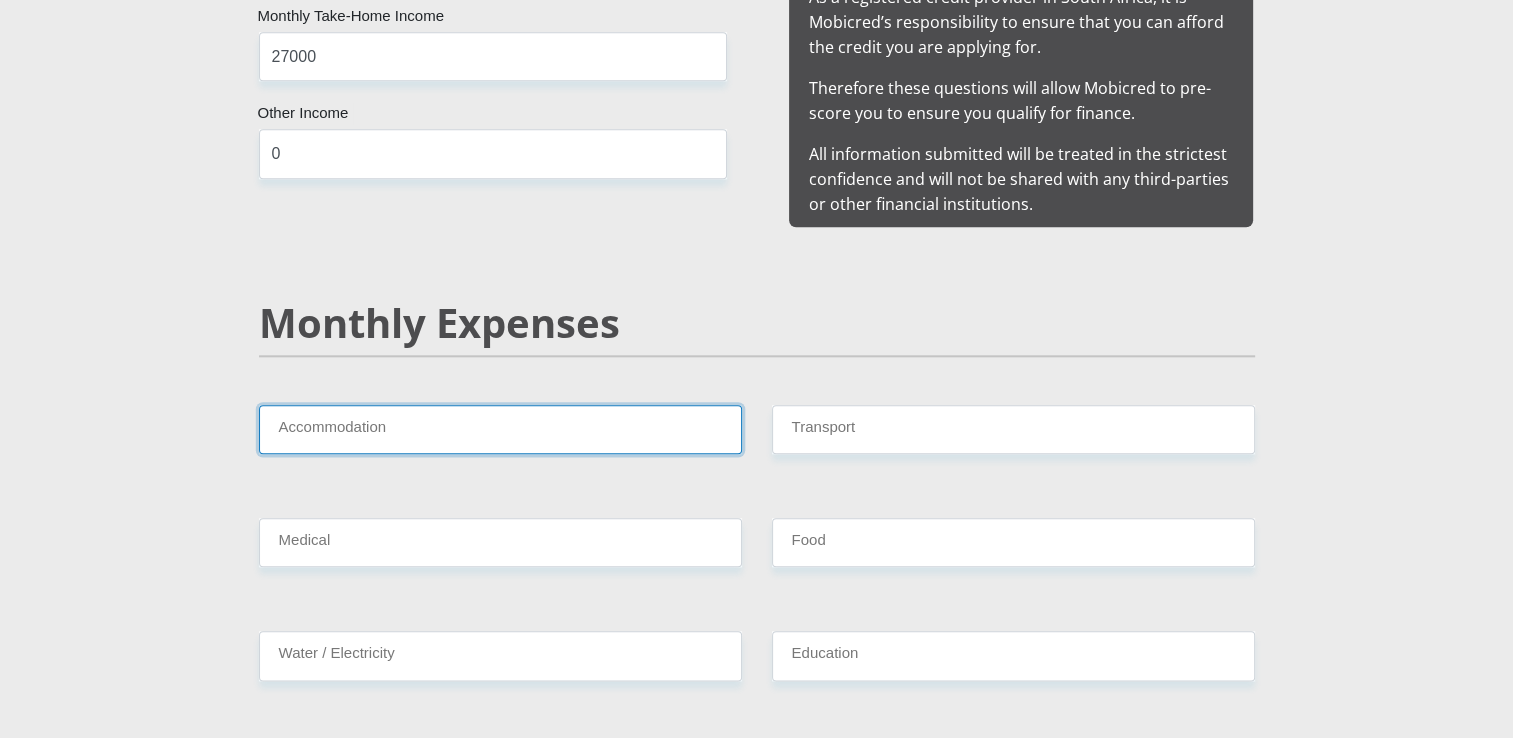 click on "Accommodation" at bounding box center (500, 429) 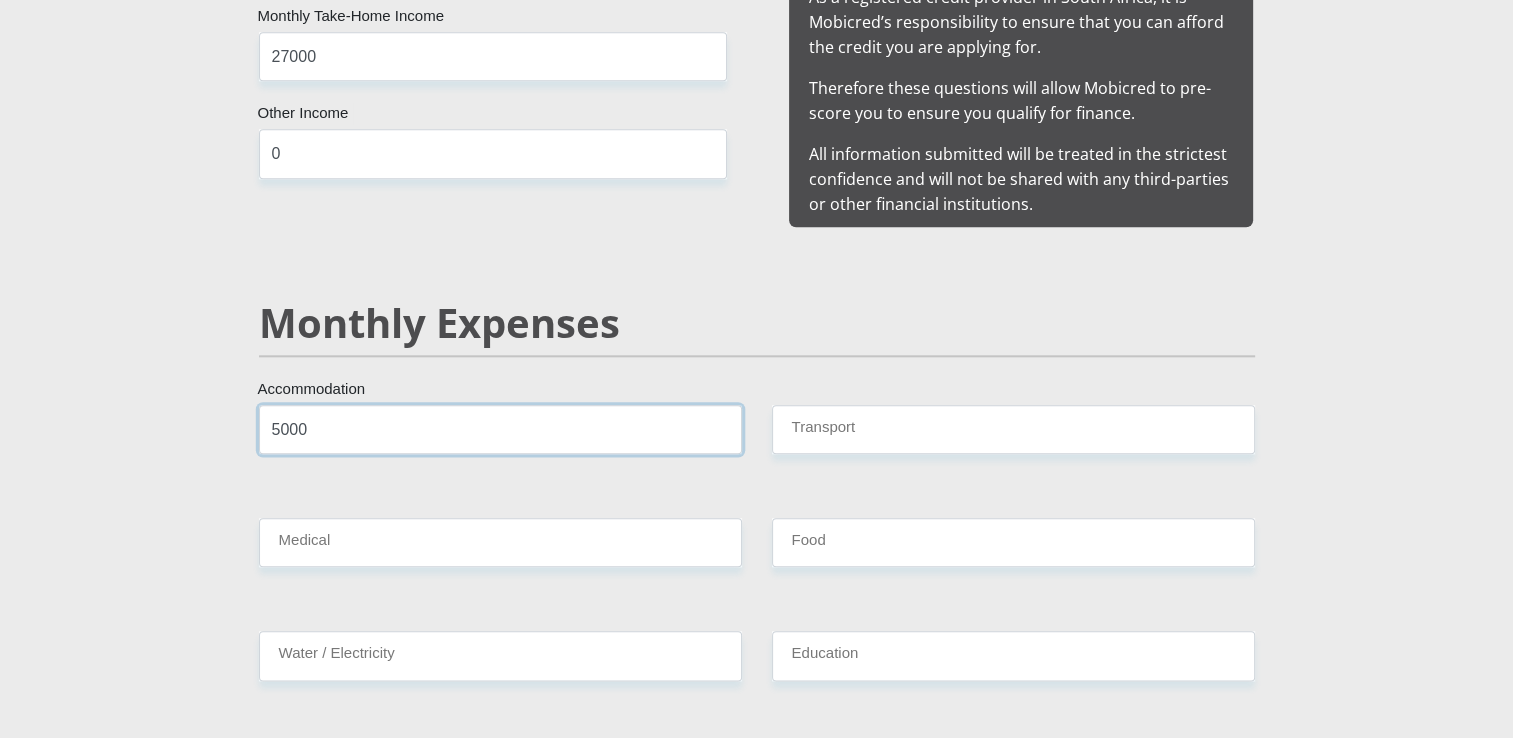 type on "5000" 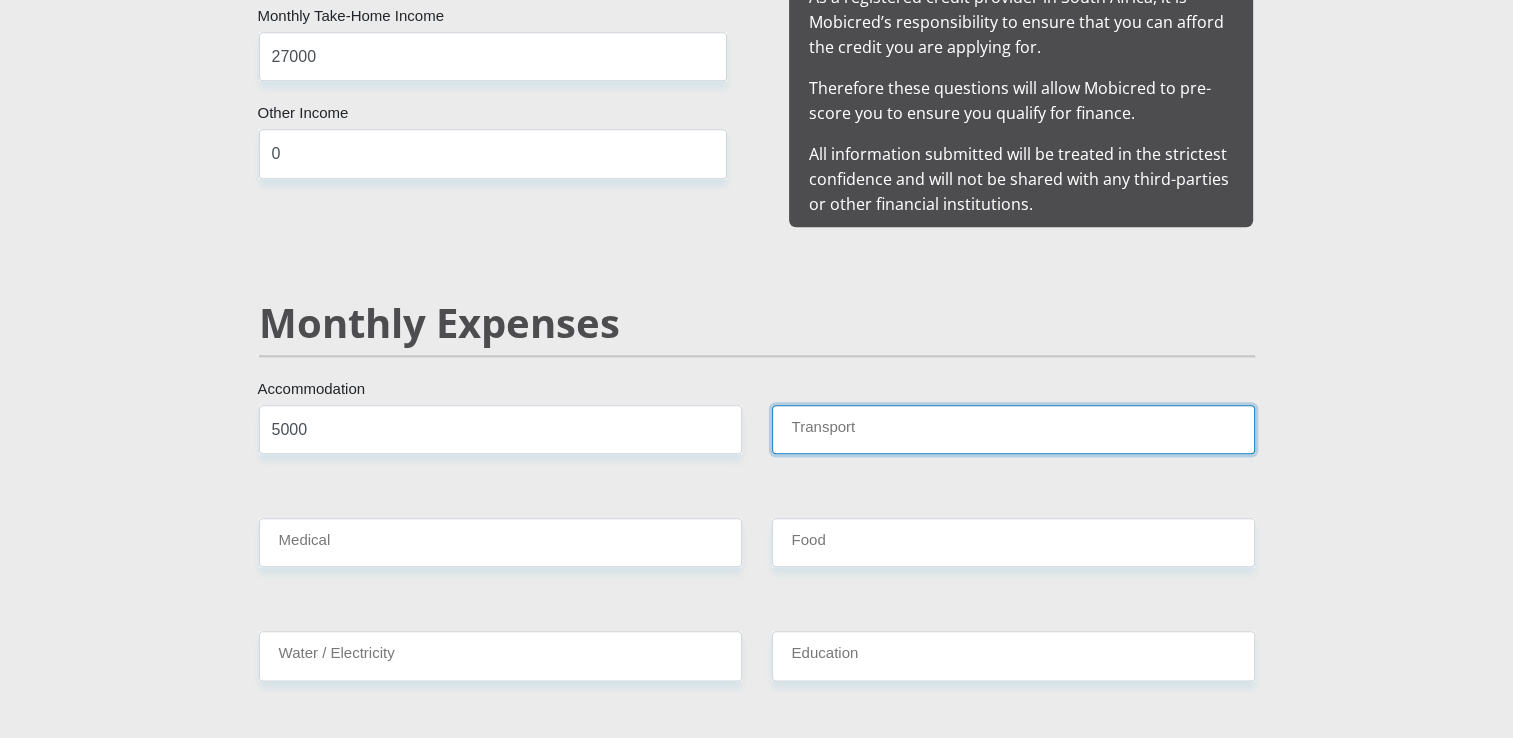 click on "Transport" at bounding box center [1013, 429] 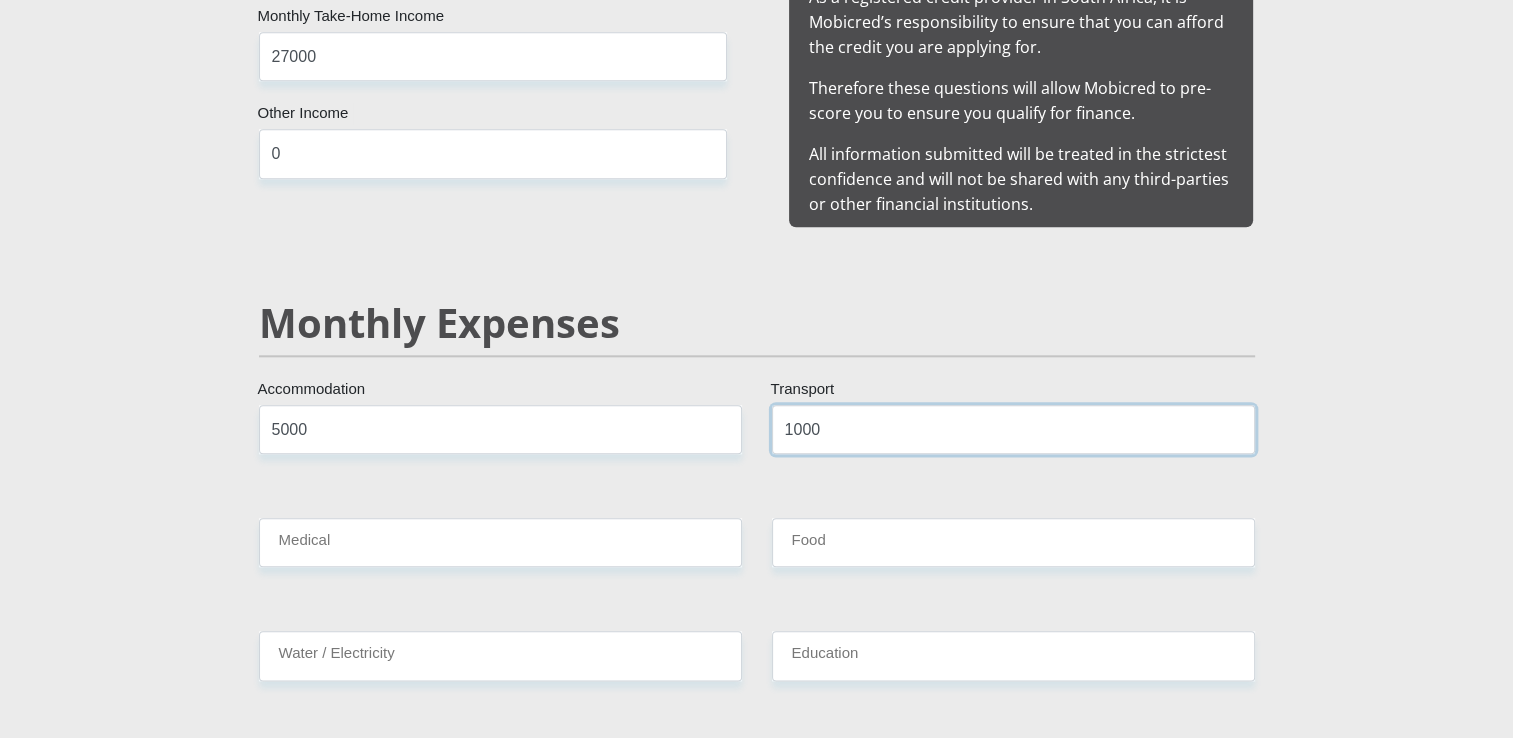 type on "1000" 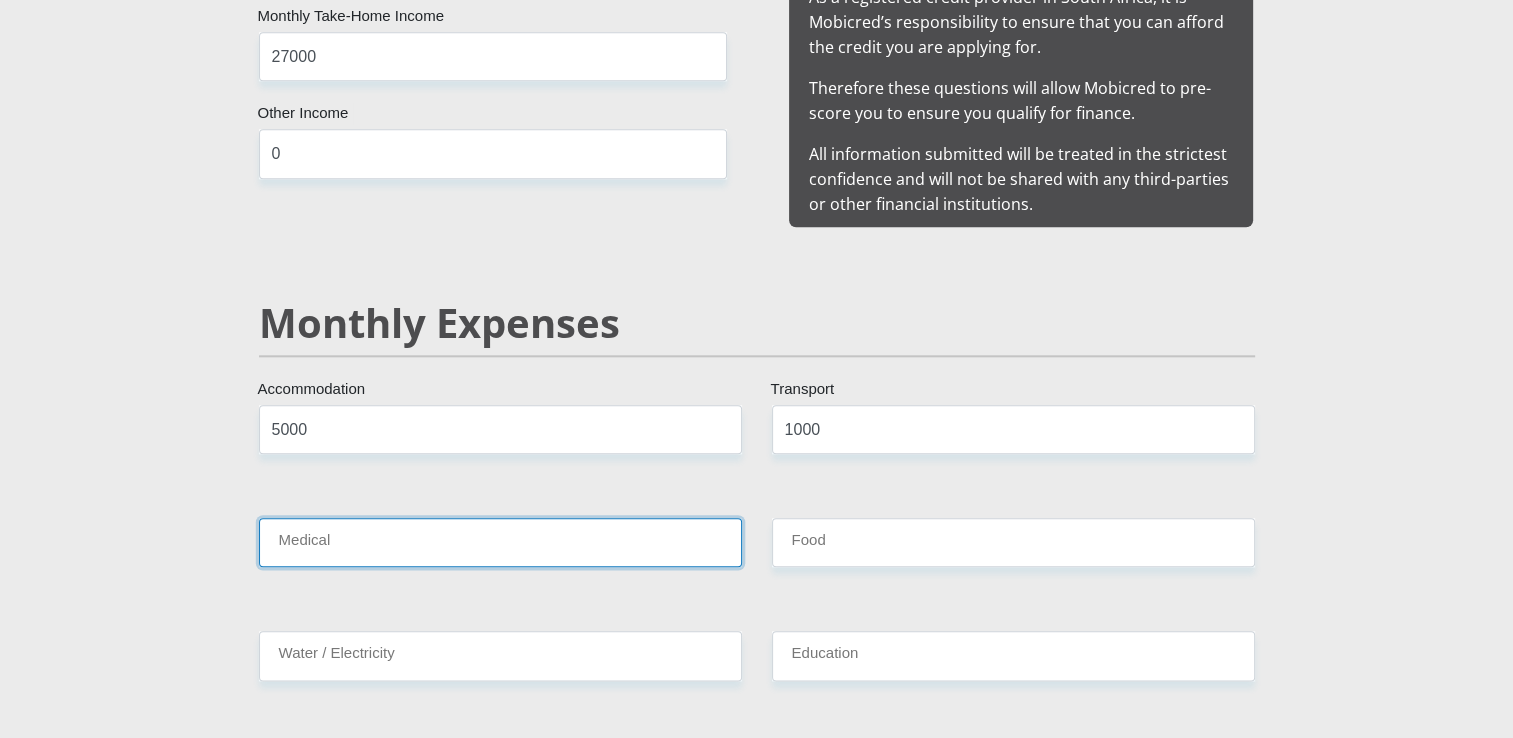 click on "Medical" at bounding box center (500, 542) 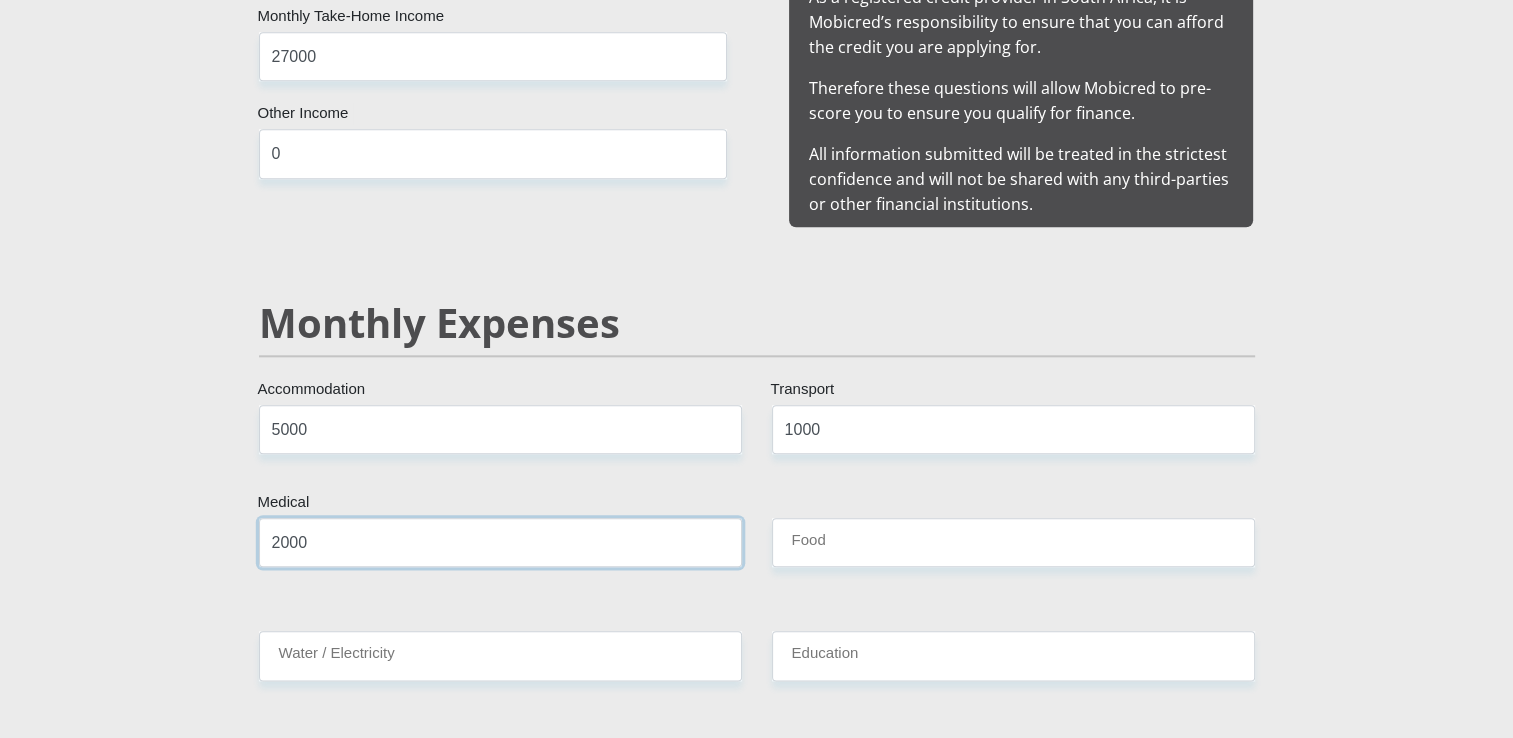 type on "2000" 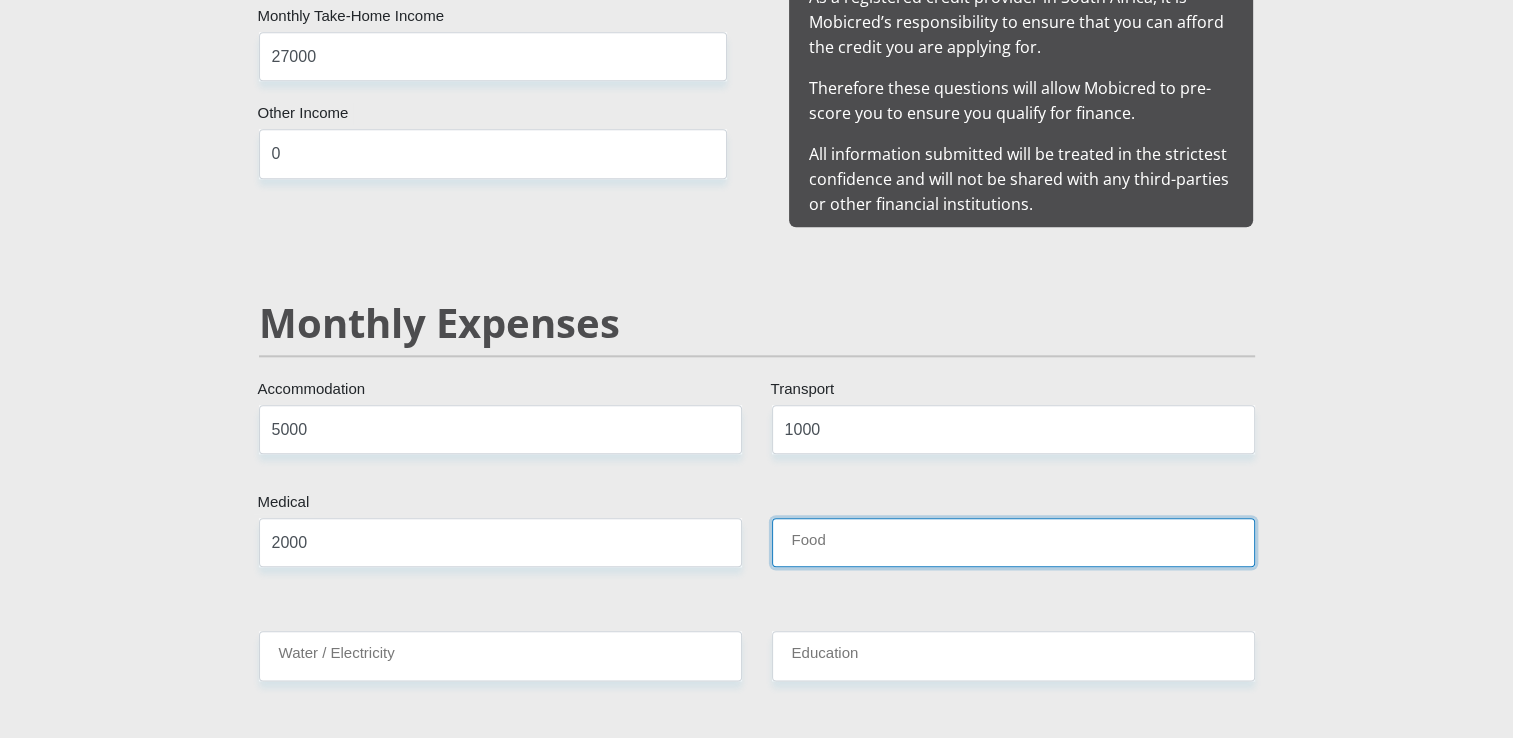 click on "Food" at bounding box center [1013, 542] 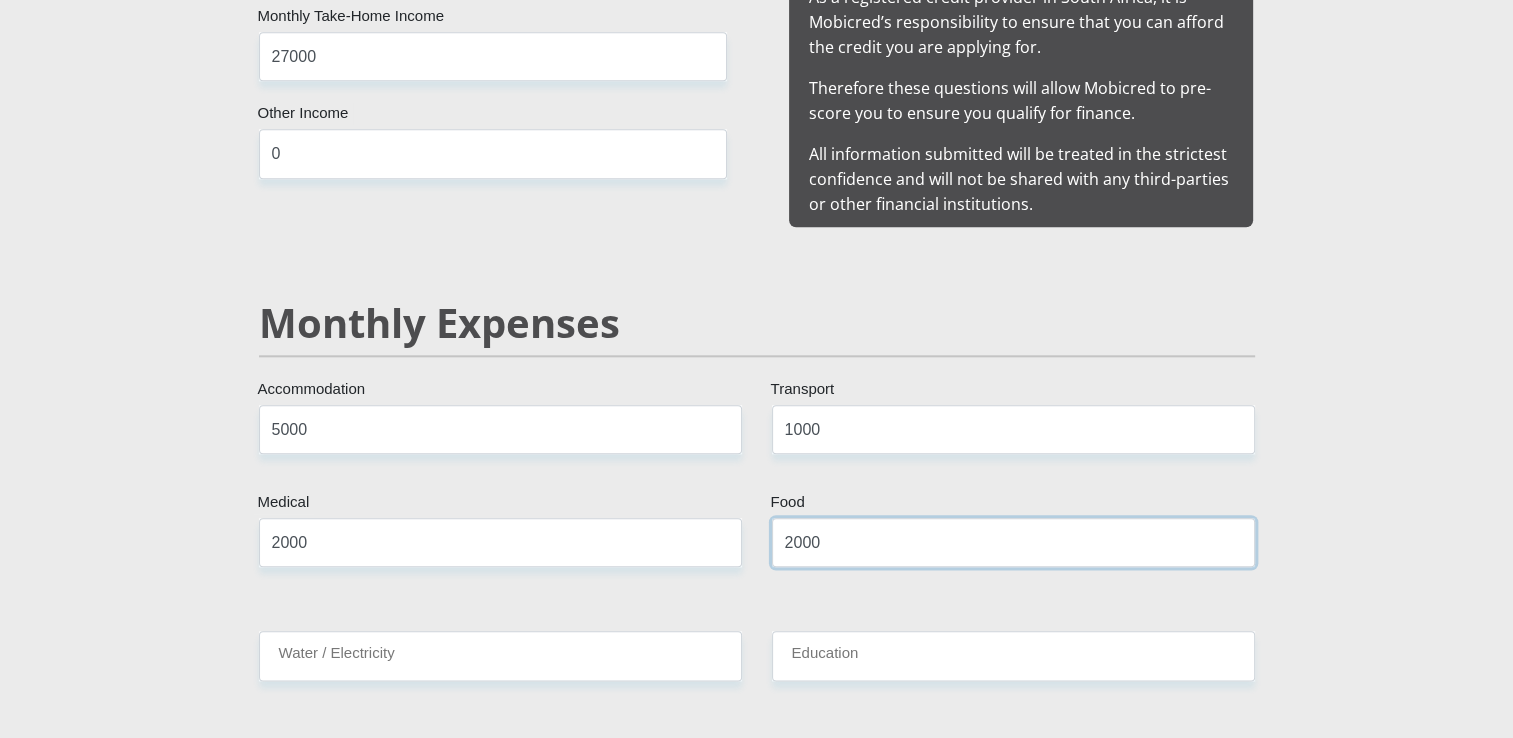 type on "2000" 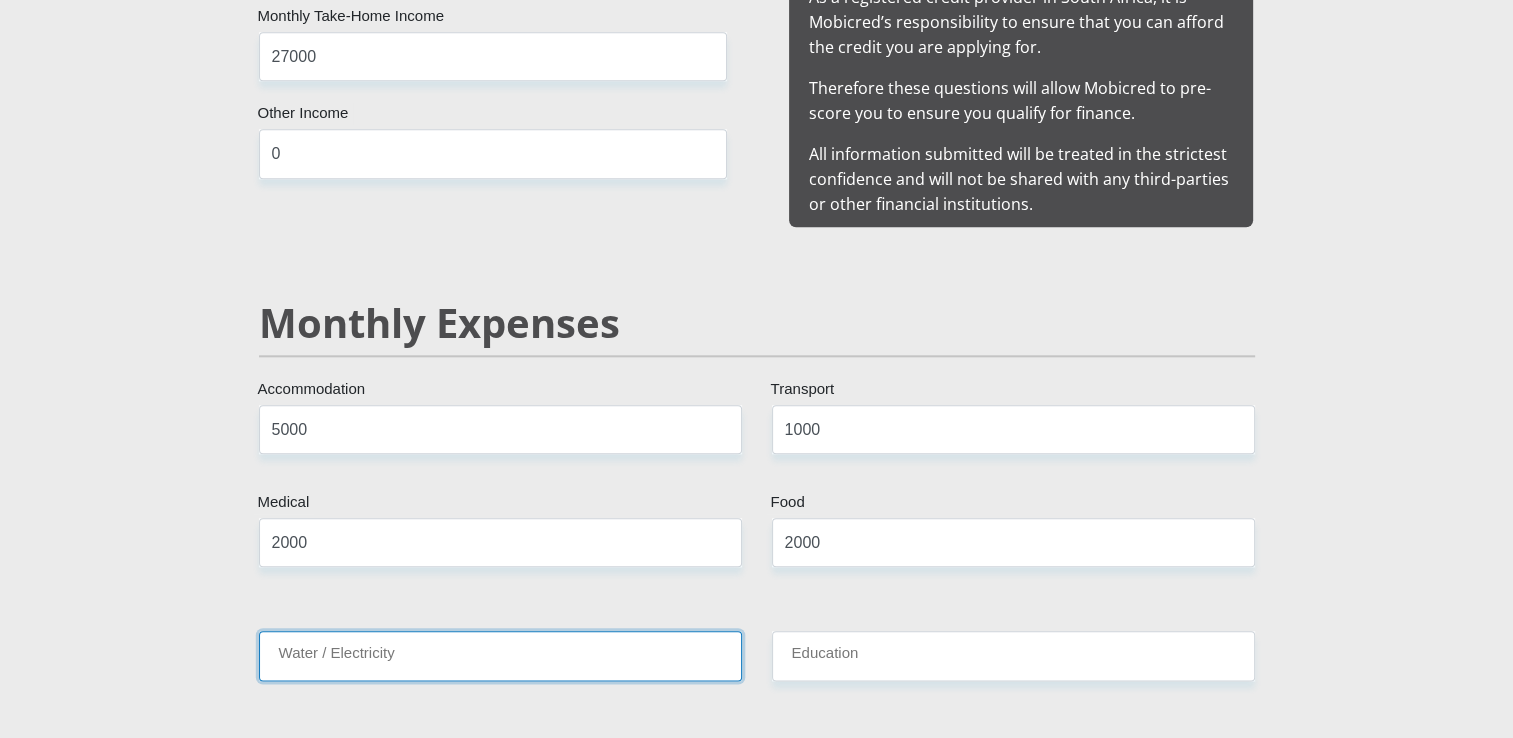 click on "Water / Electricity" at bounding box center [500, 655] 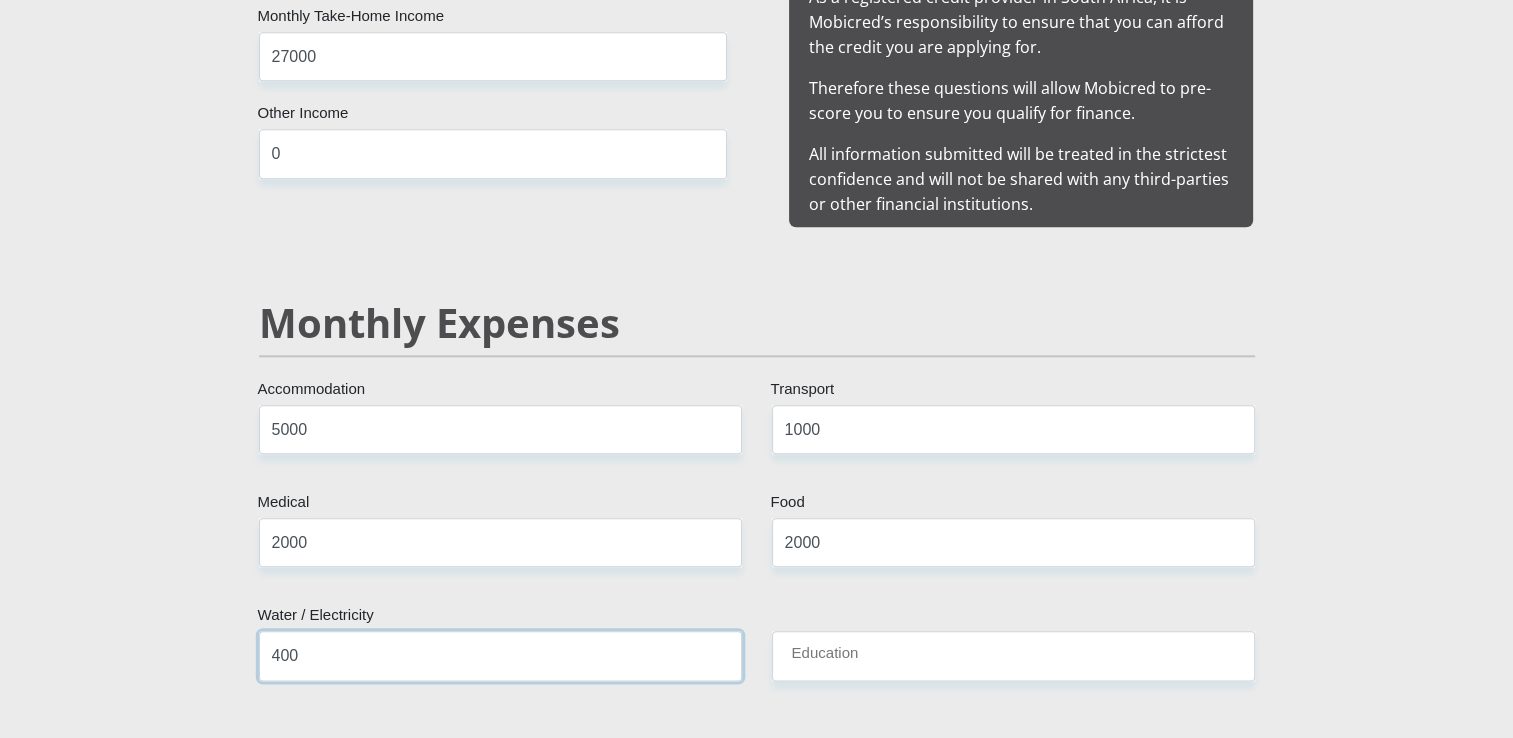 type on "400" 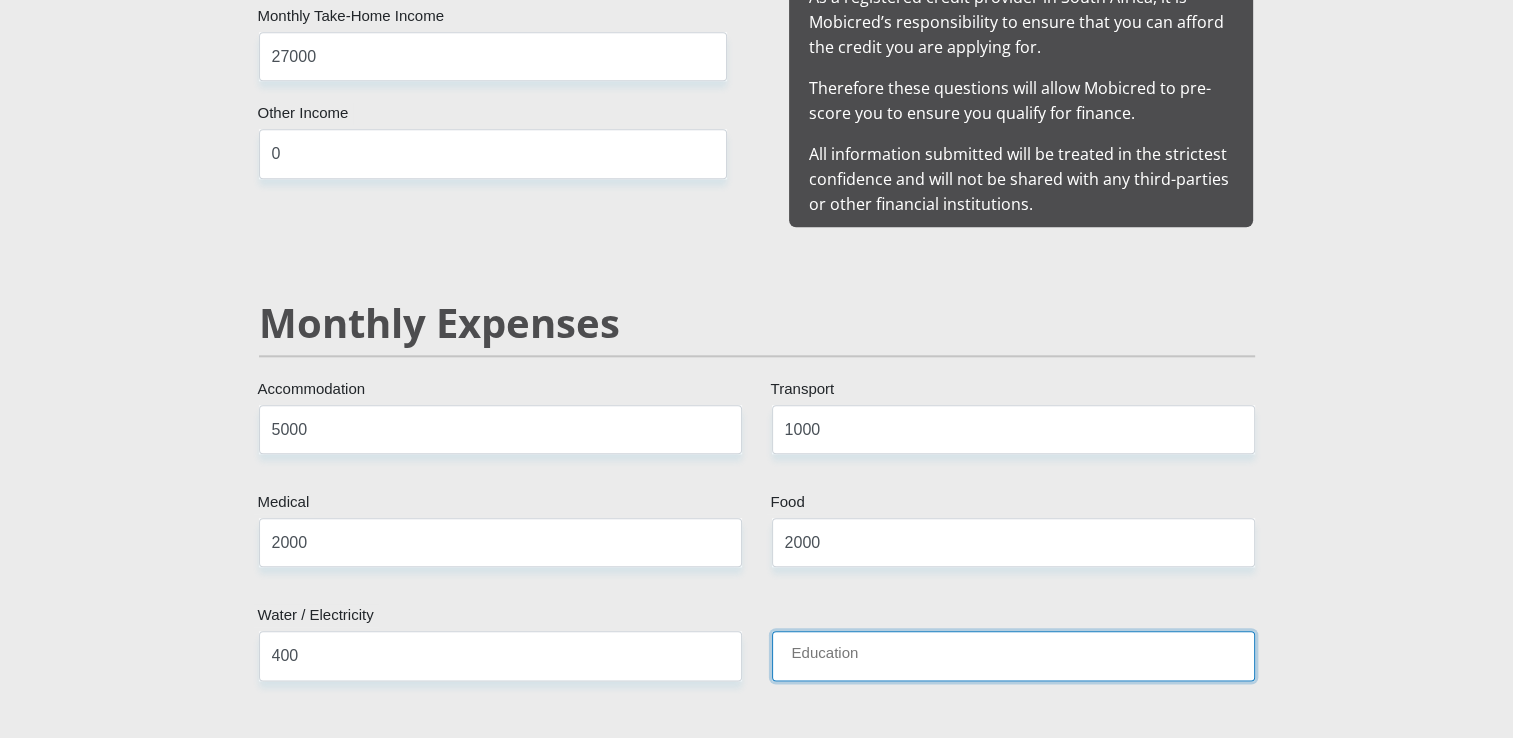 click on "Education" at bounding box center [1013, 655] 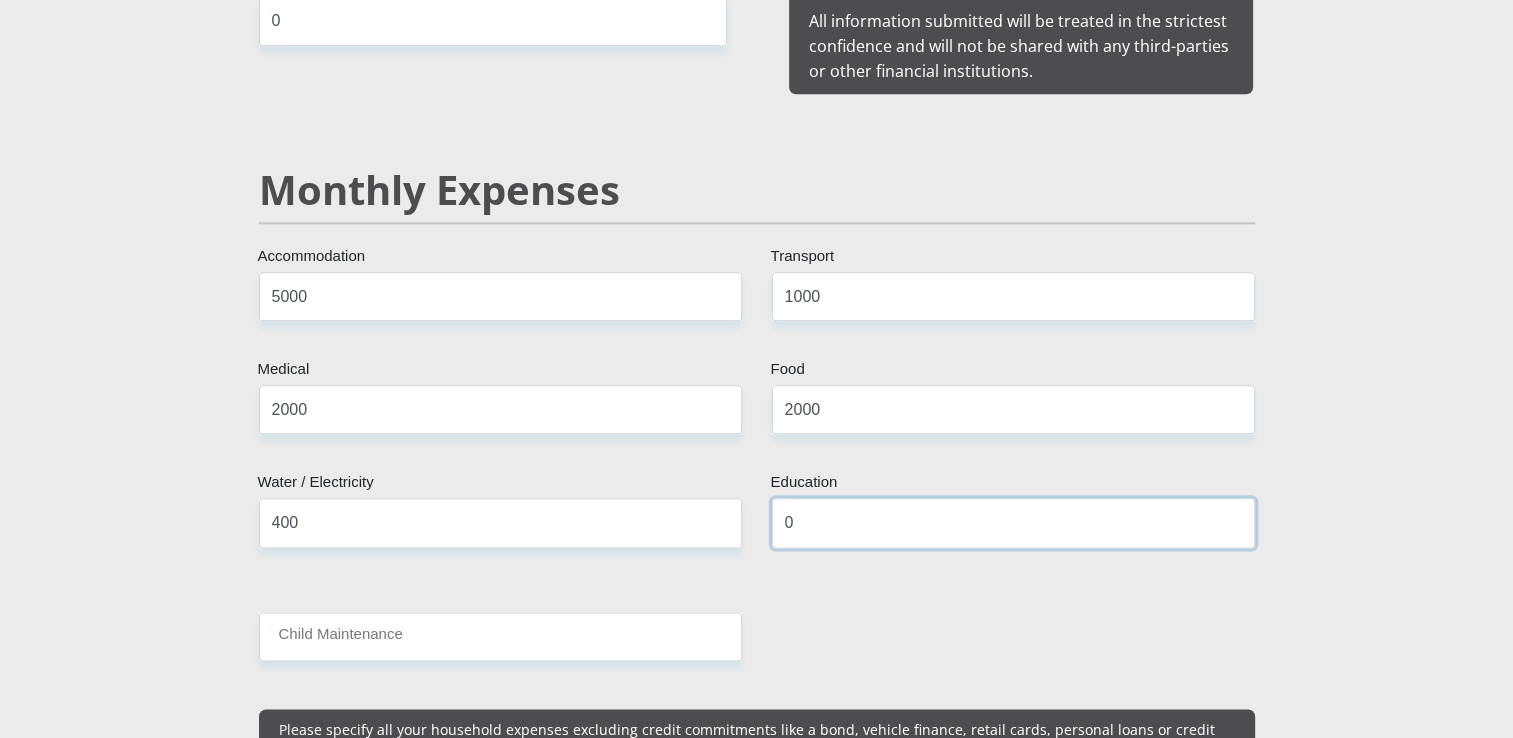 scroll, scrollTop: 2500, scrollLeft: 0, axis: vertical 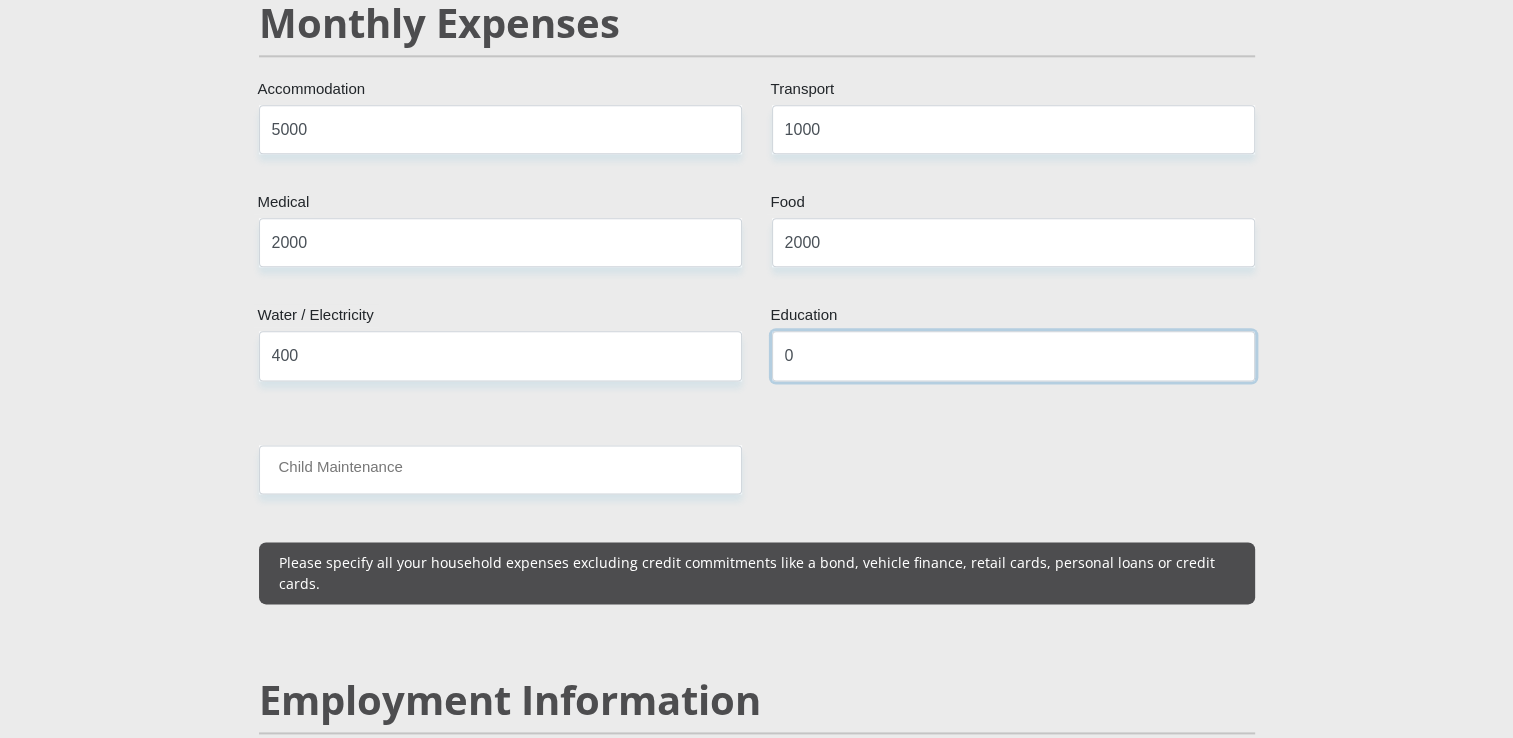 type on "0" 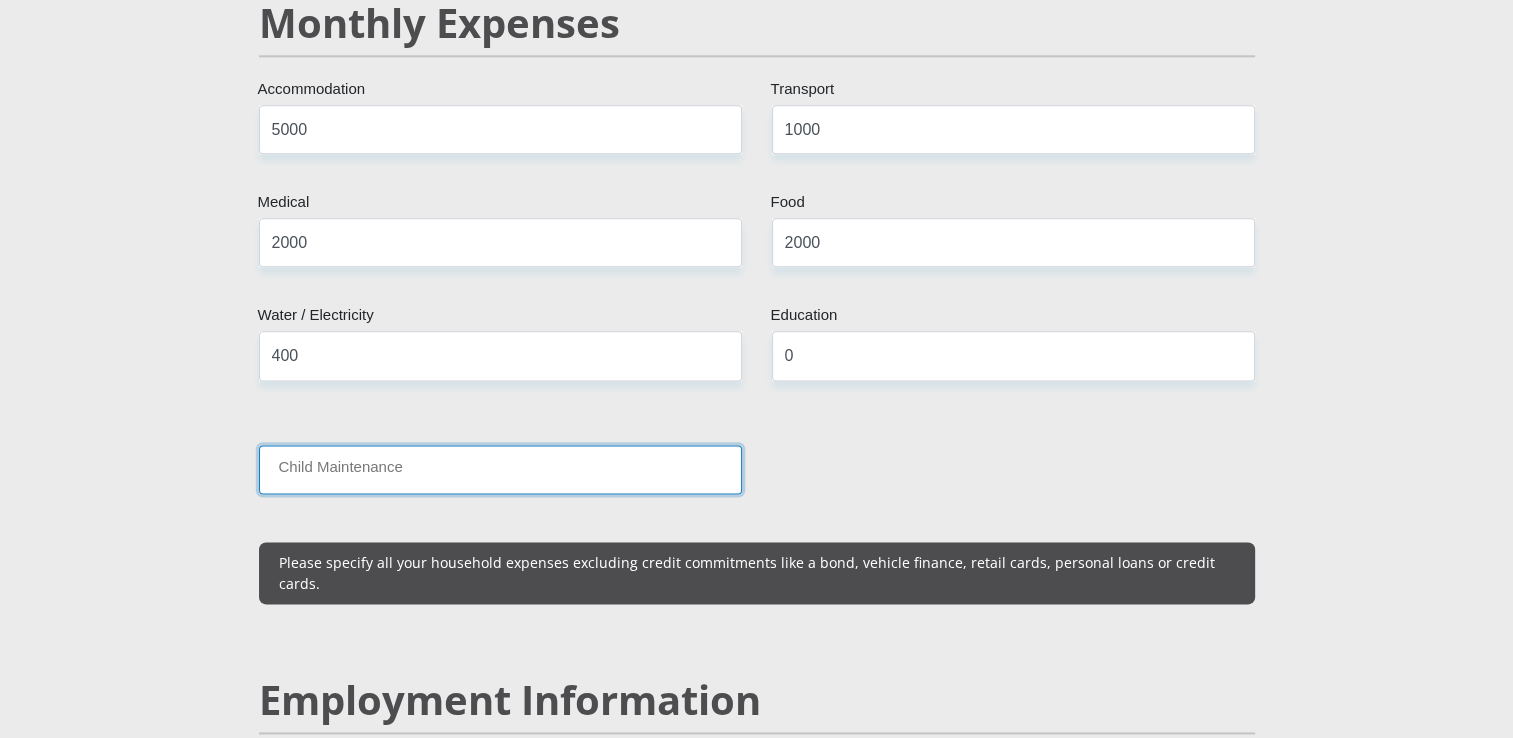 click on "Child Maintenance" at bounding box center (500, 469) 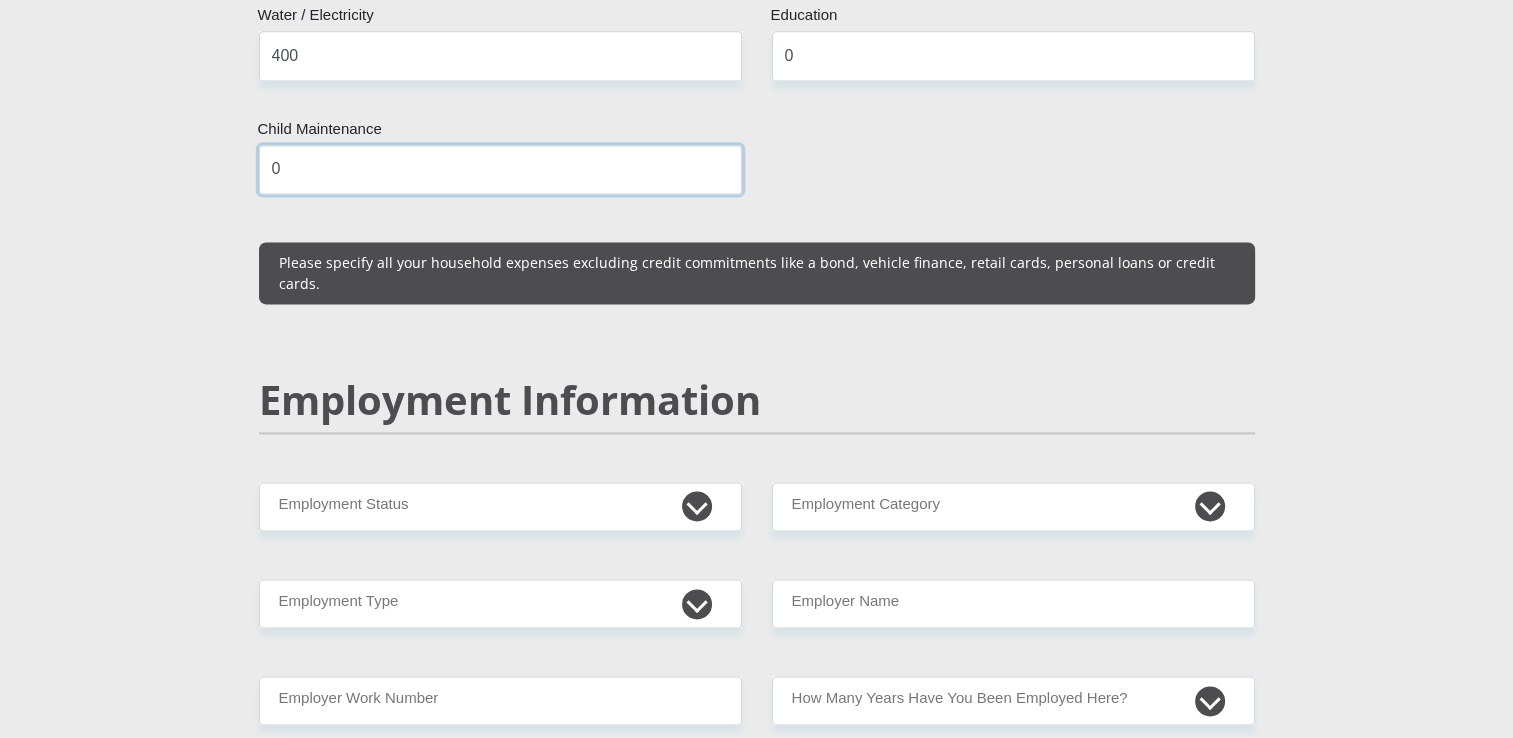 scroll, scrollTop: 2900, scrollLeft: 0, axis: vertical 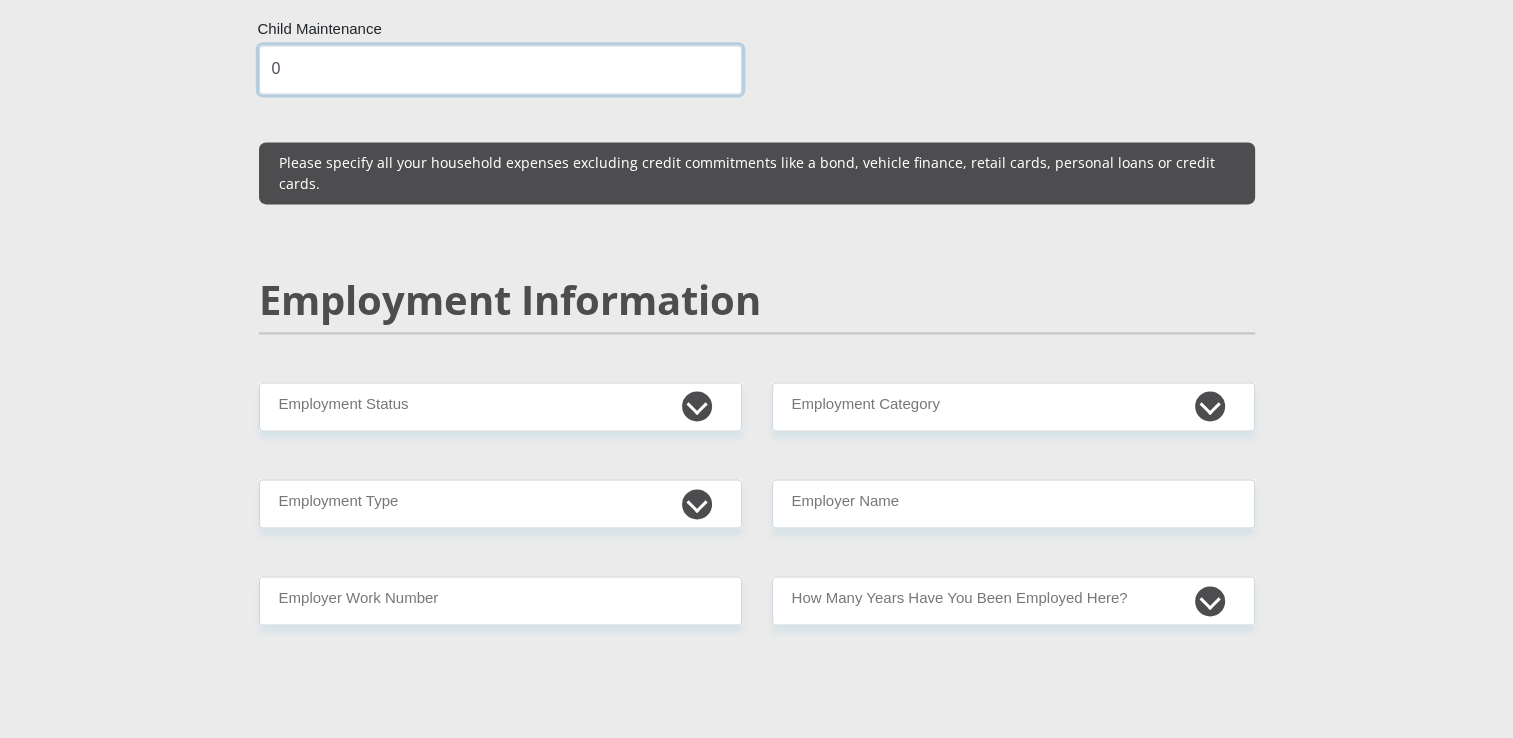 type on "0" 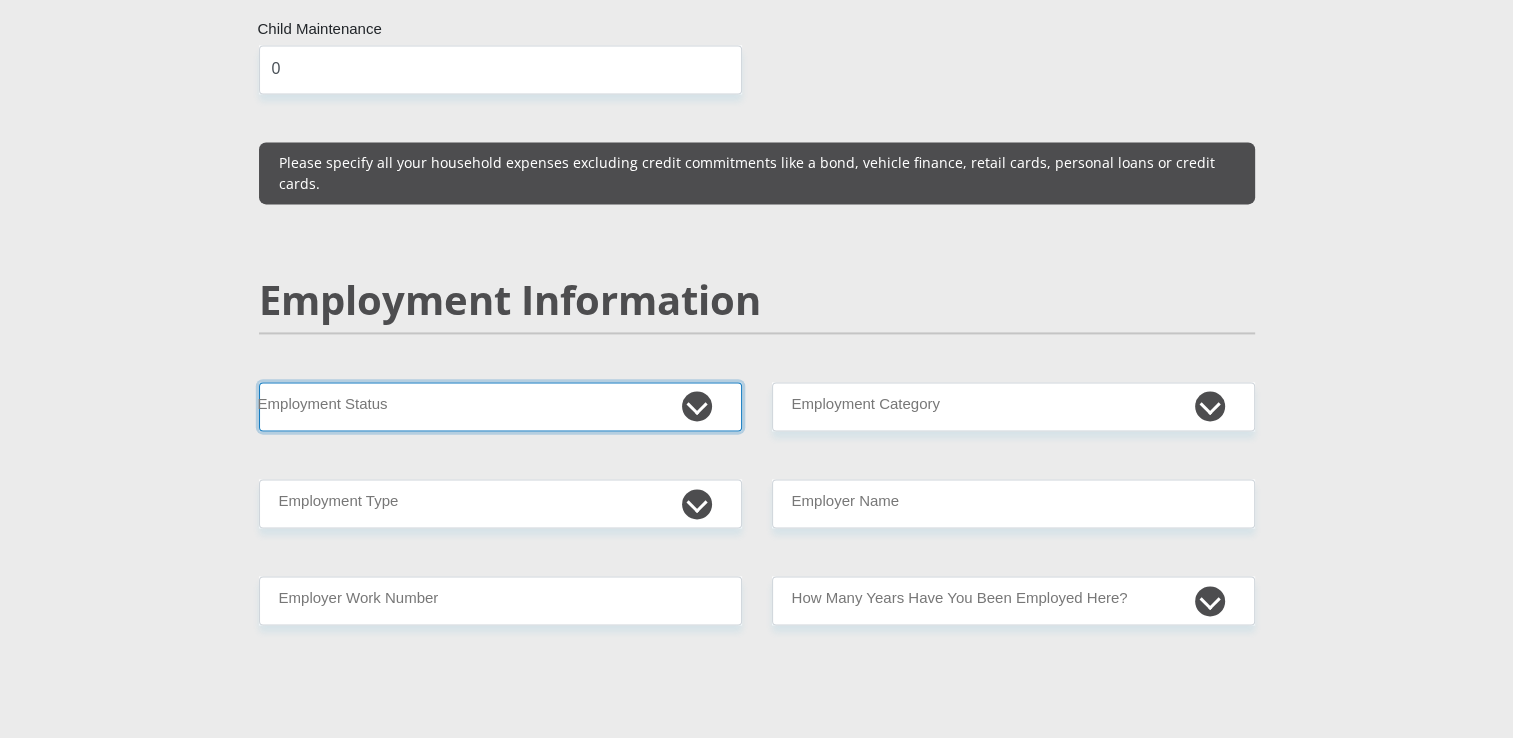 click on "Permanent/Full-time
Part-time/Casual
Contract Worker
Self-Employed
Housewife
Retired
Student
Medically Boarded
Disability
Unemployed" at bounding box center (500, 406) 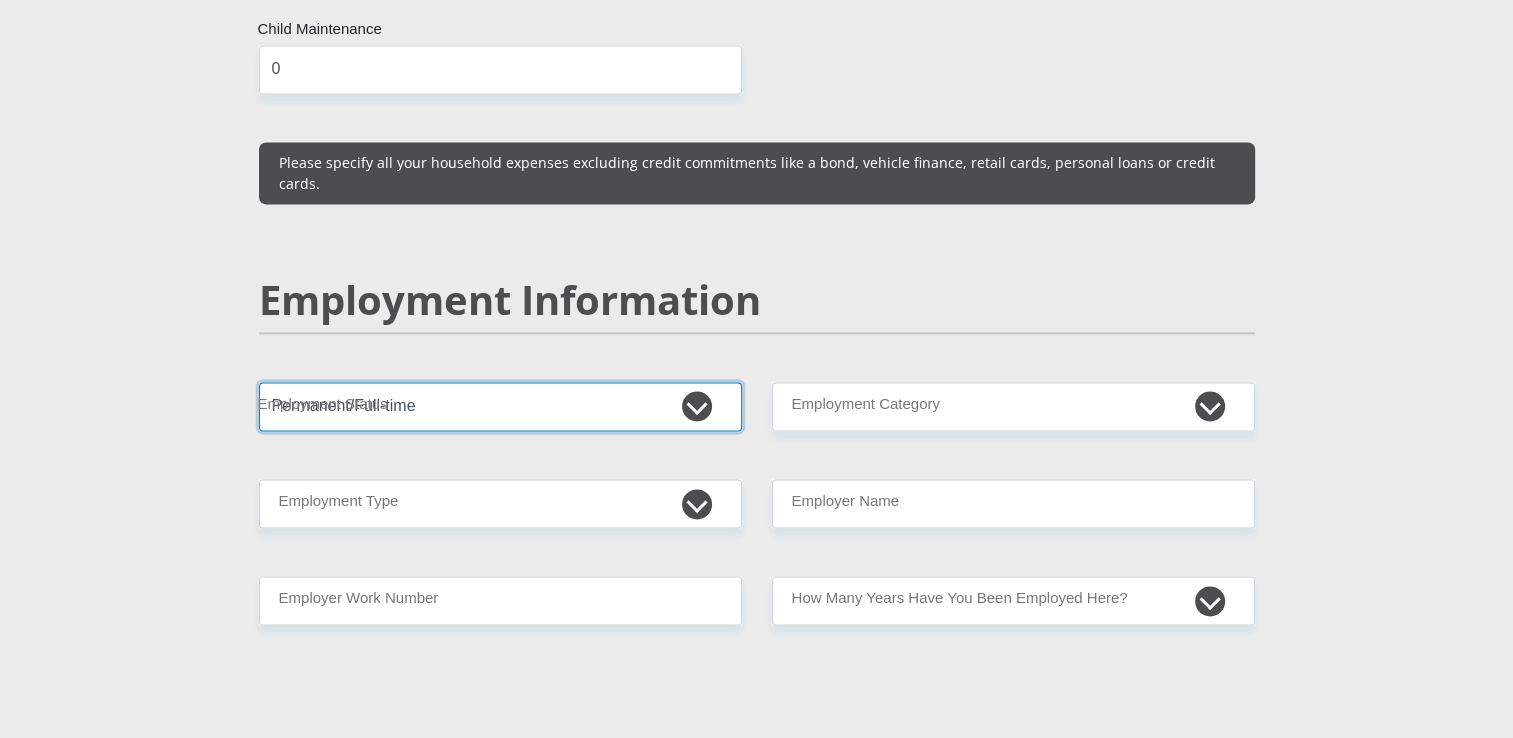 click on "Permanent/Full-time
Part-time/Casual
Contract Worker
Self-Employed
Housewife
Retired
Student
Medically Boarded
Disability
Unemployed" at bounding box center (500, 406) 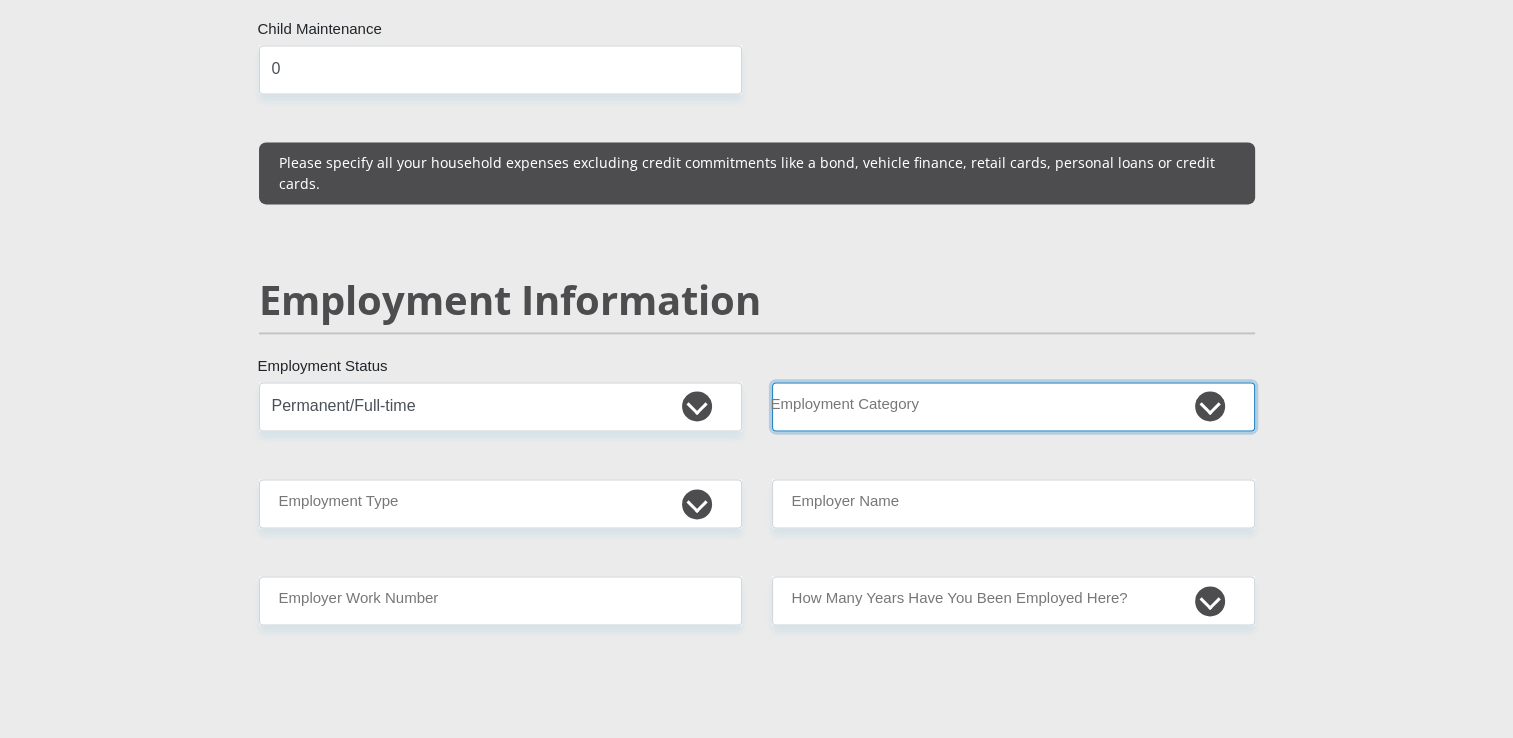 click on "AGRICULTURE
ALCOHOL & TOBACCO
CONSTRUCTION MATERIALS
METALLURGY
EQUIPMENT FOR RENEWABLE ENERGY
SPECIALIZED CONTRACTORS
CAR
GAMING (INCL. INTERNET
OTHER WHOLESALE
UNLICENSED PHARMACEUTICALS
CURRENCY EXCHANGE HOUSES
OTHER FINANCIAL INSTITUTIONS & INSURANCE
REAL ESTATE AGENTS
OIL & GAS
OTHER MATERIALS (E.G. IRON ORE)
PRECIOUS STONES & PRECIOUS METALS
POLITICAL ORGANIZATIONS
RELIGIOUS ORGANIZATIONS(NOT SECTS)
ACTI. HAVING BUSINESS DEAL WITH PUBLIC ADMINISTRATION
LAUNDROMATS" at bounding box center (1013, 406) 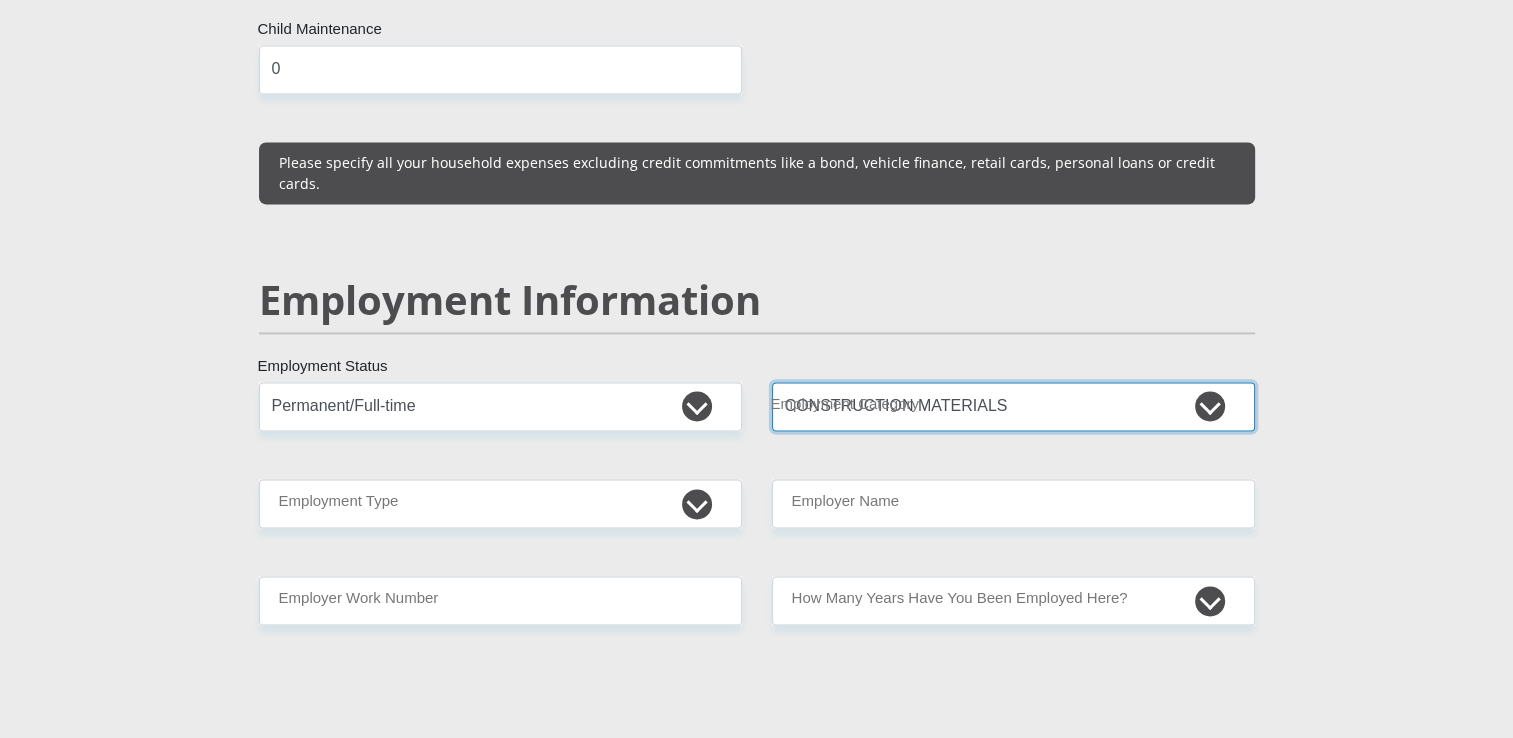 click on "AGRICULTURE
ALCOHOL & TOBACCO
CONSTRUCTION MATERIALS
METALLURGY
EQUIPMENT FOR RENEWABLE ENERGY
SPECIALIZED CONTRACTORS
CAR
GAMING (INCL. INTERNET
OTHER WHOLESALE
UNLICENSED PHARMACEUTICALS
CURRENCY EXCHANGE HOUSES
OTHER FINANCIAL INSTITUTIONS & INSURANCE
REAL ESTATE AGENTS
OIL & GAS
OTHER MATERIALS (E.G. IRON ORE)
PRECIOUS STONES & PRECIOUS METALS
POLITICAL ORGANIZATIONS
RELIGIOUS ORGANIZATIONS(NOT SECTS)
ACTI. HAVING BUSINESS DEAL WITH PUBLIC ADMINISTRATION
LAUNDROMATS" at bounding box center [1013, 406] 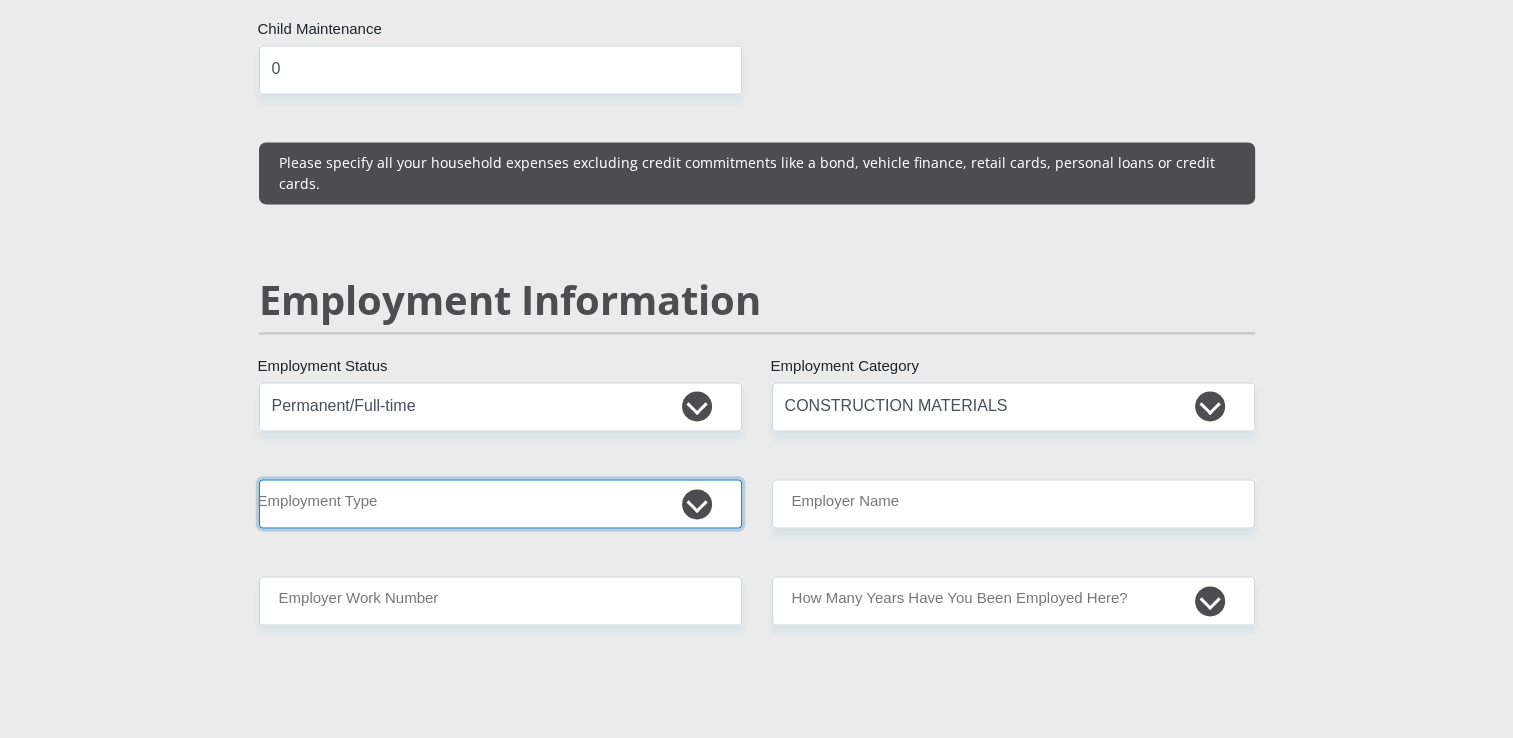 click on "College/Lecturer
Craft Seller
Creative
Driver
Executive
Farmer
Forces - Non Commissioned
Forces - Officer
Hawker
Housewife
Labourer
Licenced Professional
Manager
Miner
Non Licenced Professional
Office Staff/Clerk
Outside Worker
Pensioner
Permanent Teacher
Production/Manufacturing
Sales
Self-Employed
Semi-Professional Worker
Service Industry  Social Worker  Student" at bounding box center (500, 503) 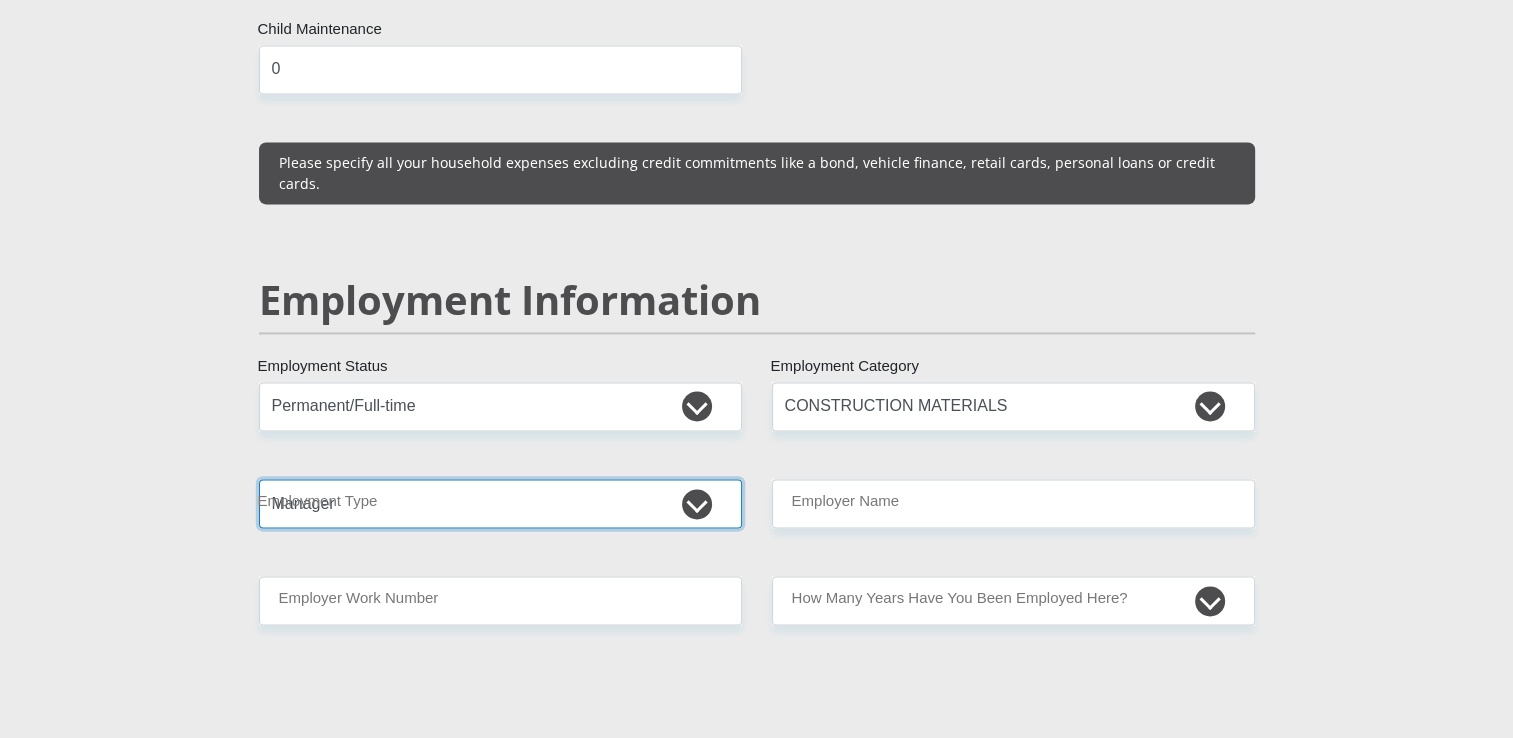 click on "College/Lecturer
Craft Seller
Creative
Driver
Executive
Farmer
Forces - Non Commissioned
Forces - Officer
Hawker
Housewife
Labourer
Licenced Professional
Manager
Miner
Non Licenced Professional
Office Staff/Clerk
Outside Worker
Pensioner
Permanent Teacher
Production/Manufacturing
Sales
Self-Employed
Semi-Professional Worker
Service Industry  Social Worker  Student" at bounding box center [500, 503] 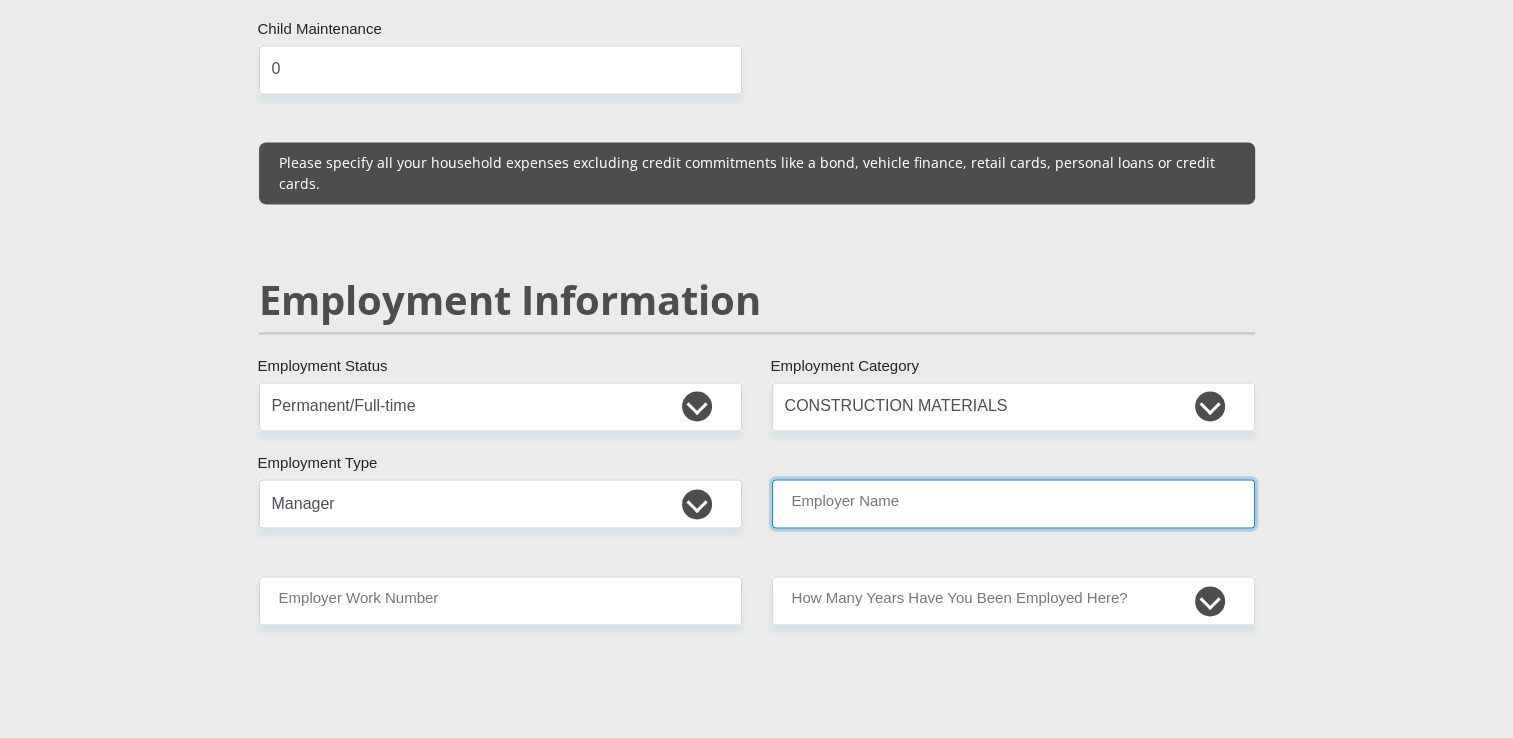 click on "Employer Name" at bounding box center (1013, 503) 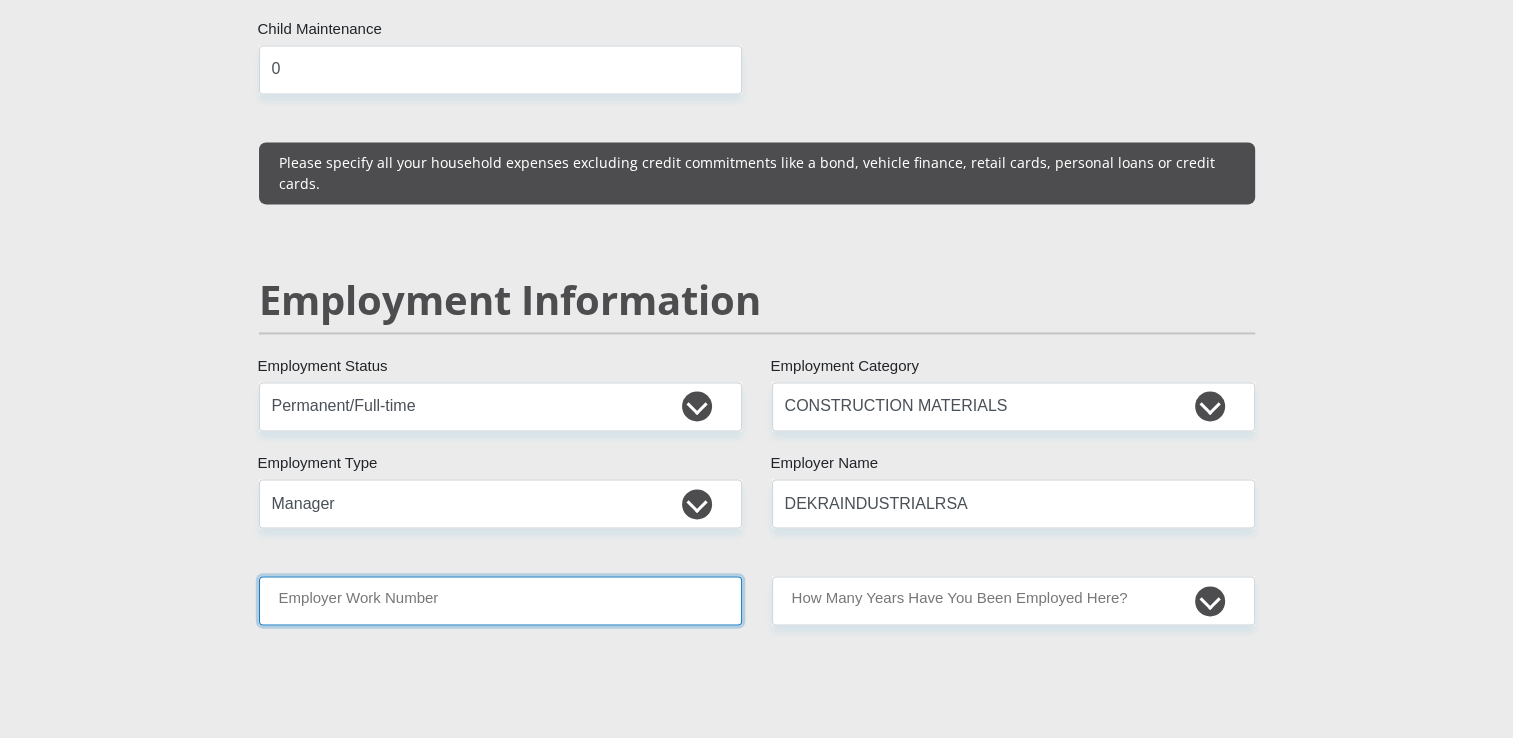 type on "[PHONE]" 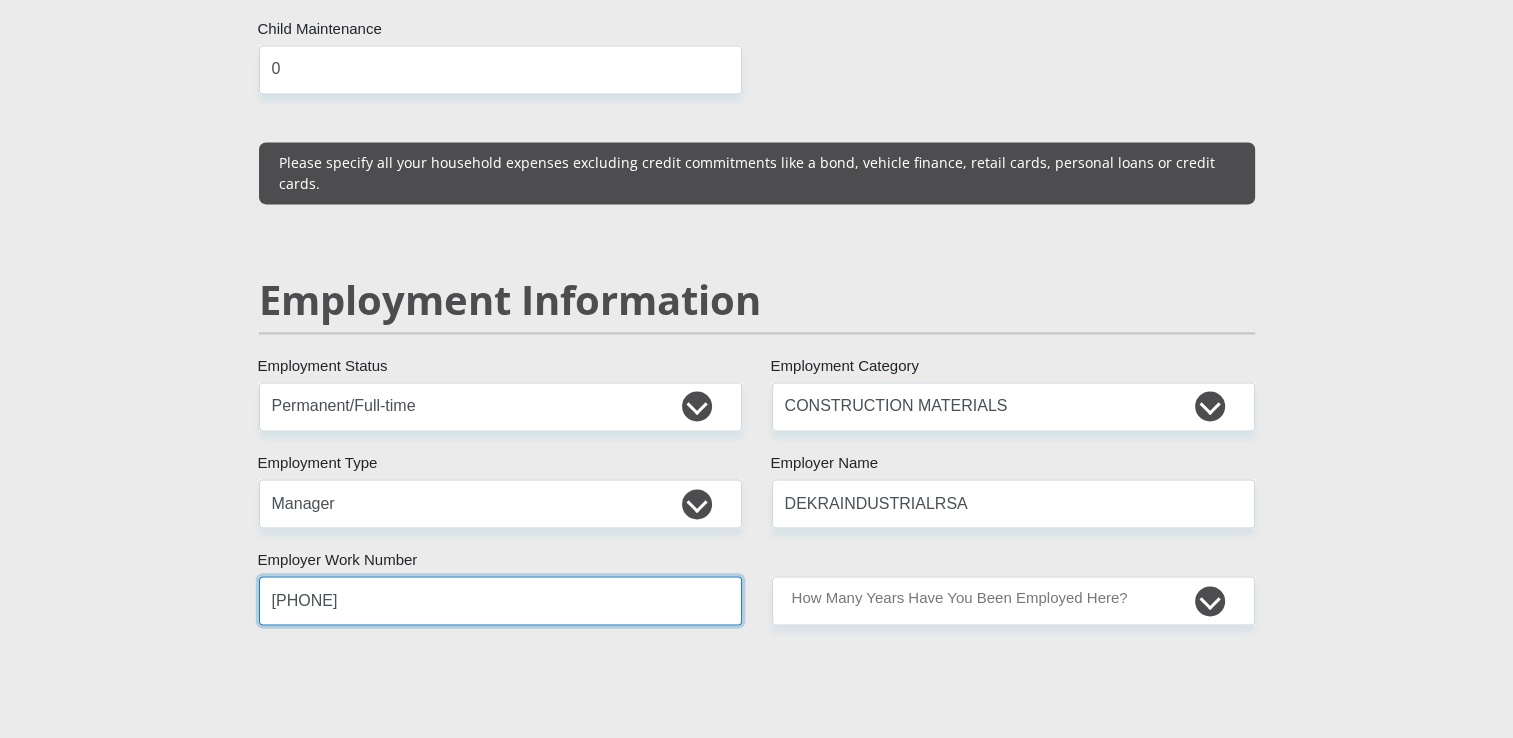 type on "[FIRST]" 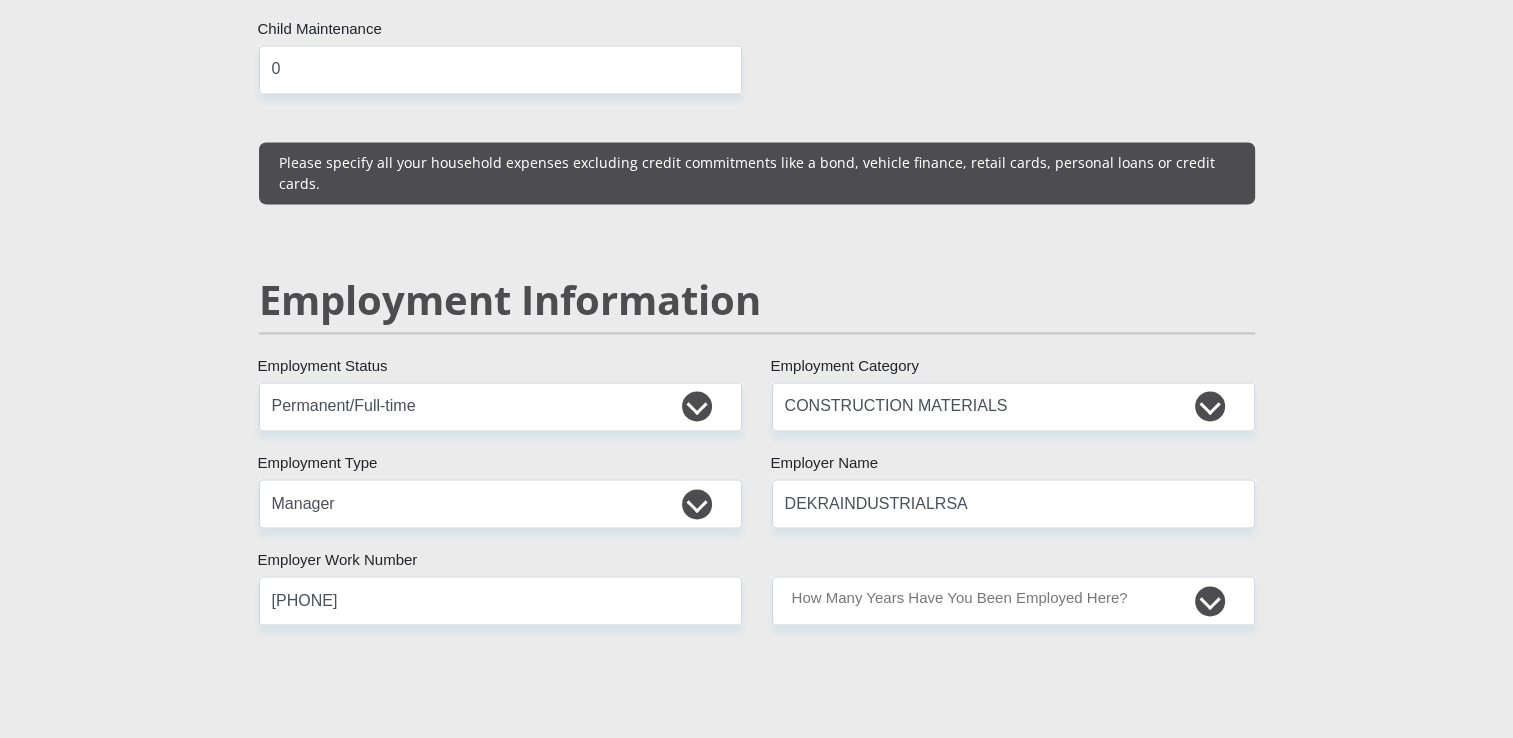 type on "[LAST]" 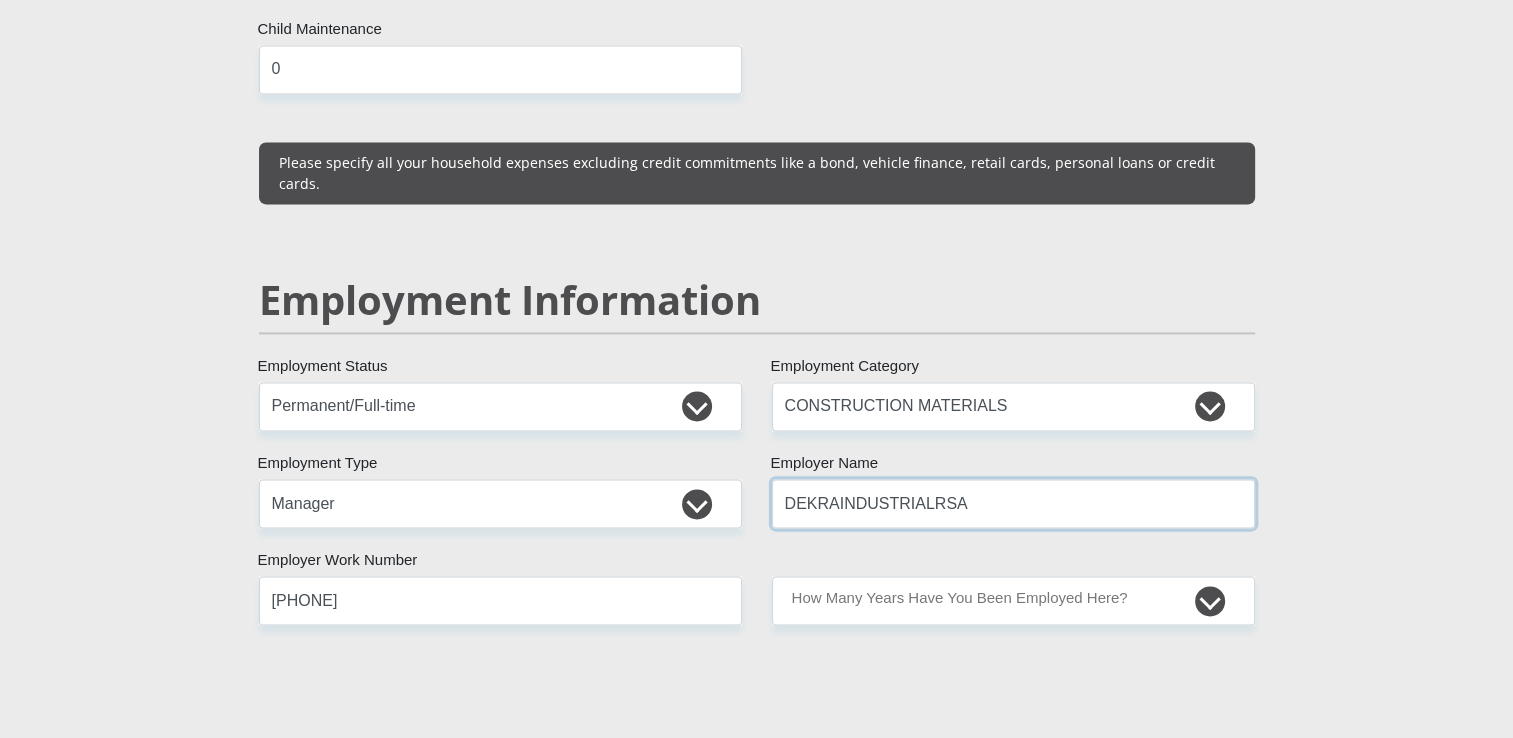 click on "DEKRAINDUSTRIALRSA" at bounding box center (1013, 503) 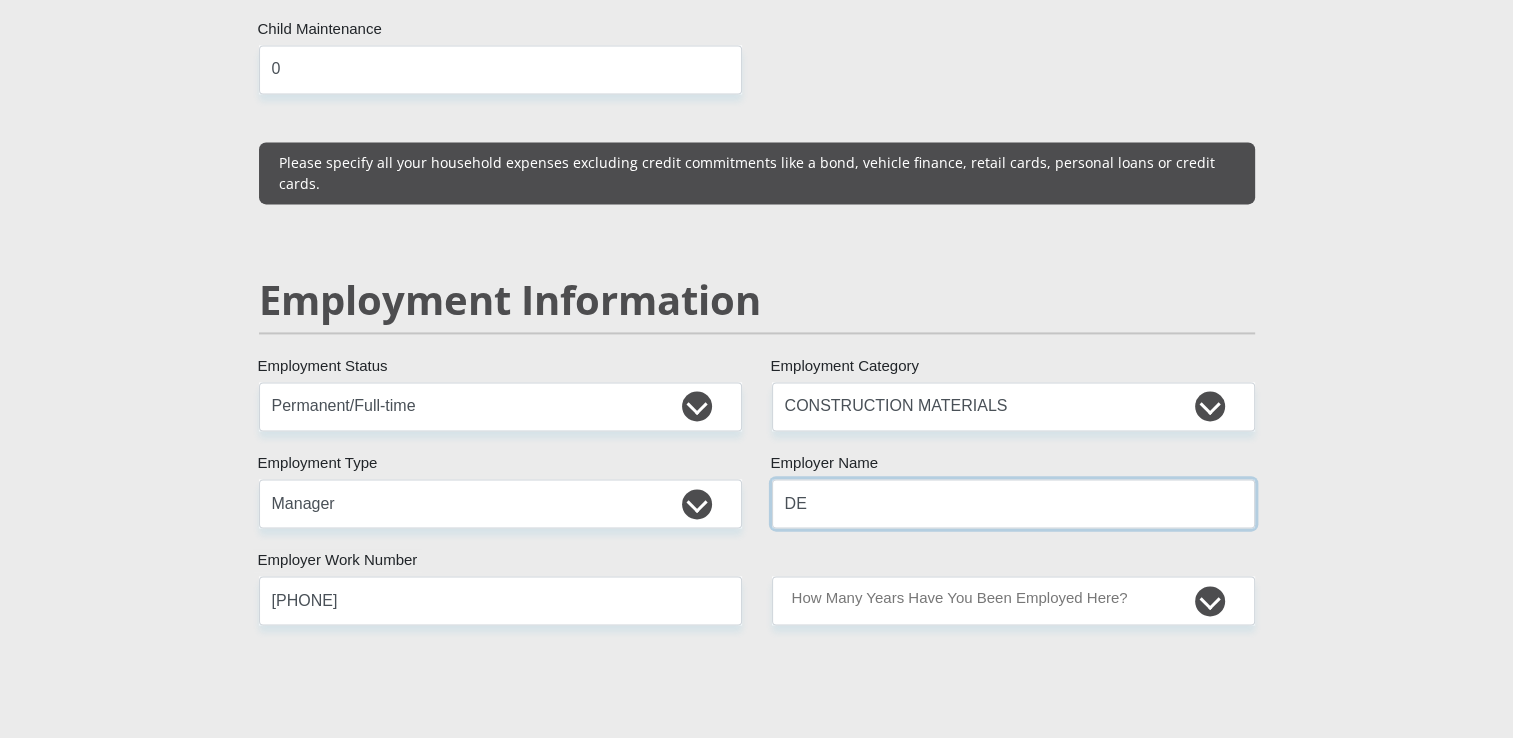 type on "D" 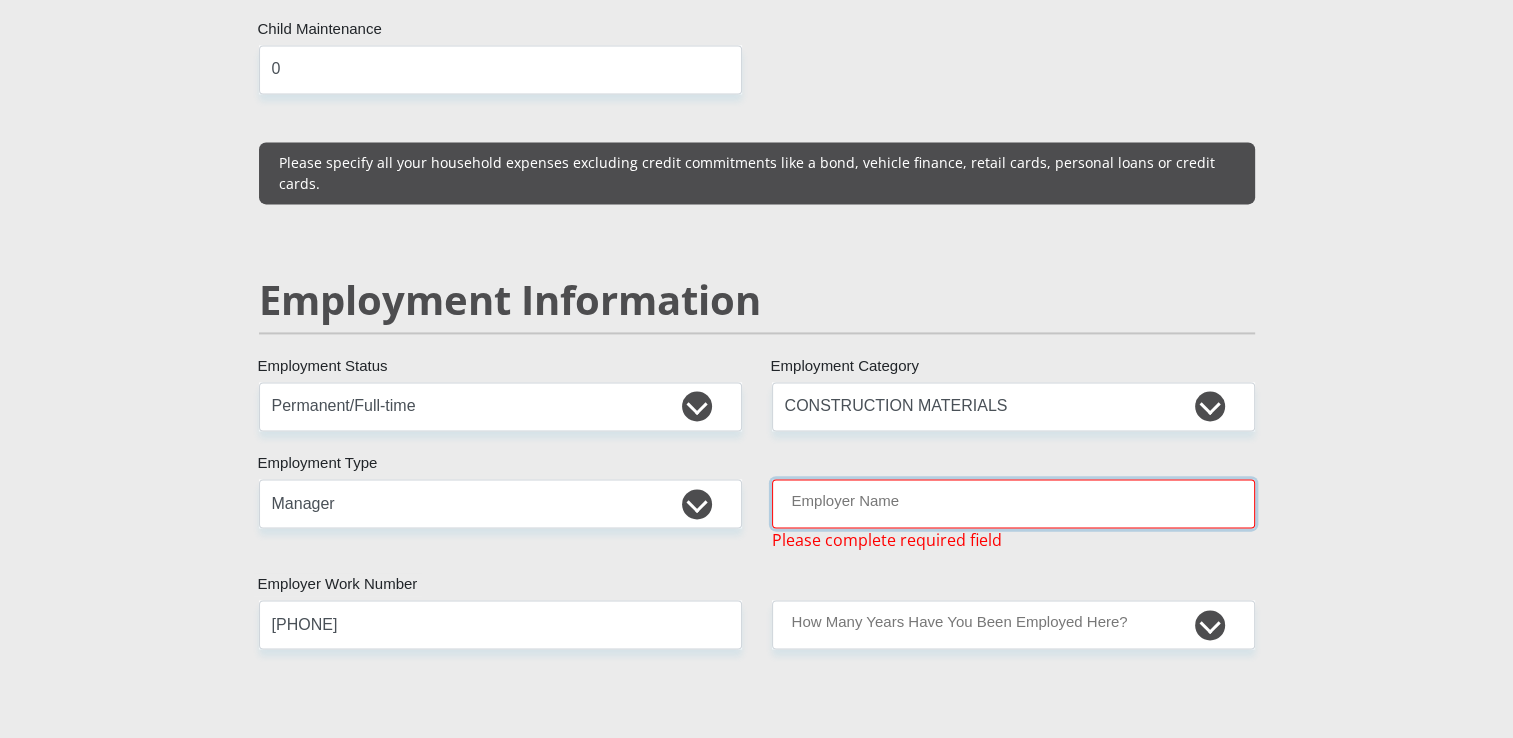click on "Employer Name" at bounding box center (1013, 503) 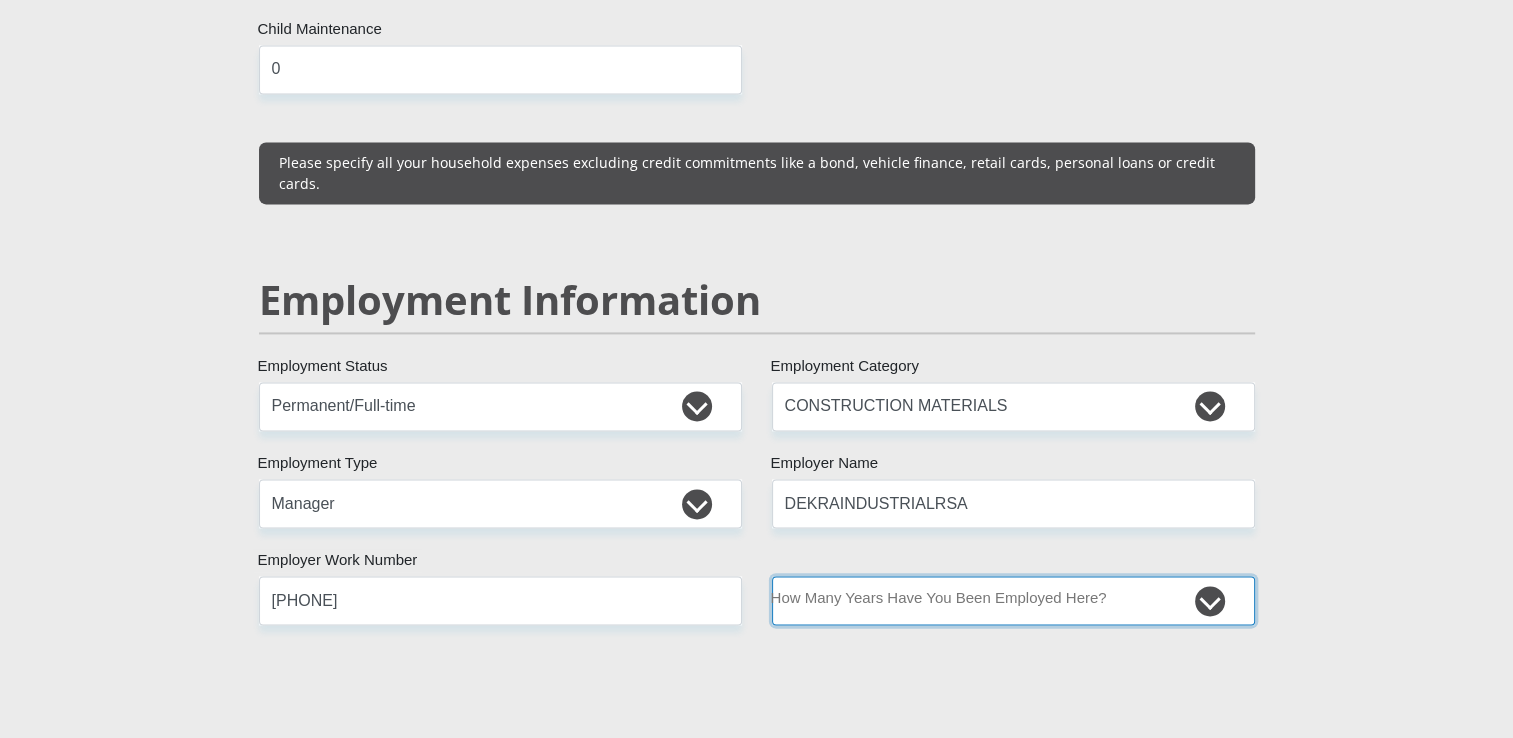 click on "less than 1 year
1-3 years
3-5 years
5+ years" at bounding box center (1013, 600) 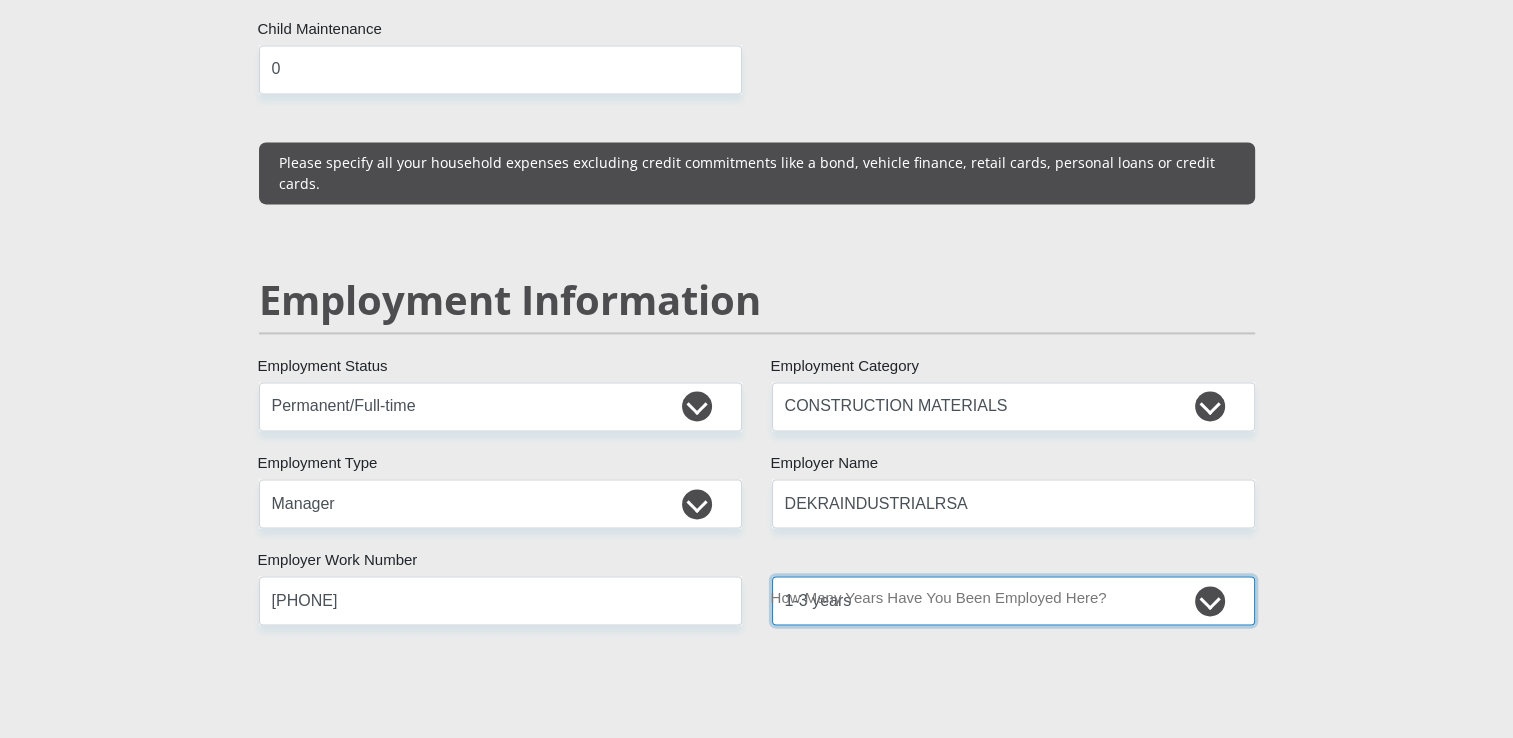 click on "less than 1 year
1-3 years
3-5 years
5+ years" at bounding box center (1013, 600) 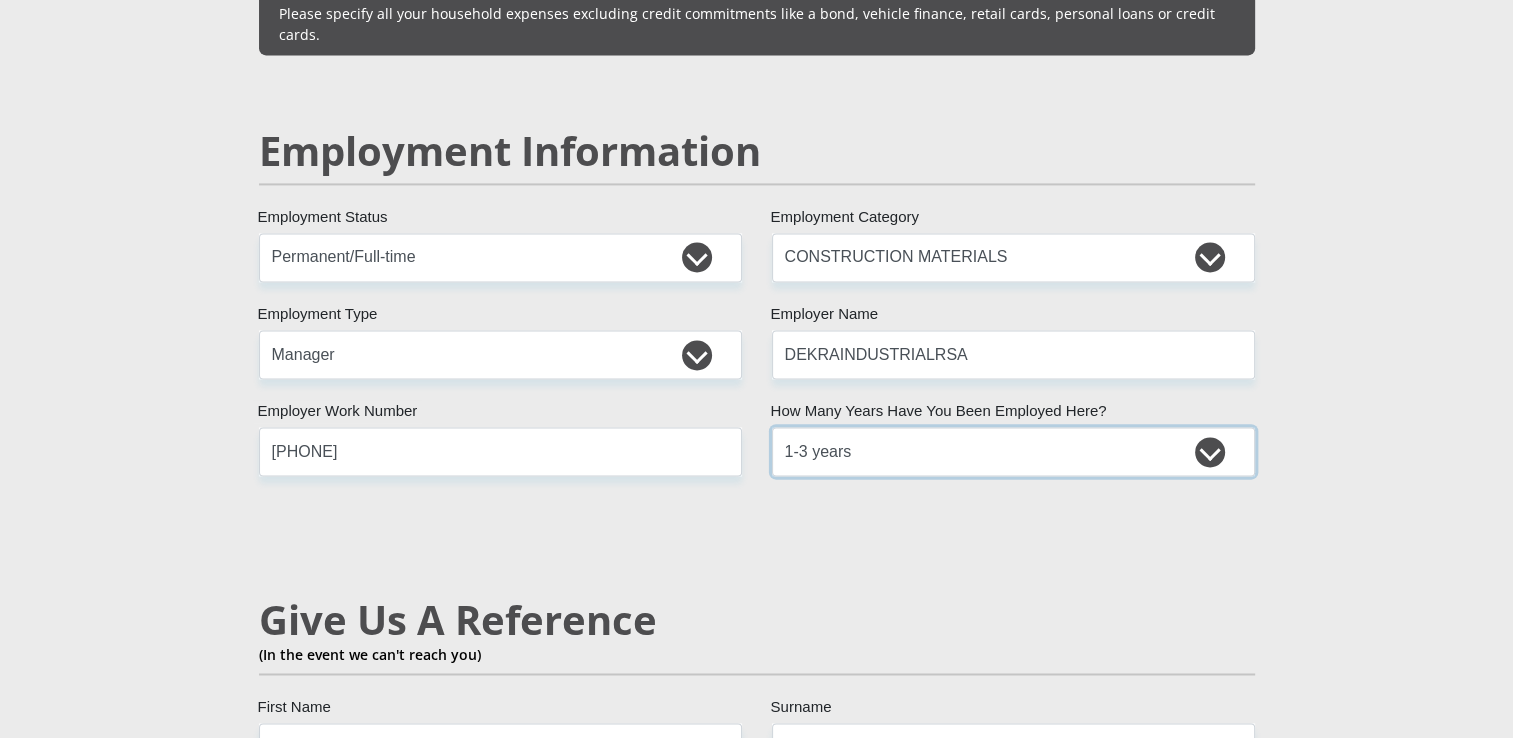 scroll, scrollTop: 3200, scrollLeft: 0, axis: vertical 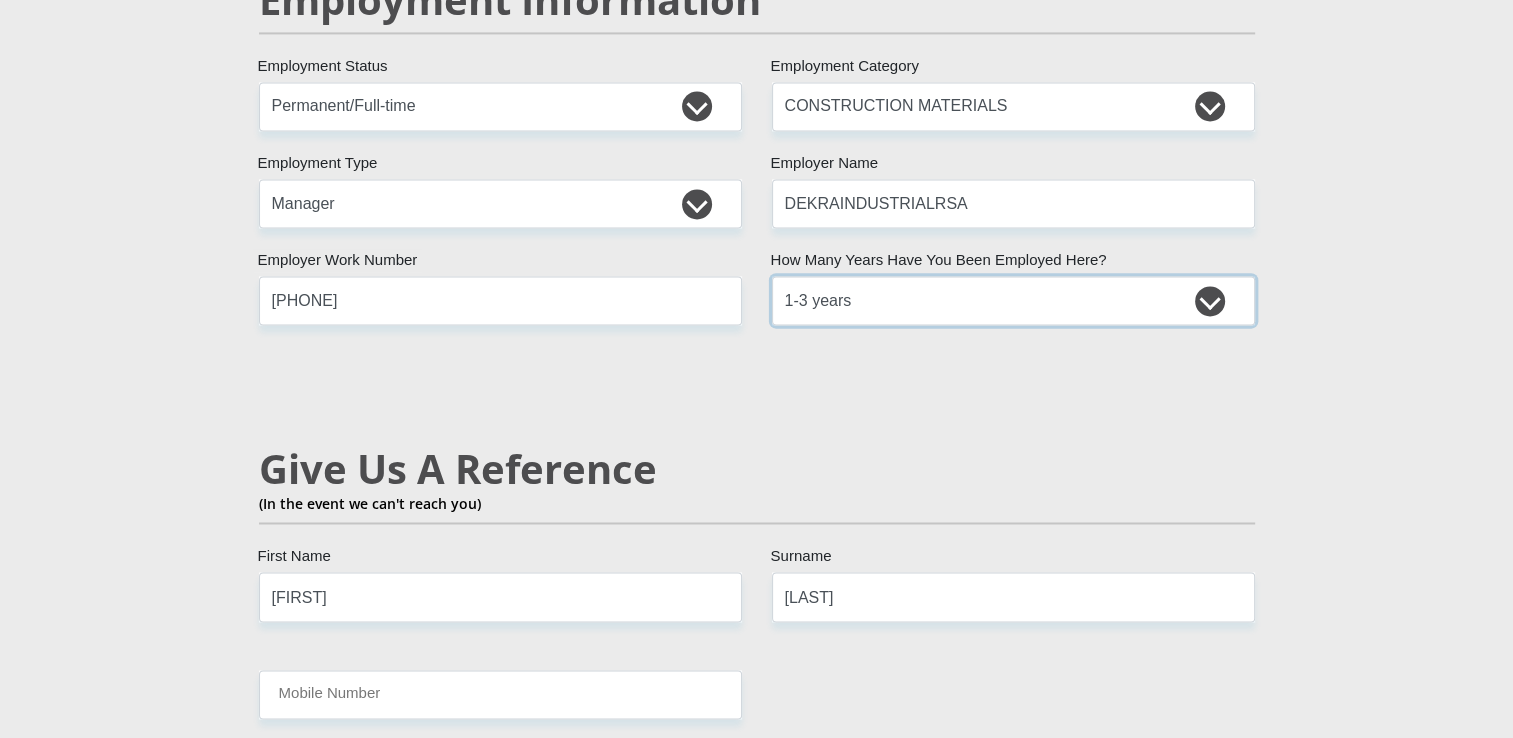 click on "less than 1 year
1-3 years
3-5 years
5+ years" at bounding box center [1013, 300] 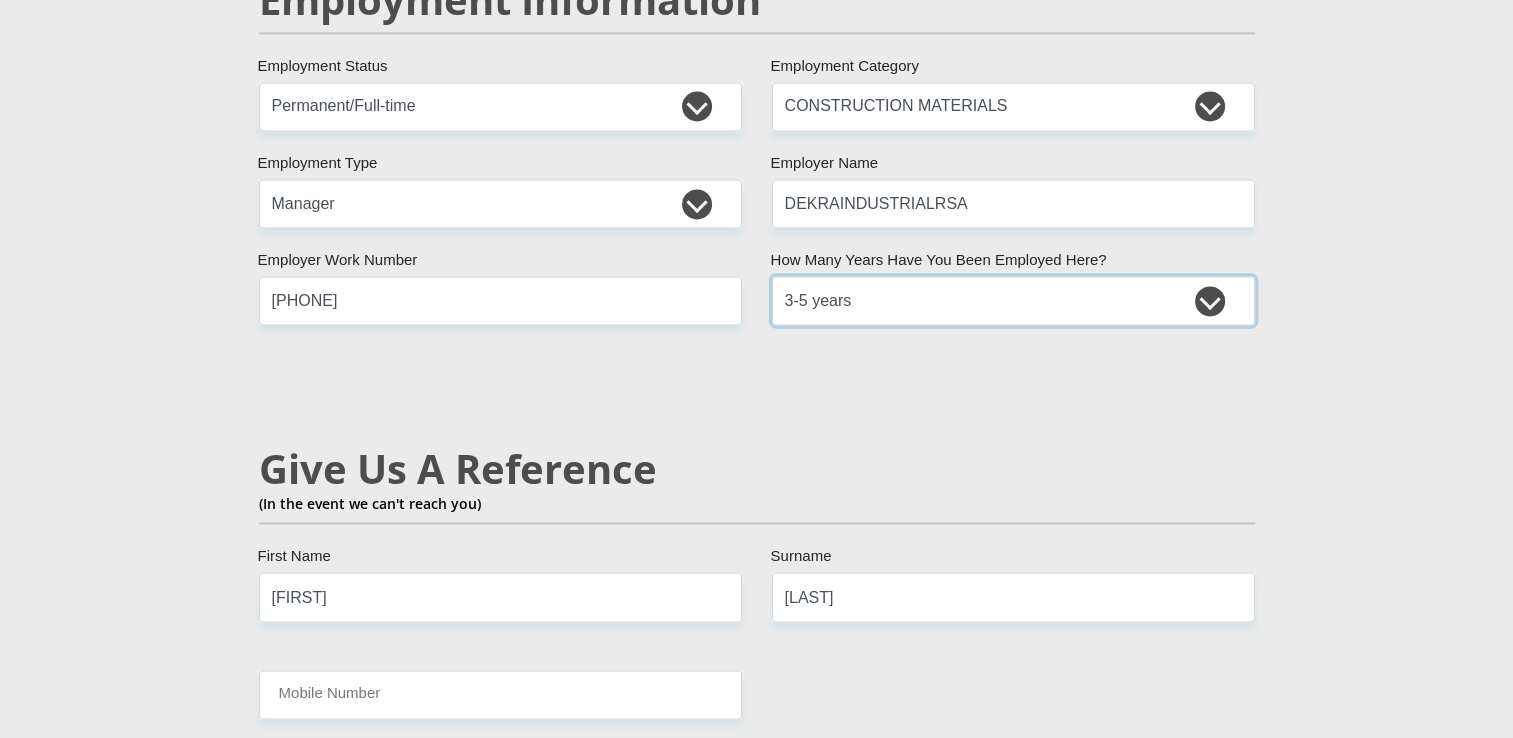 click on "less than 1 year
1-3 years
3-5 years
5+ years" at bounding box center (1013, 300) 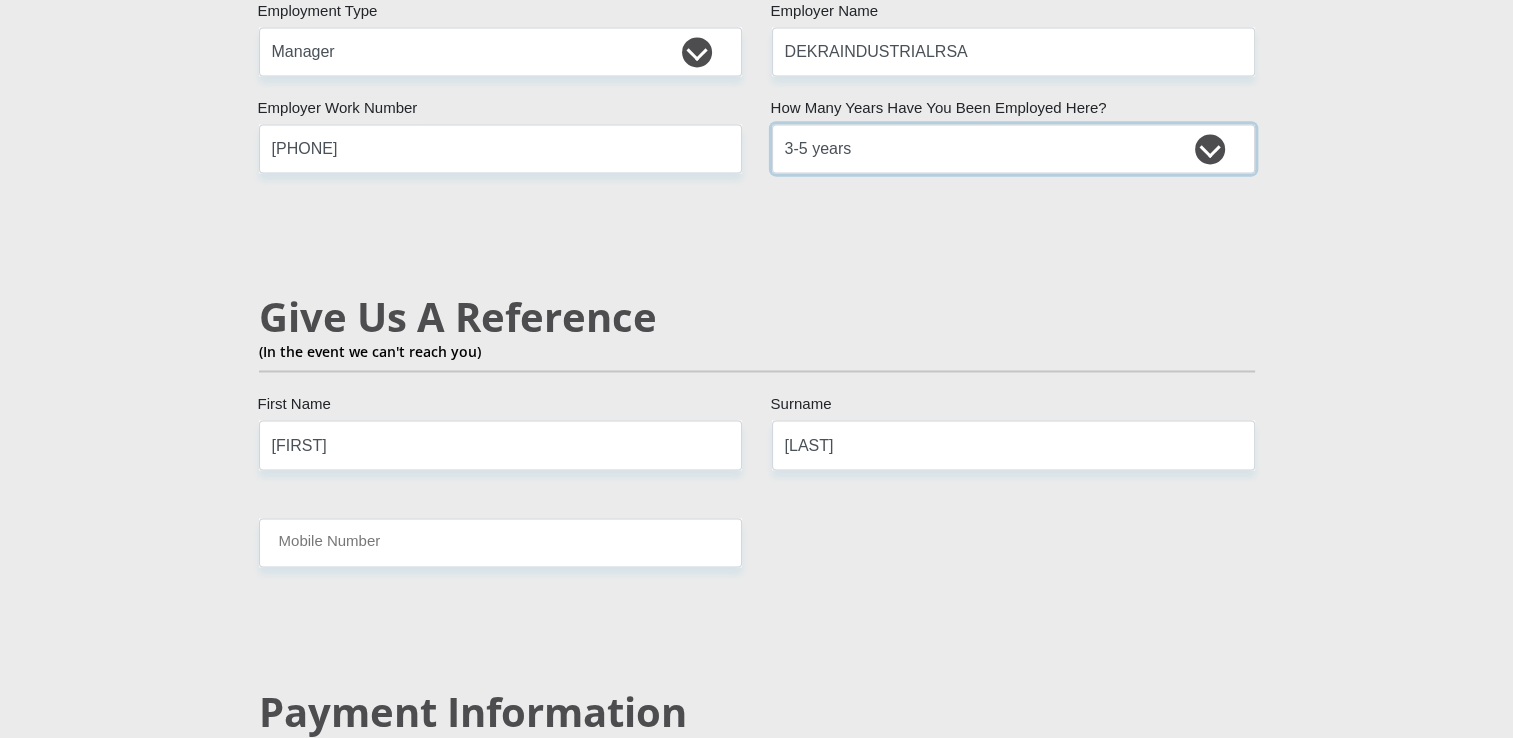 scroll, scrollTop: 3400, scrollLeft: 0, axis: vertical 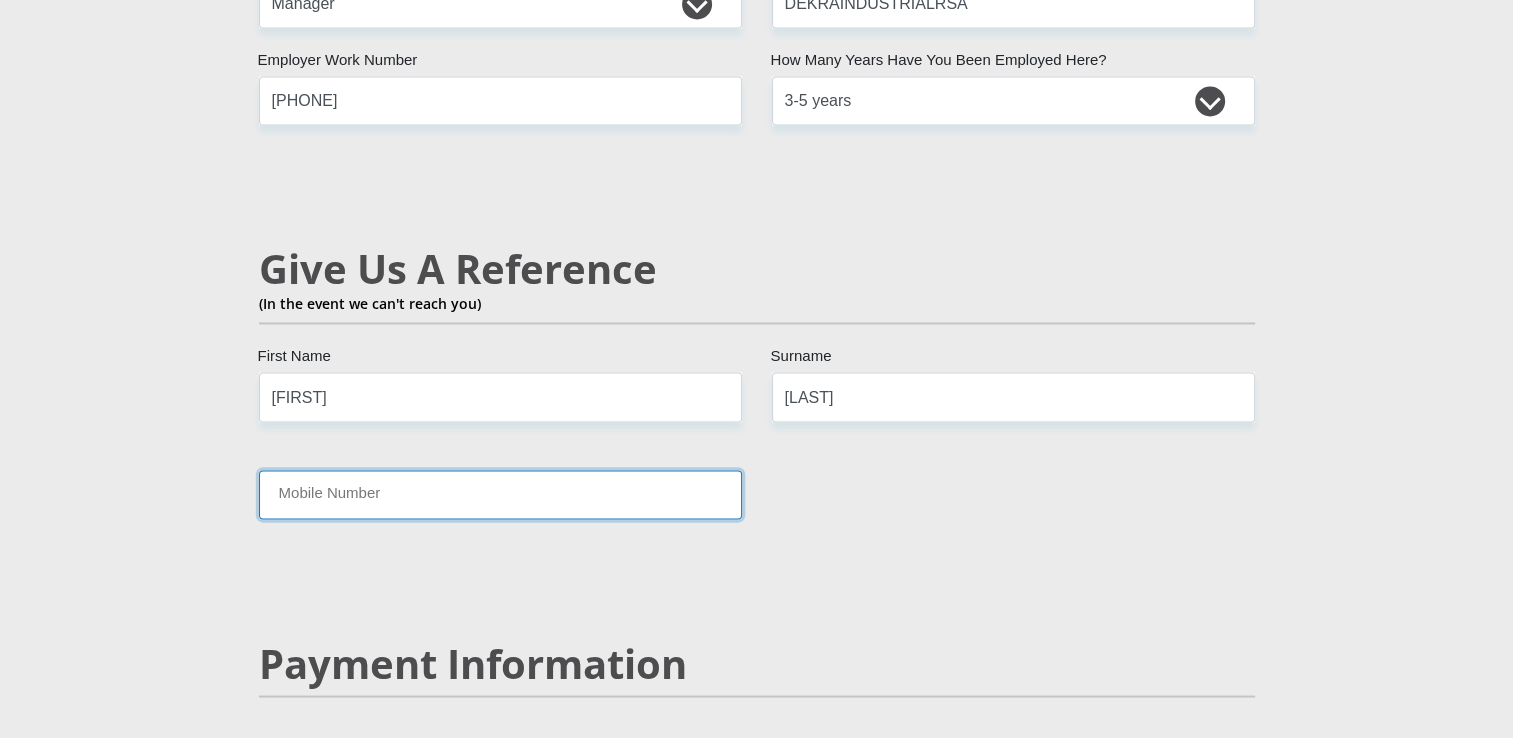 click on "Mobile Number" at bounding box center (500, 494) 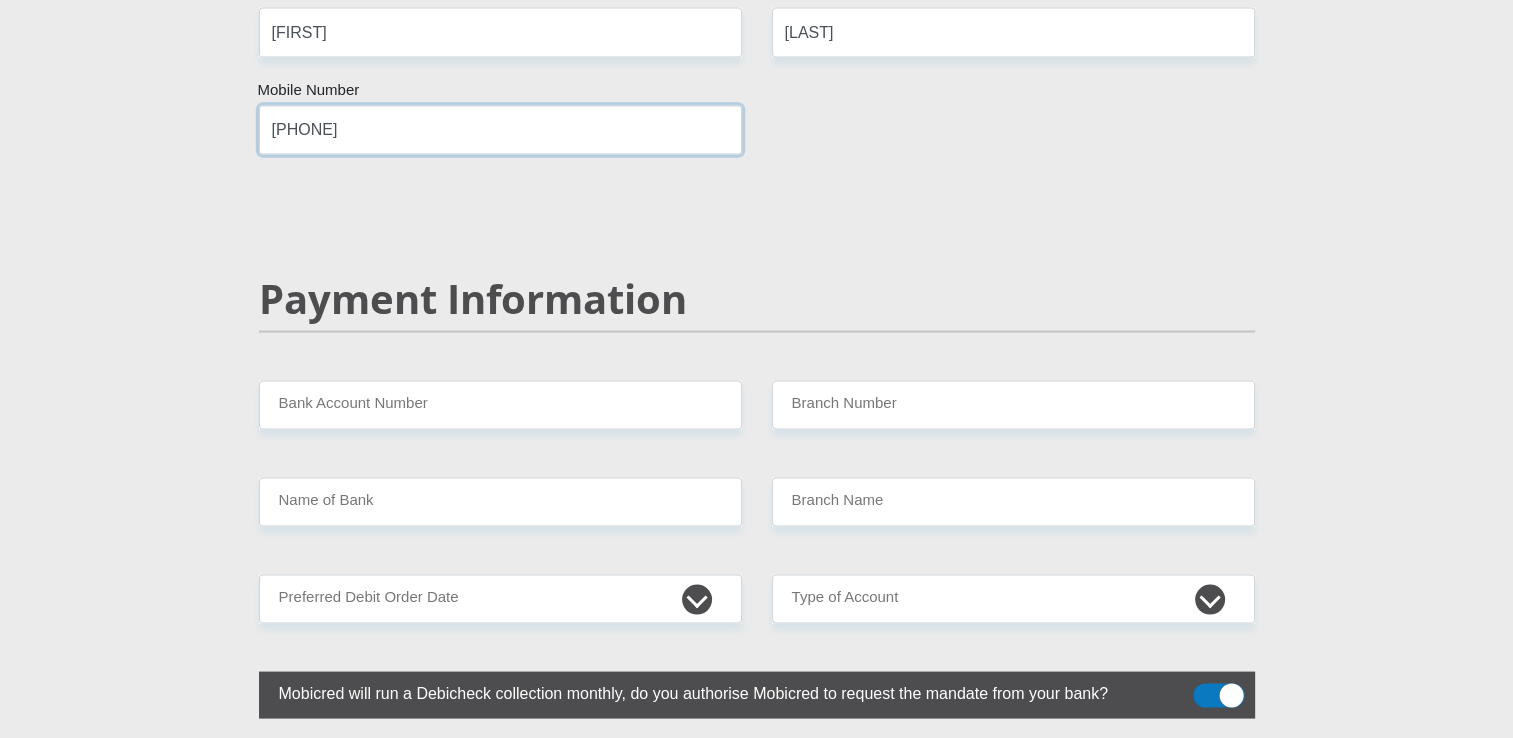 scroll, scrollTop: 3800, scrollLeft: 0, axis: vertical 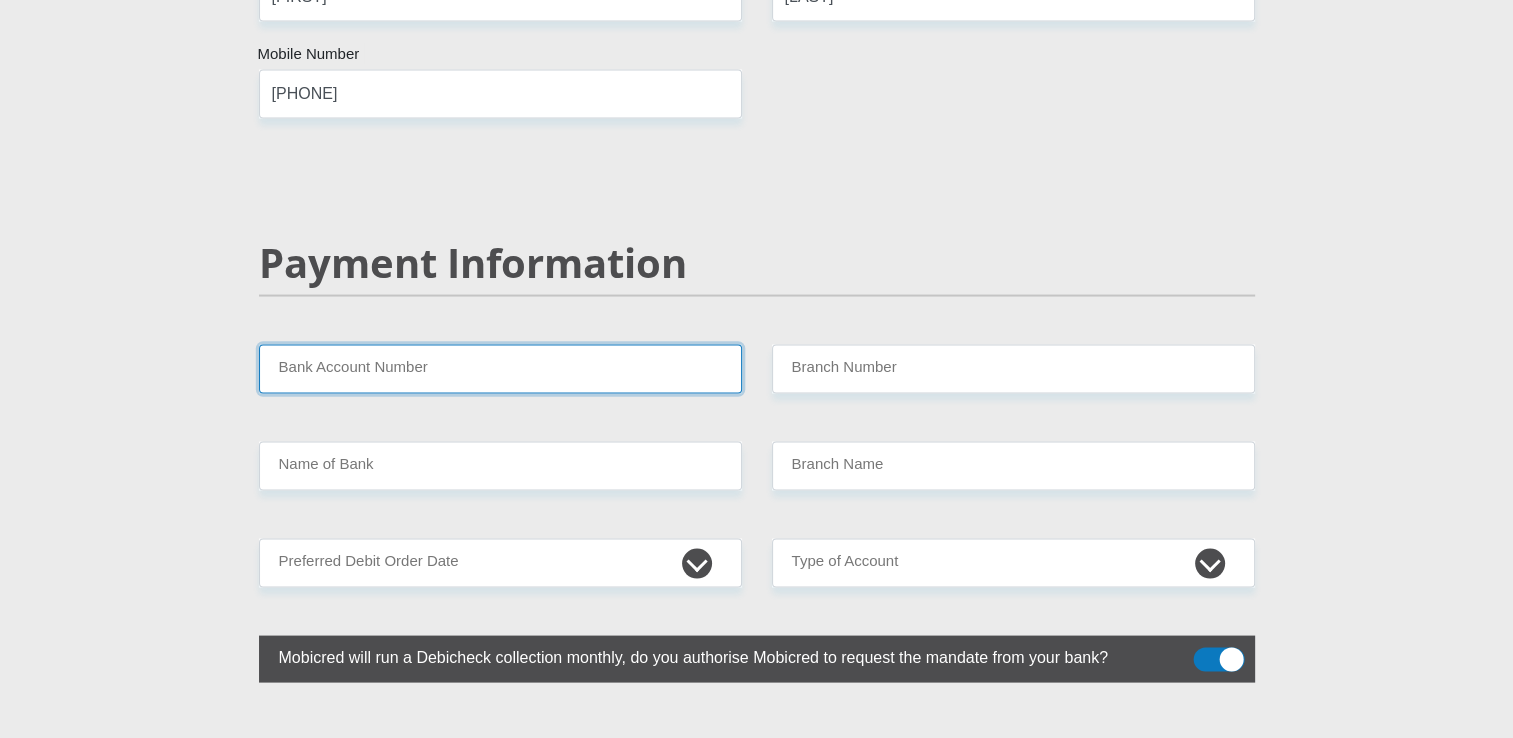 click on "Bank Account Number" at bounding box center [500, 369] 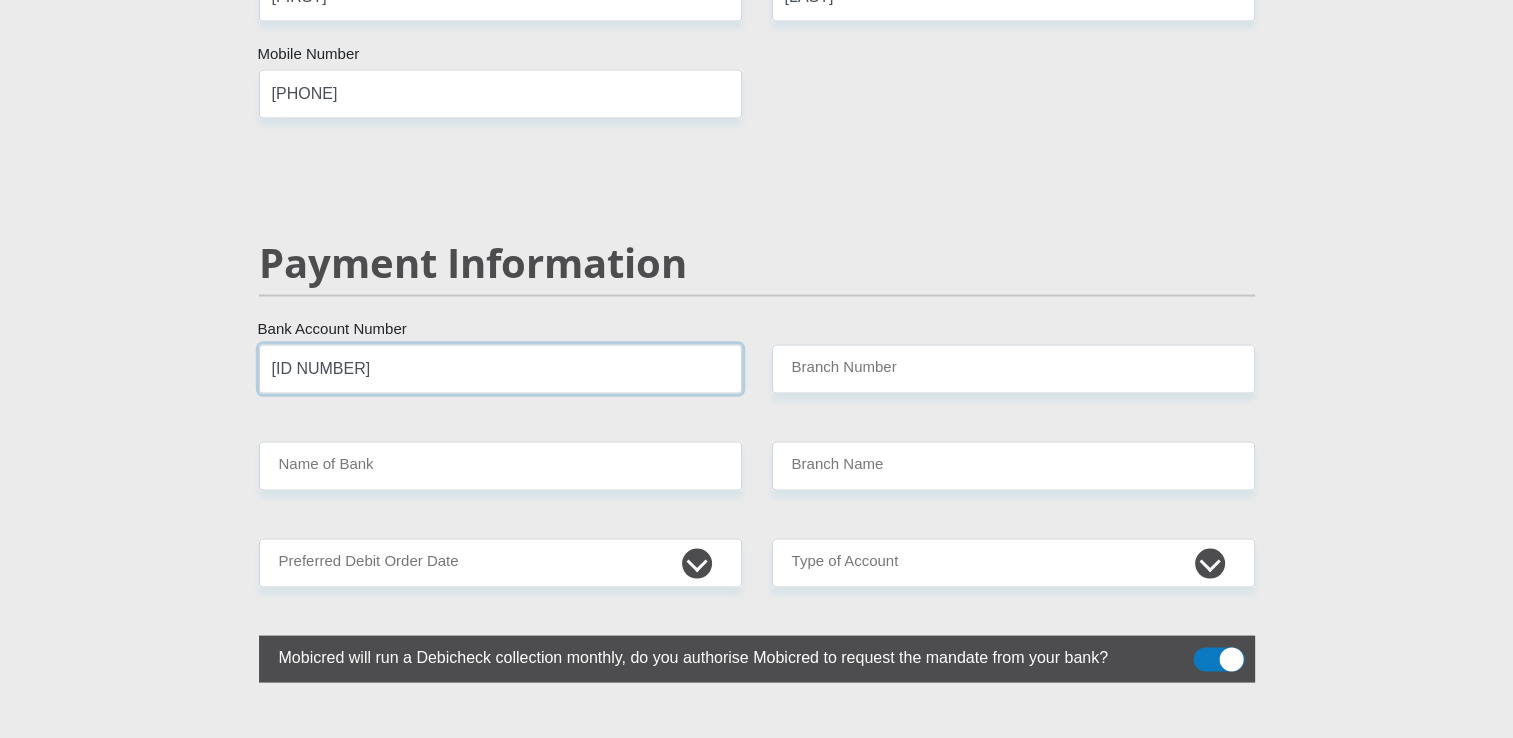 type on "[ID NUMBER]" 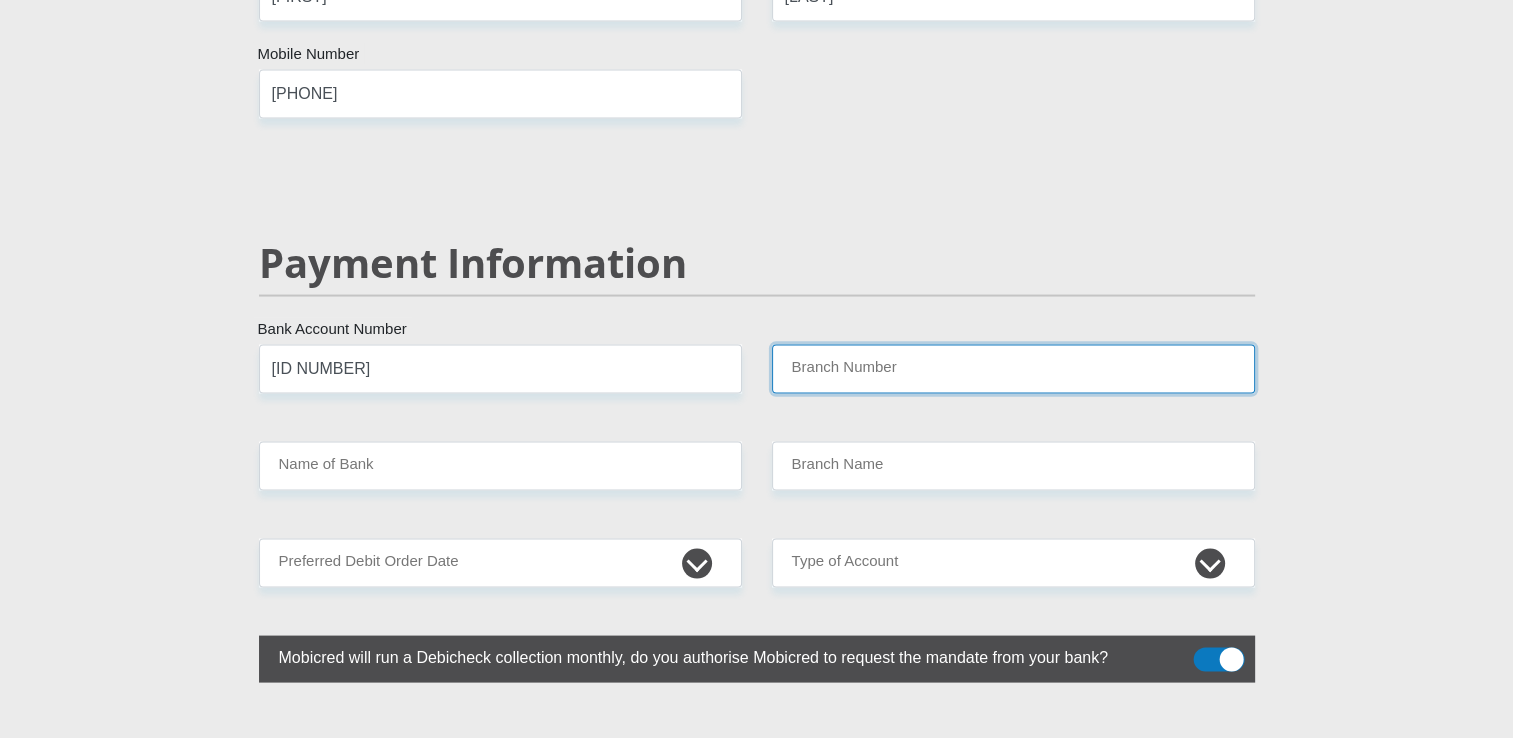 click on "Branch Number" at bounding box center [1013, 369] 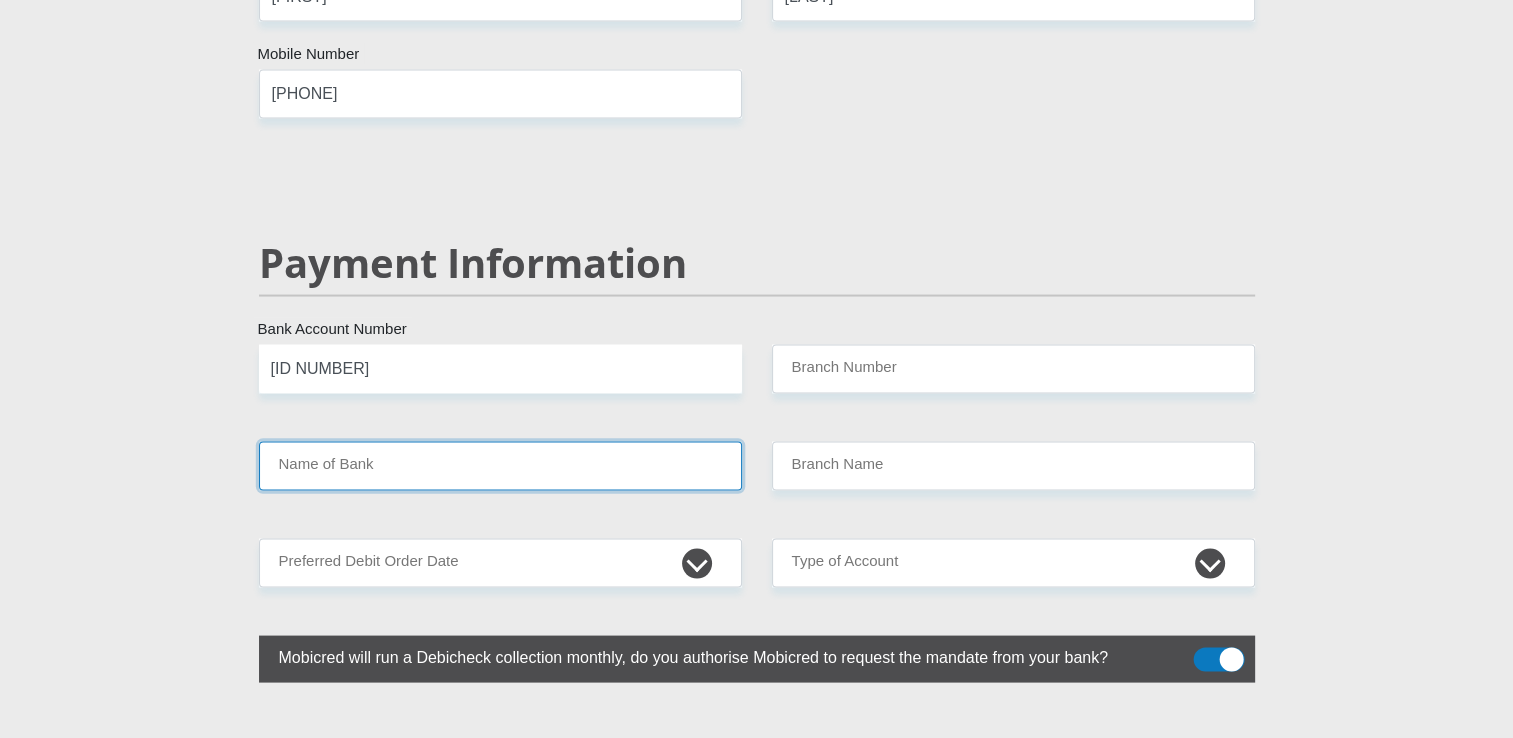 click on "Name of Bank" at bounding box center (500, 466) 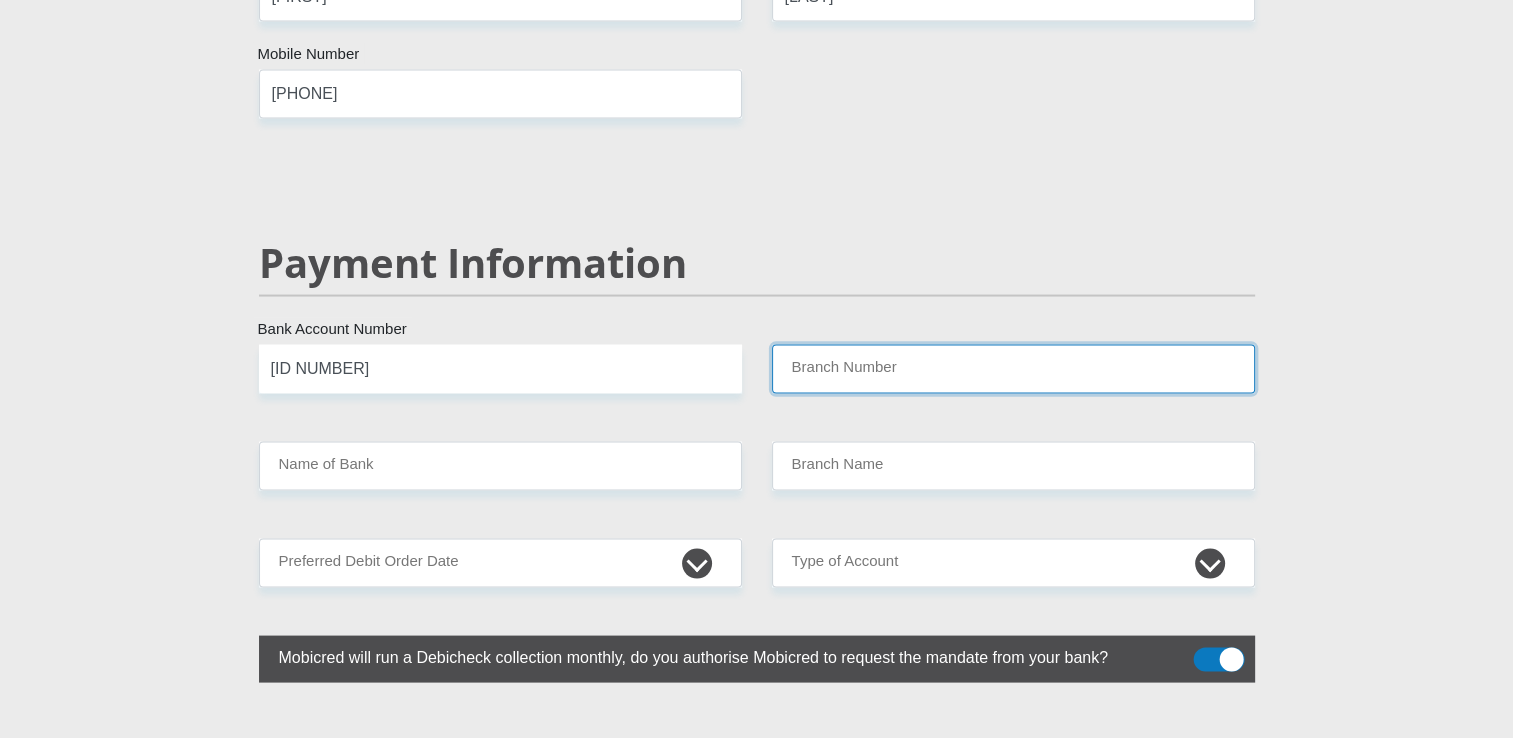 click on "Branch Number" at bounding box center (1013, 369) 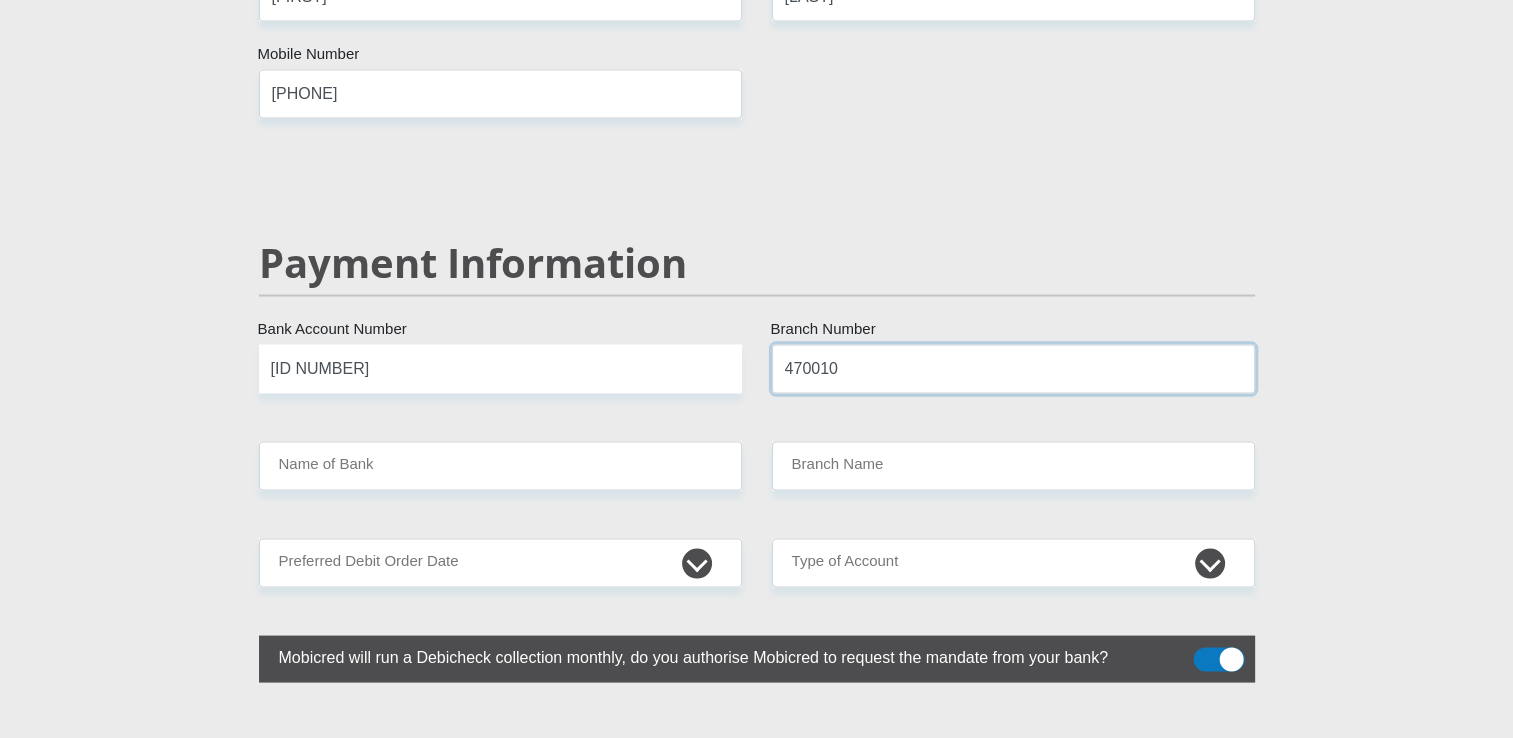 type on "470010" 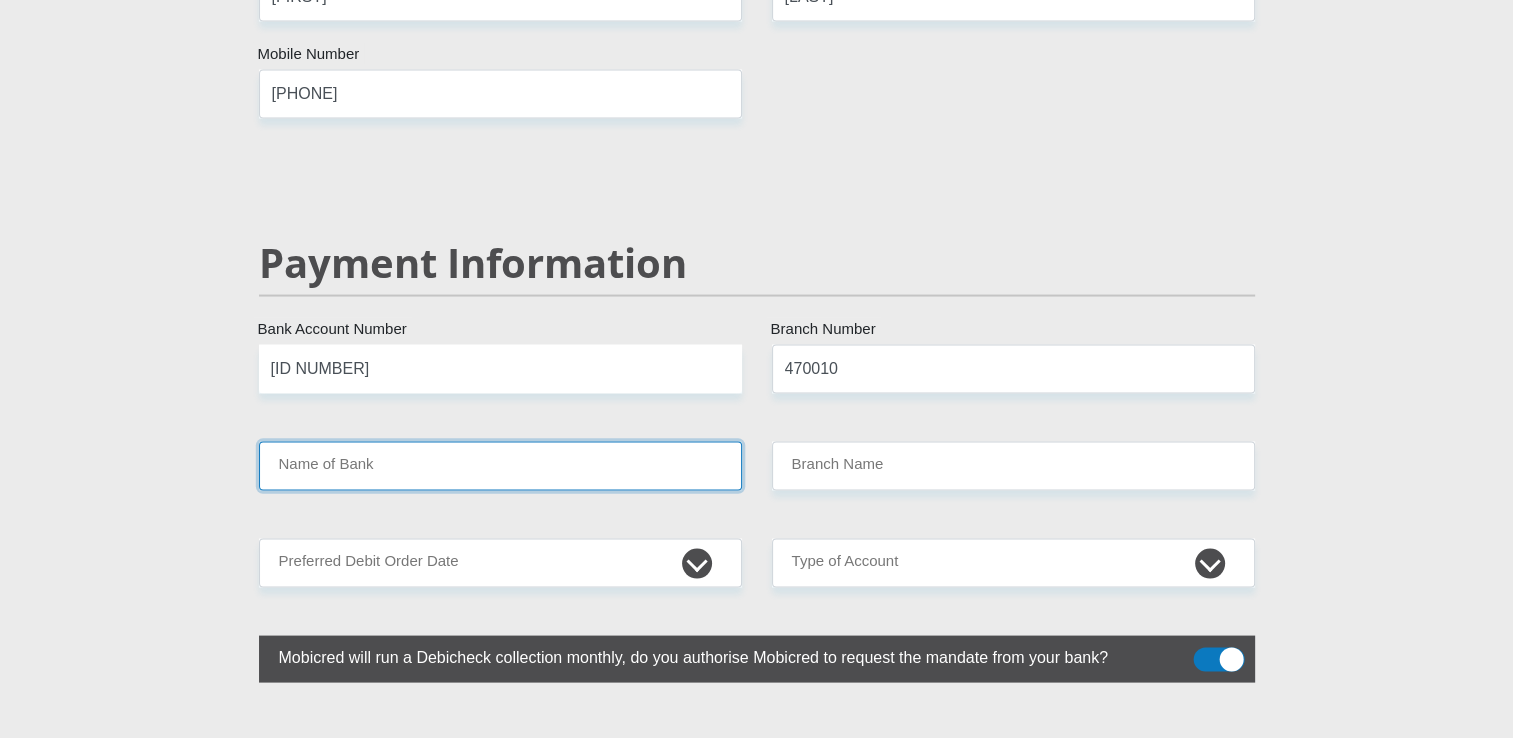 click on "Name of Bank" at bounding box center [500, 466] 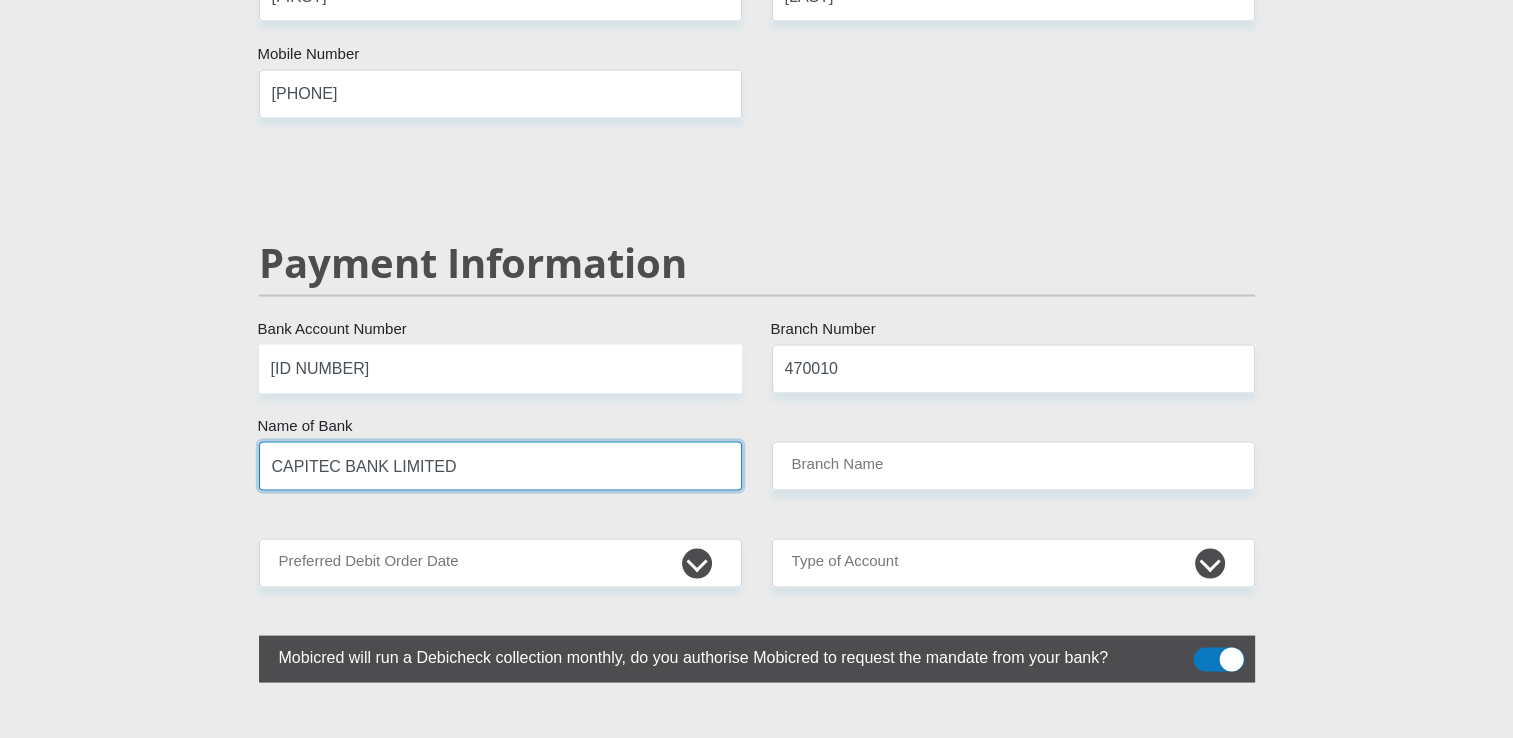 type on "CAPITEC BANK CPC" 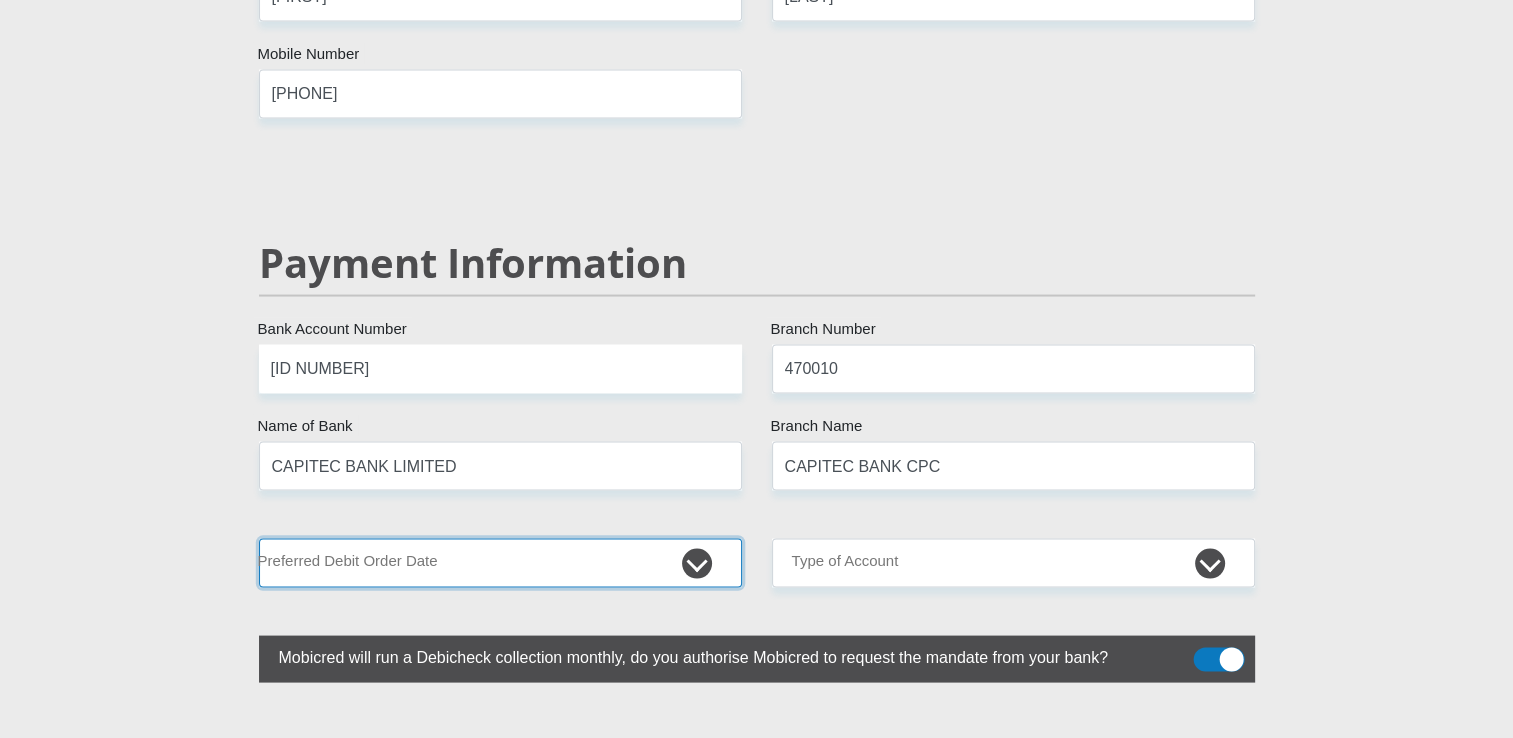 click on "1st
2nd
3rd
4th
5th
7th
18th
19th
20th
21st
22nd
23rd
24th
25th
26th
27th
28th
29th
30th" at bounding box center (500, 563) 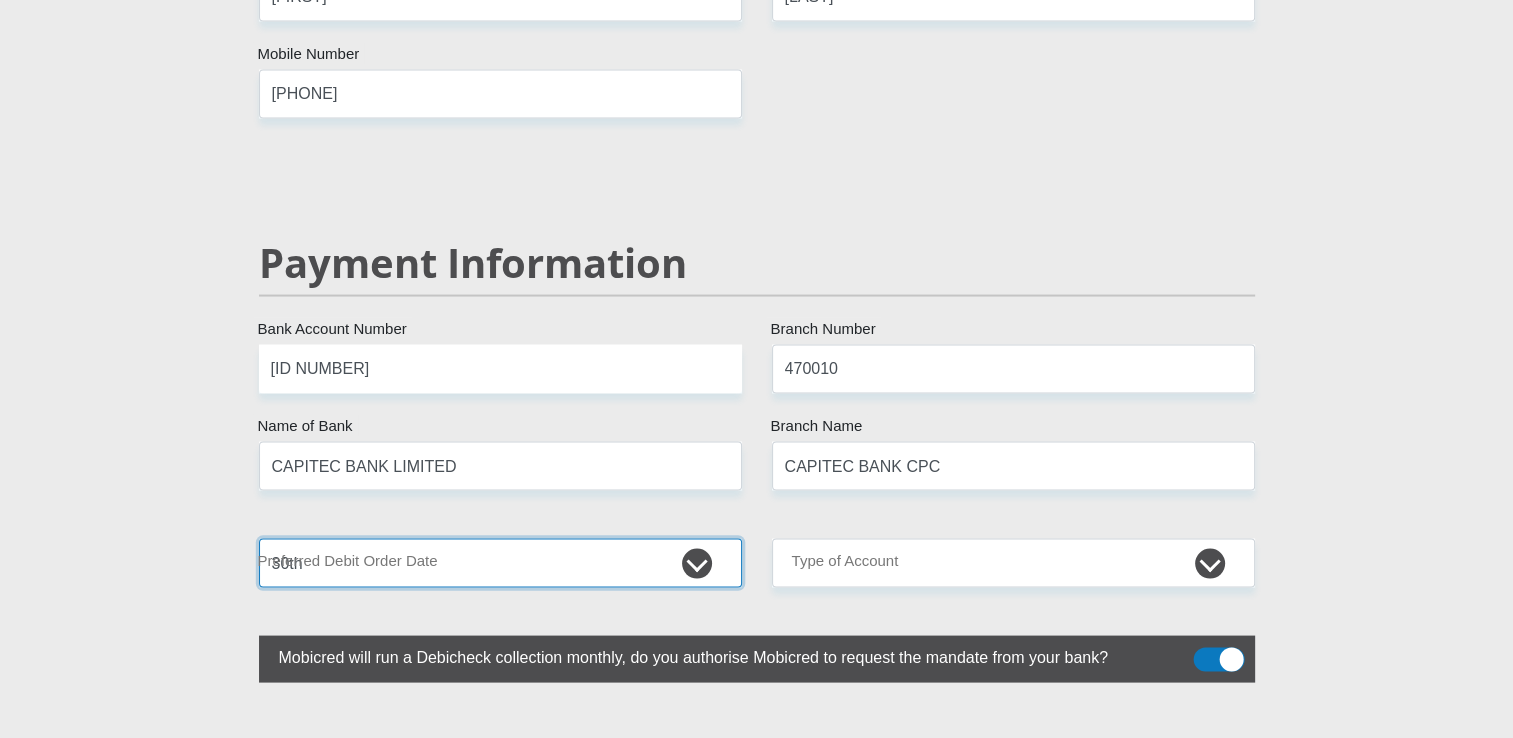 click on "1st
2nd
3rd
4th
5th
7th
18th
19th
20th
21st
22nd
23rd
24th
25th
26th
27th
28th
29th
30th" at bounding box center (500, 563) 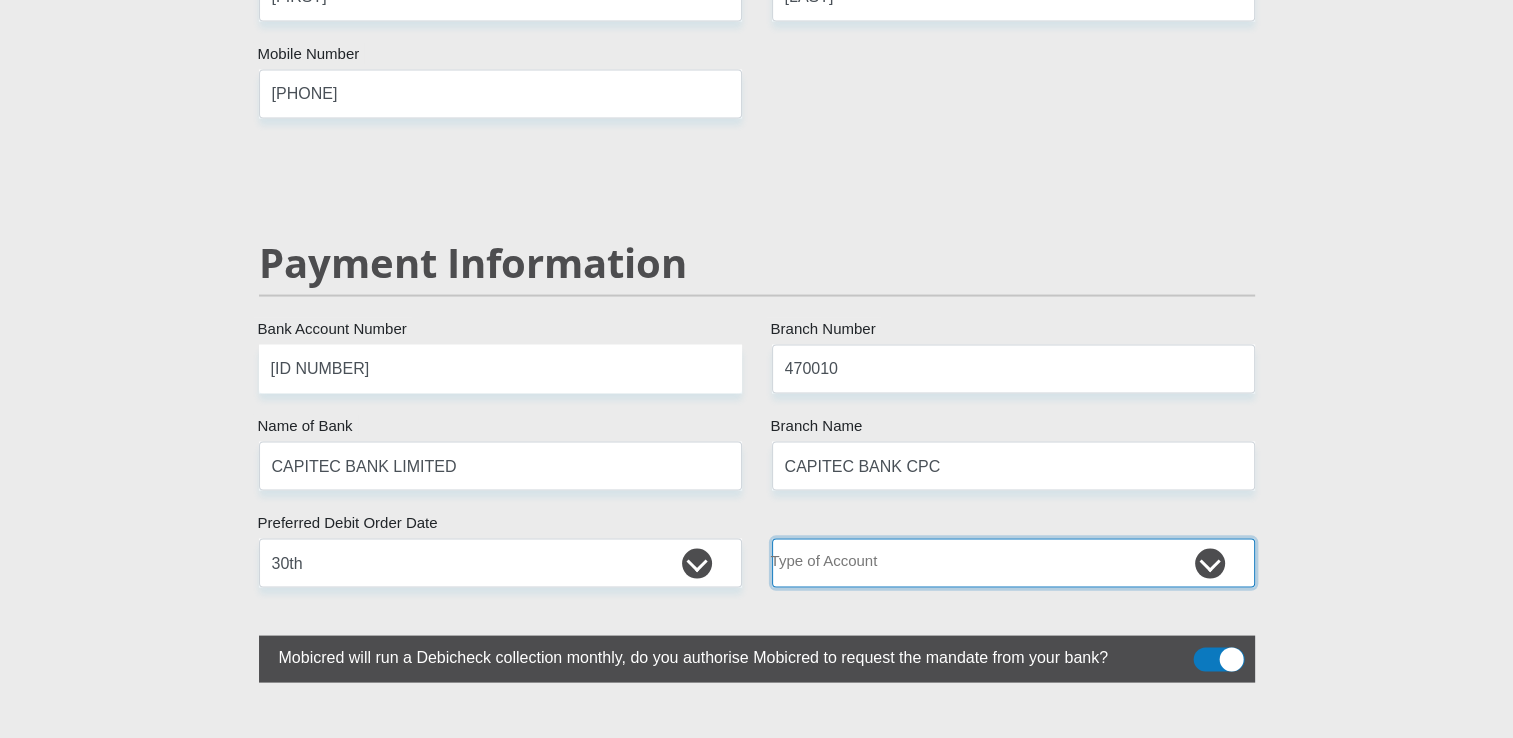 click on "Cheque
Savings" at bounding box center [1013, 563] 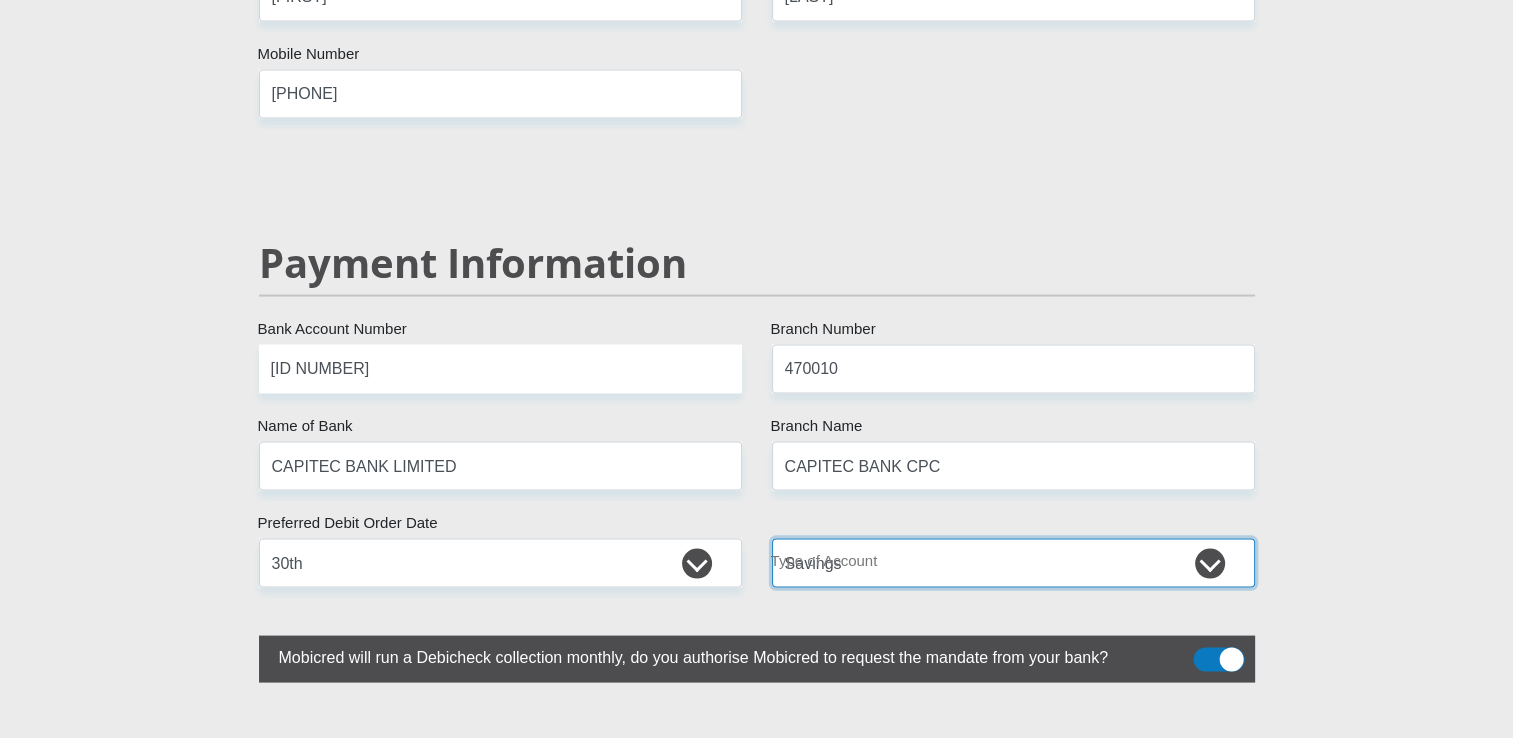 click on "Cheque
Savings" at bounding box center [1013, 563] 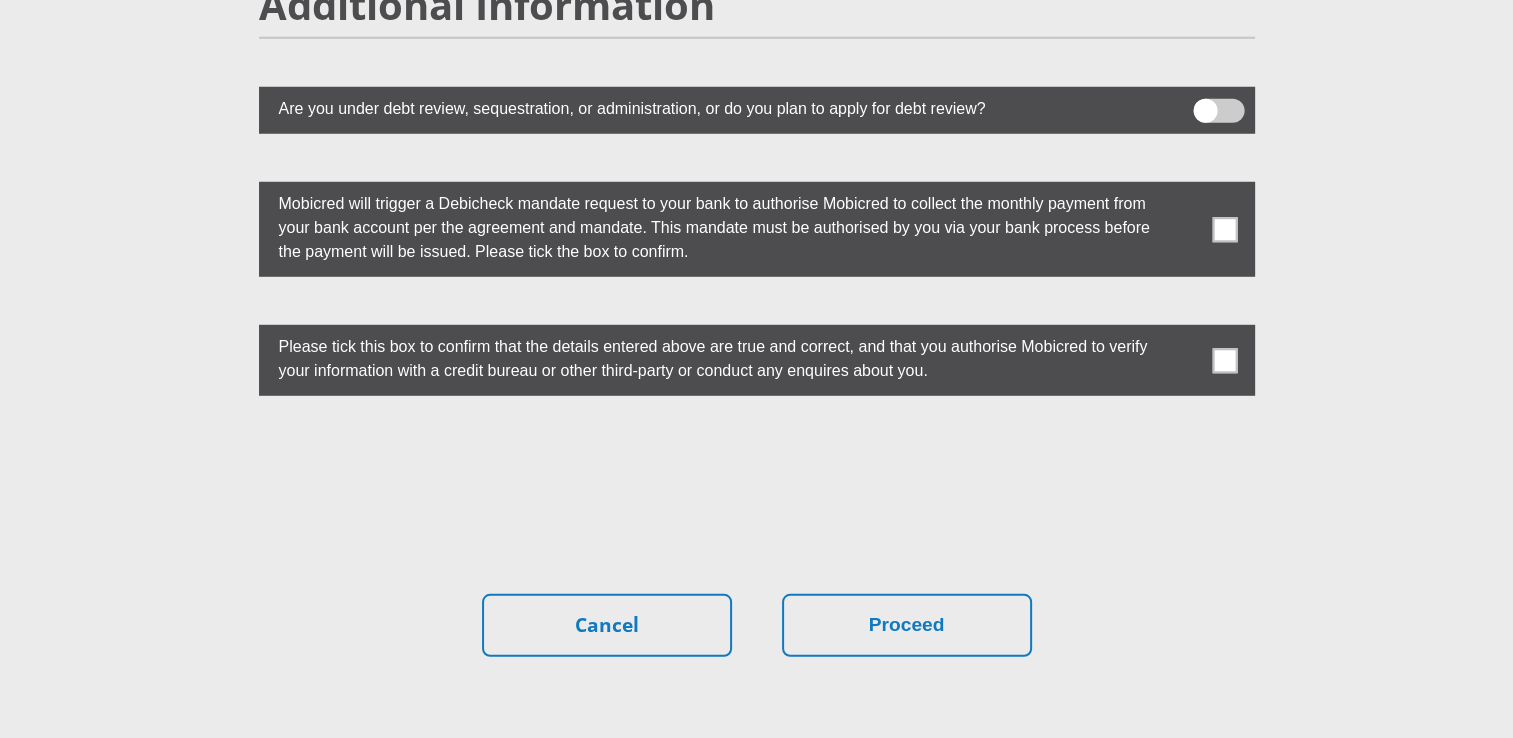 scroll, scrollTop: 5600, scrollLeft: 0, axis: vertical 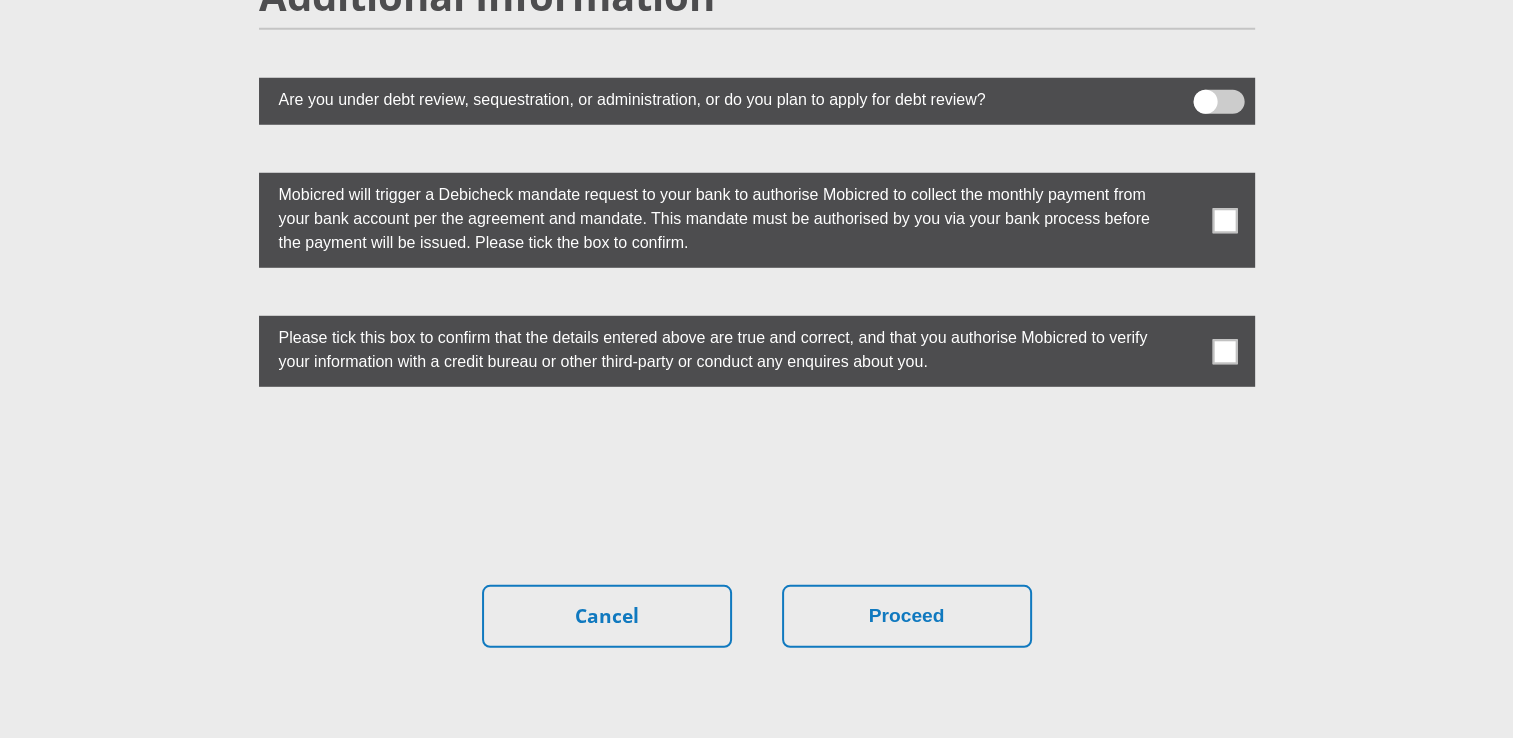 click at bounding box center [1224, 220] 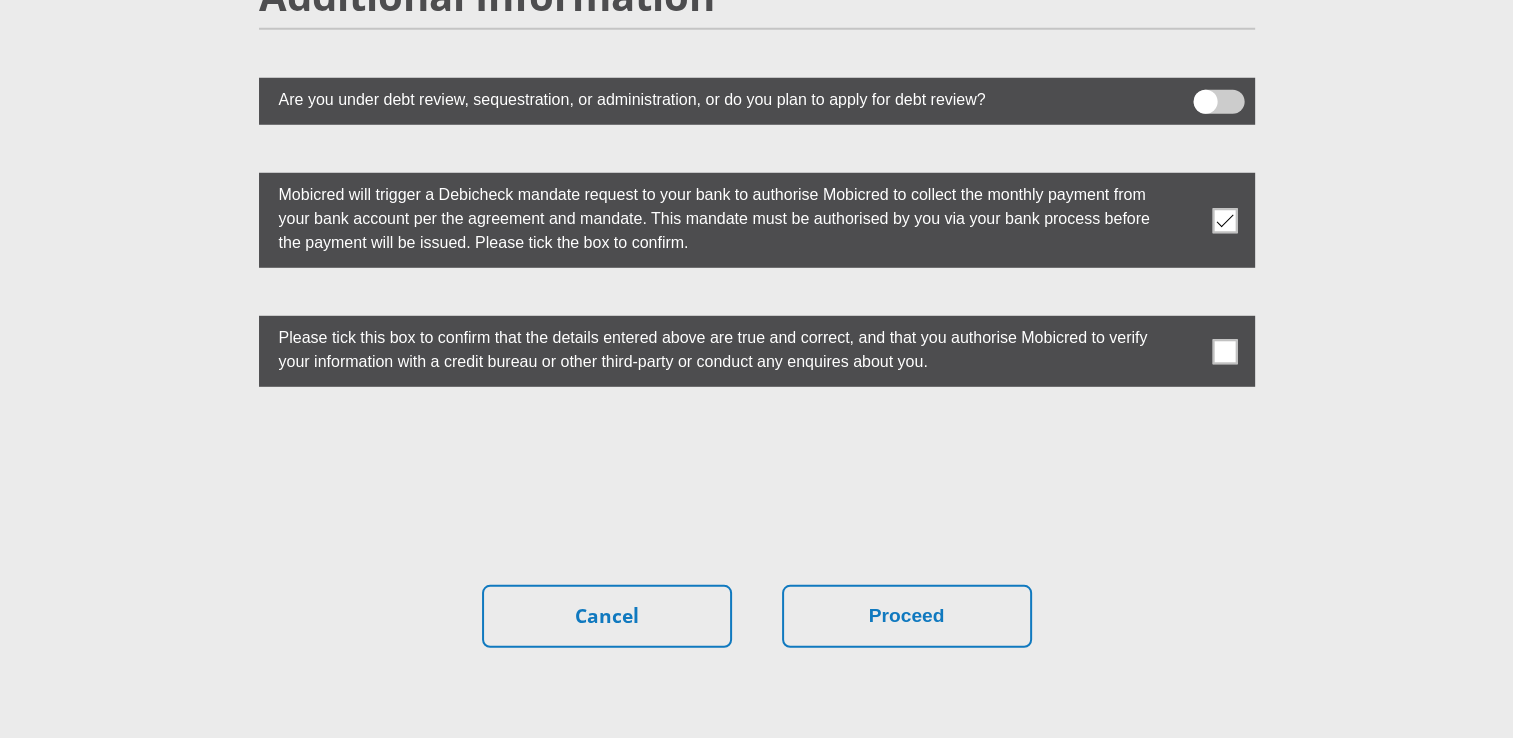 click at bounding box center [1224, 351] 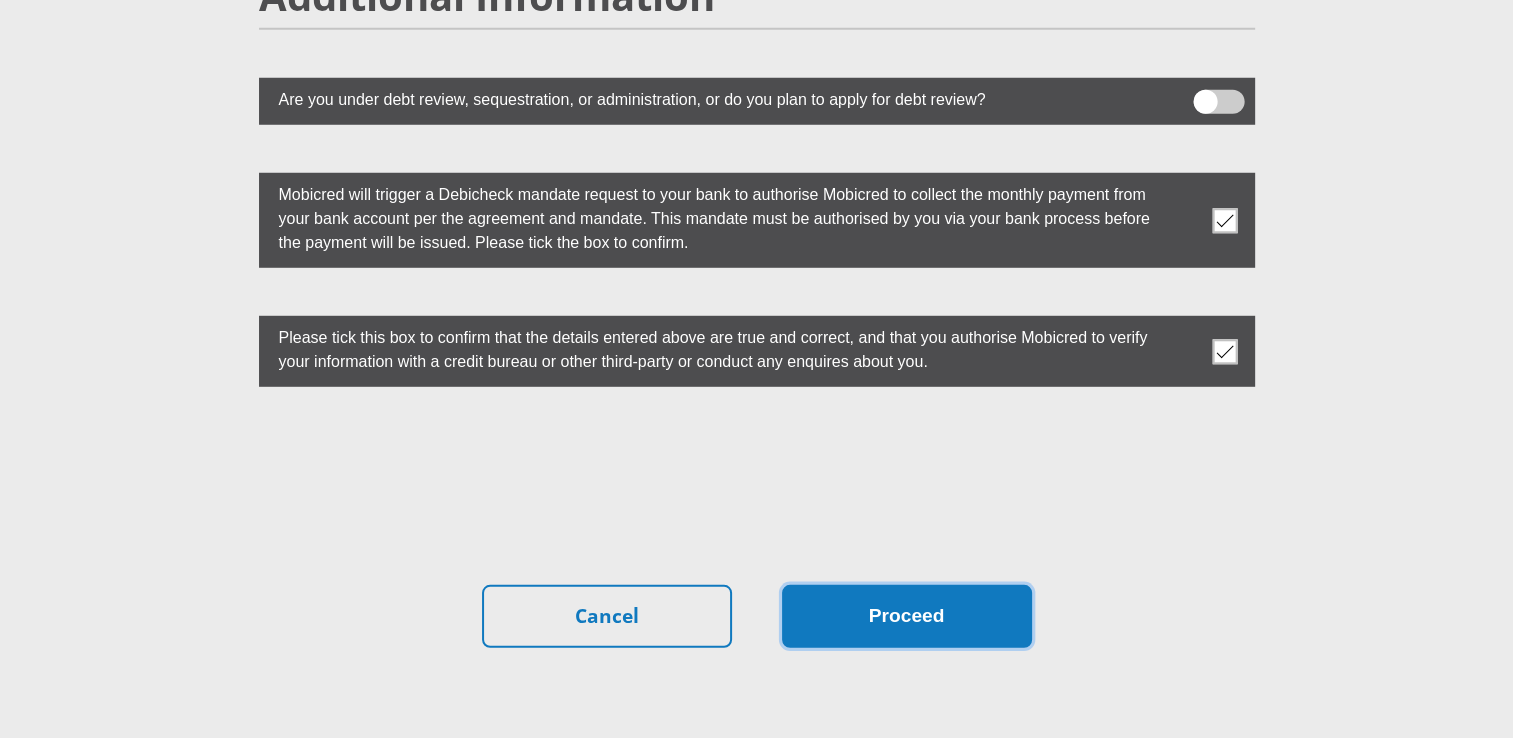 click on "Proceed" at bounding box center (907, 616) 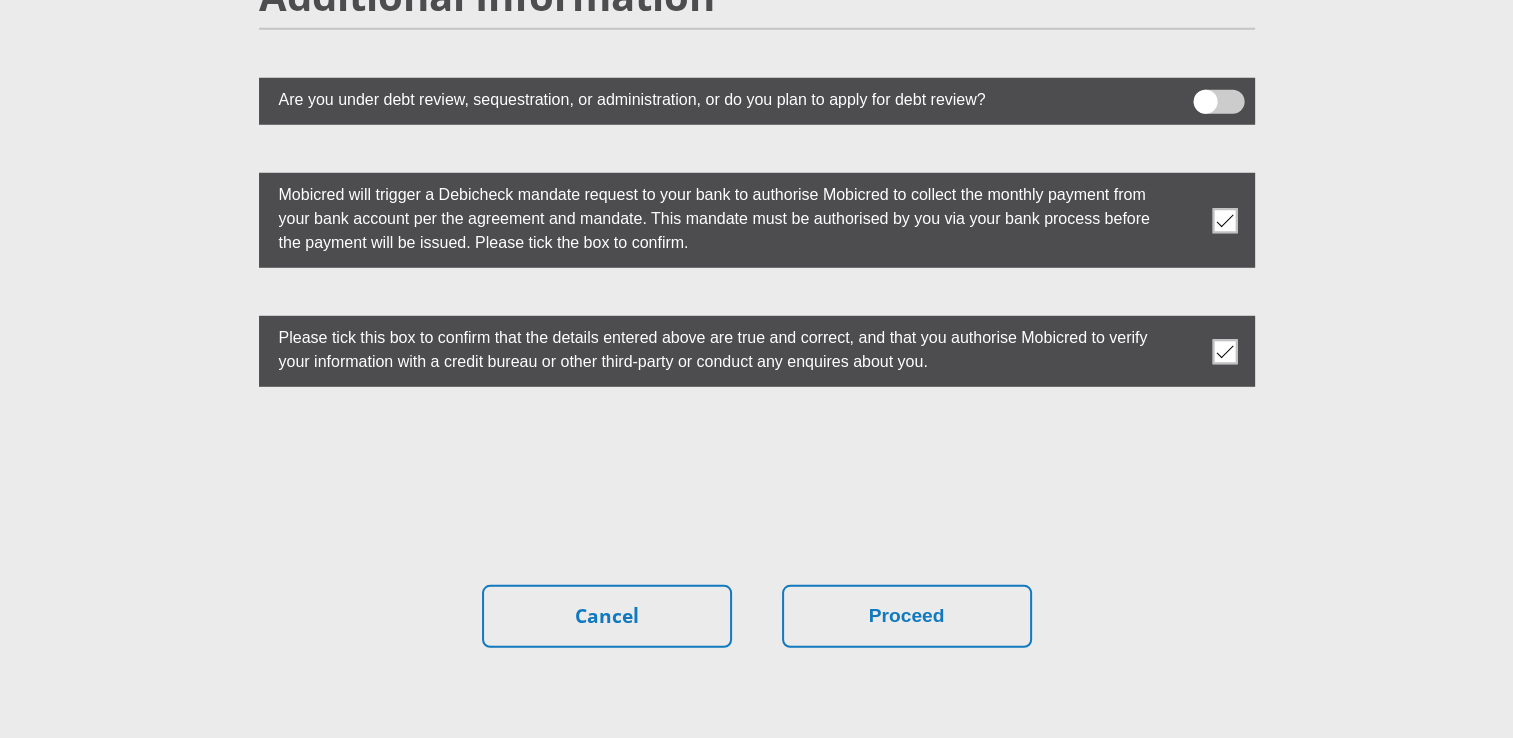 scroll, scrollTop: 0, scrollLeft: 0, axis: both 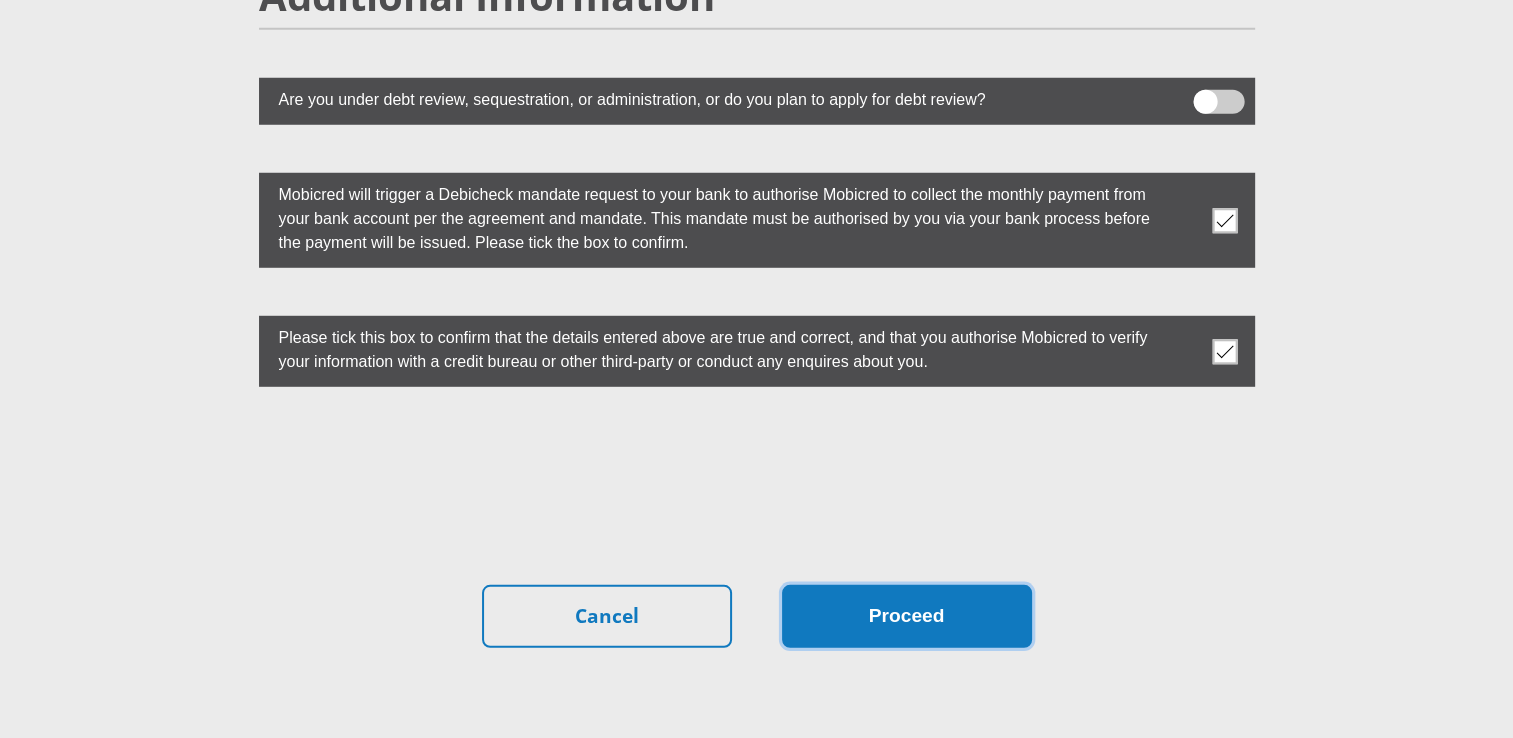click on "Proceed" at bounding box center (907, 616) 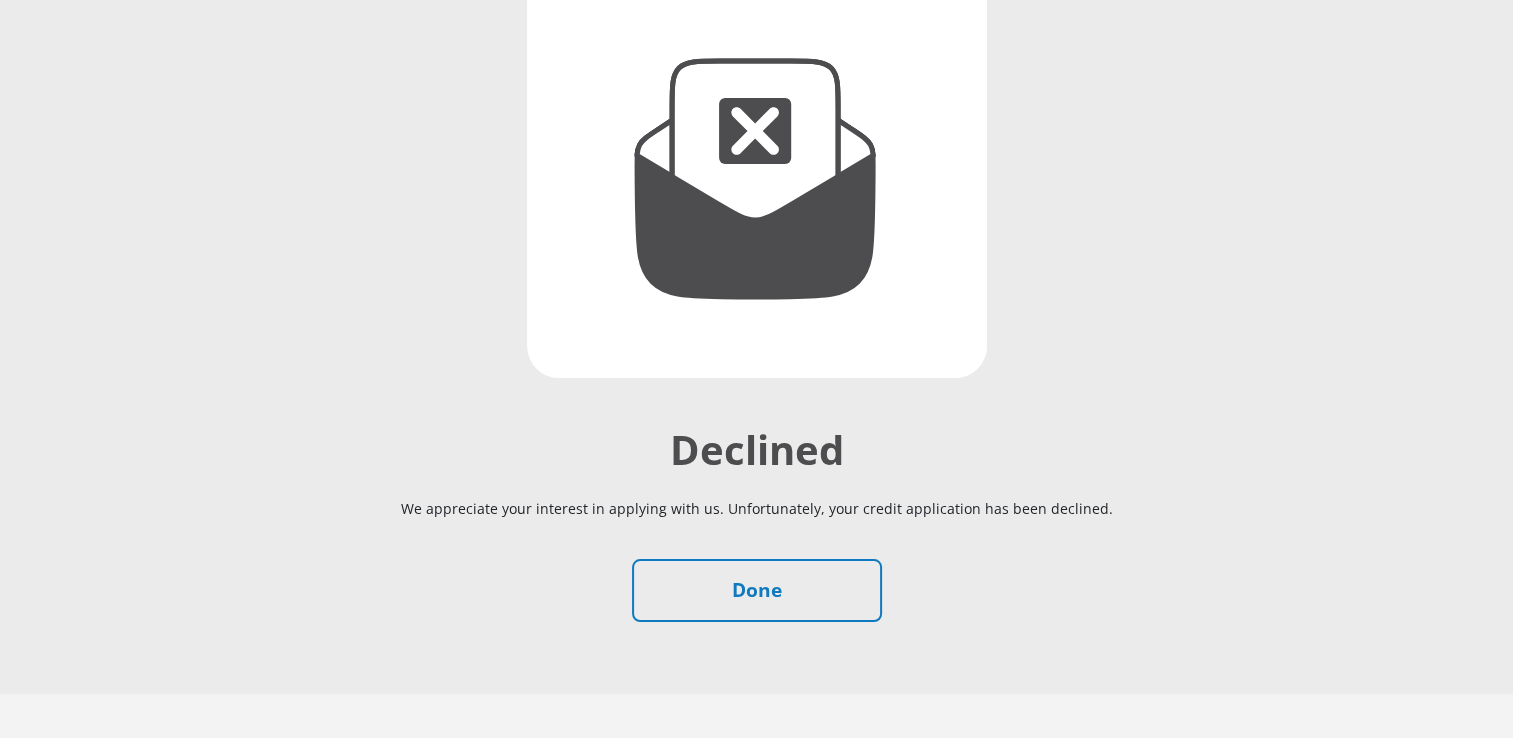 scroll, scrollTop: 333, scrollLeft: 0, axis: vertical 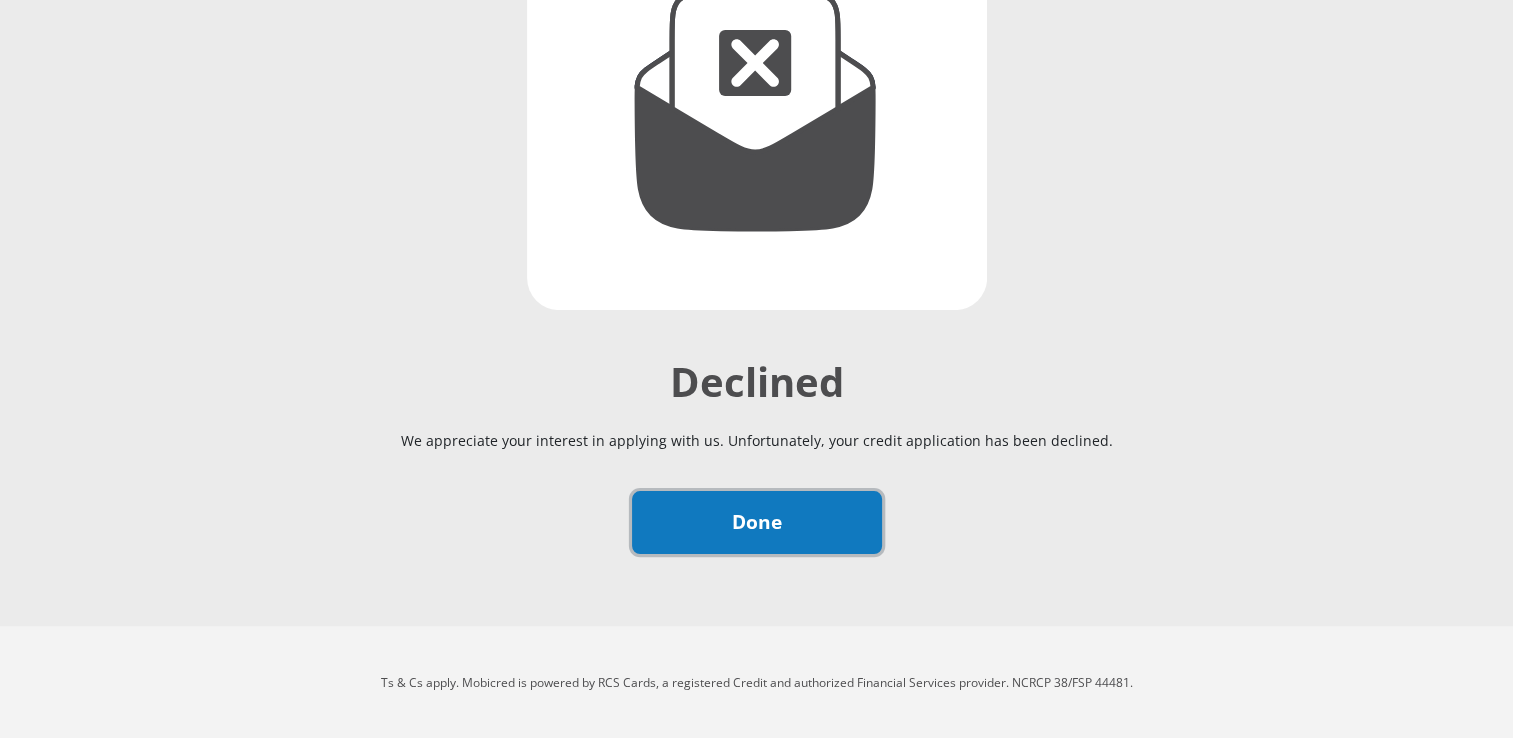 click on "Done" at bounding box center [757, 522] 